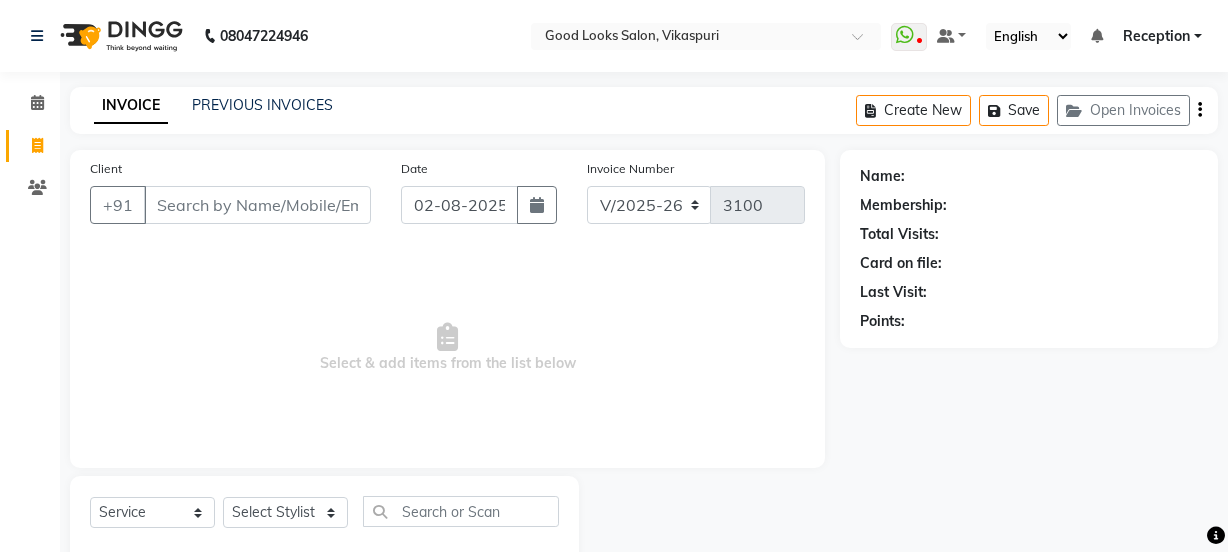 select on "4230" 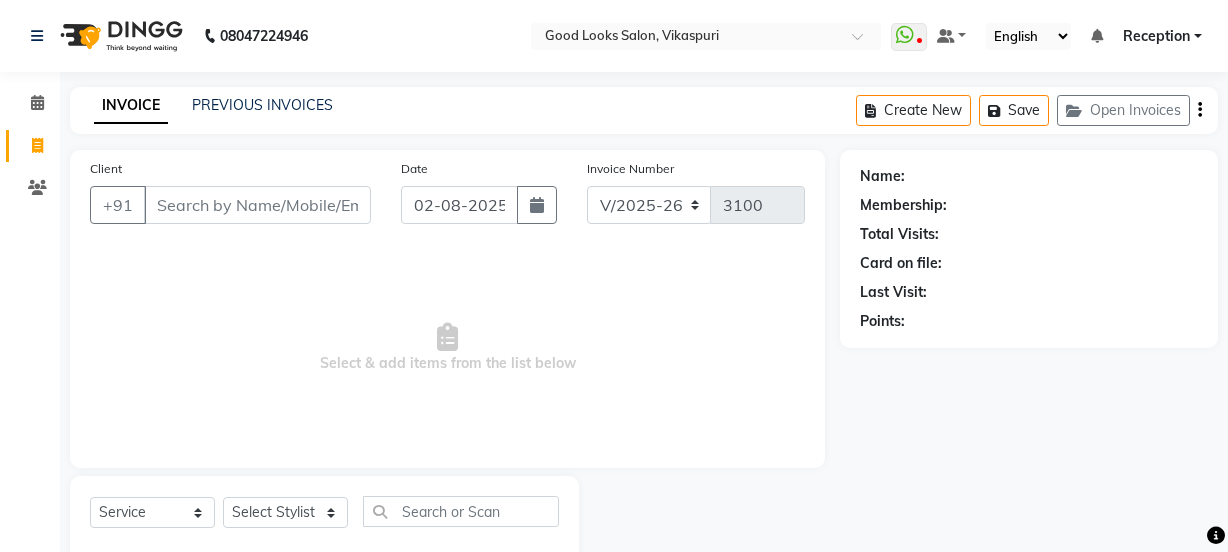 scroll, scrollTop: 50, scrollLeft: 0, axis: vertical 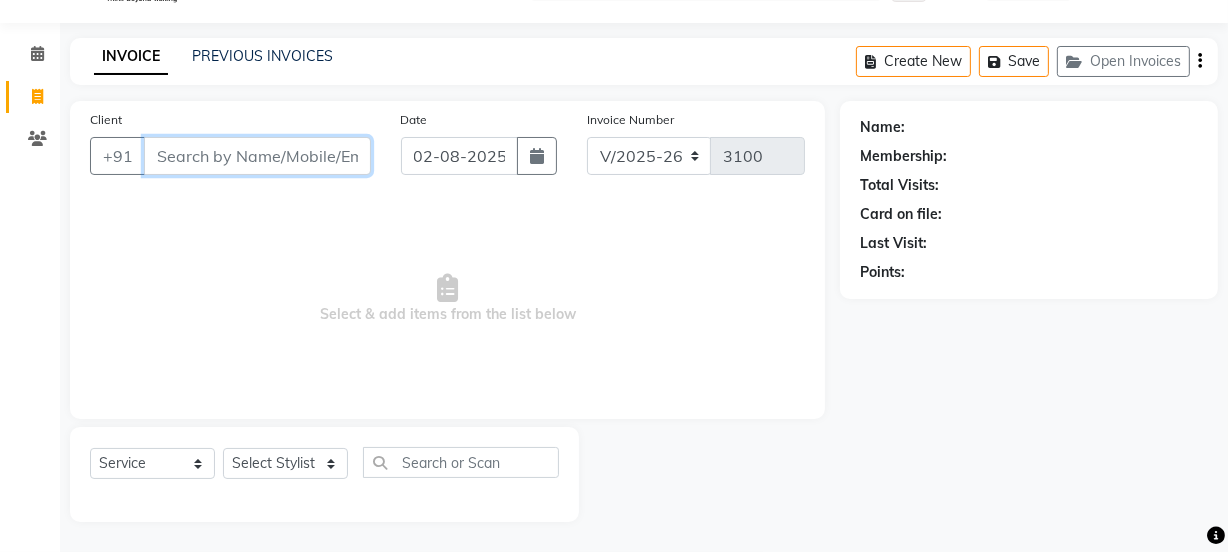 click on "Client" at bounding box center [257, 156] 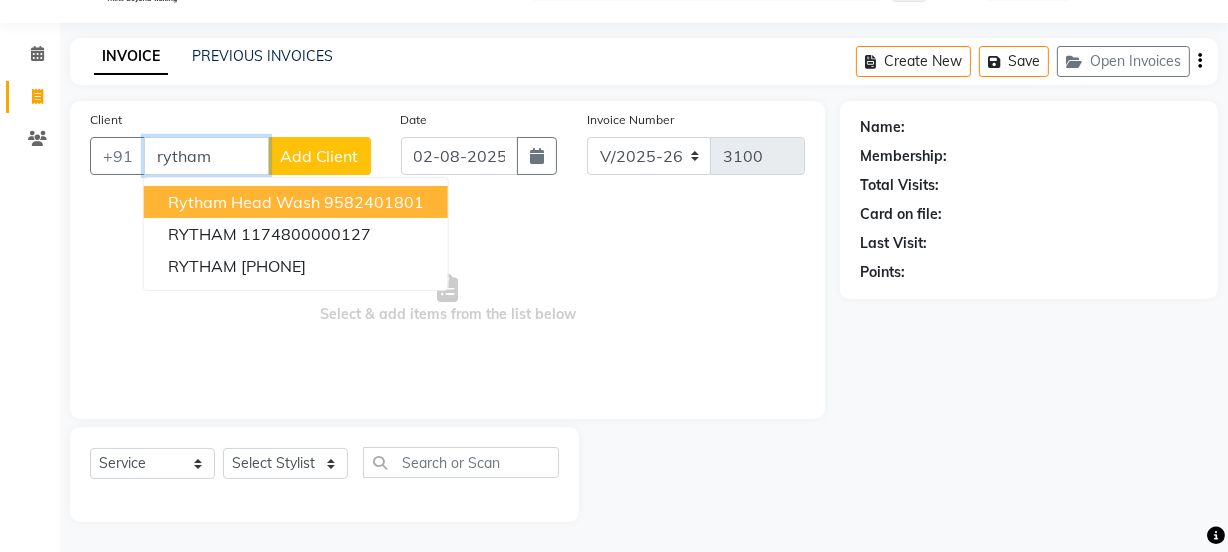 click on "rytham head wash" at bounding box center [244, 202] 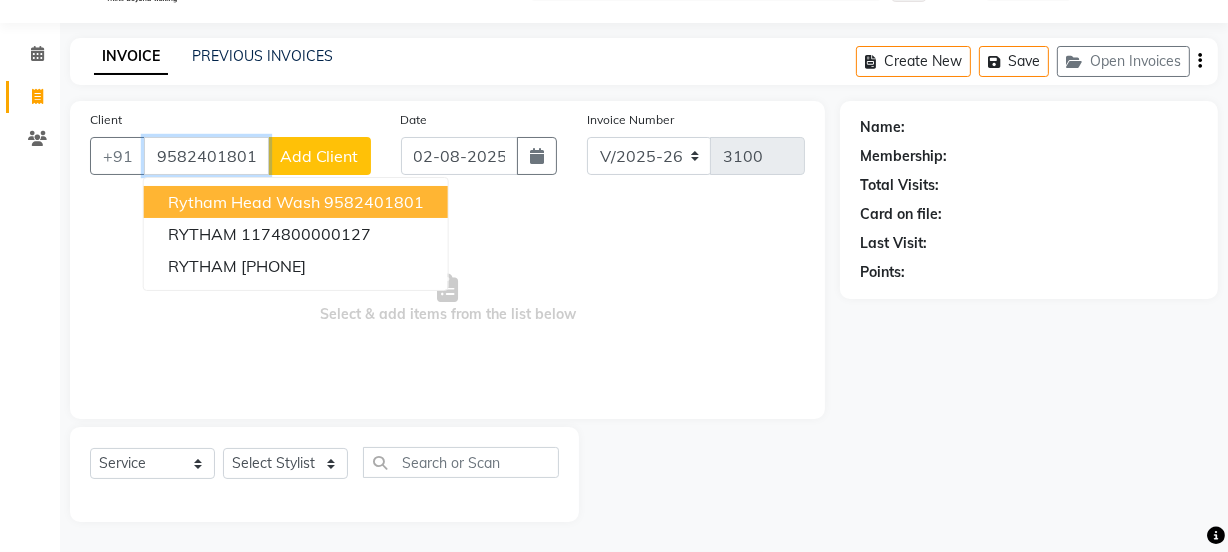 type on "9582401801" 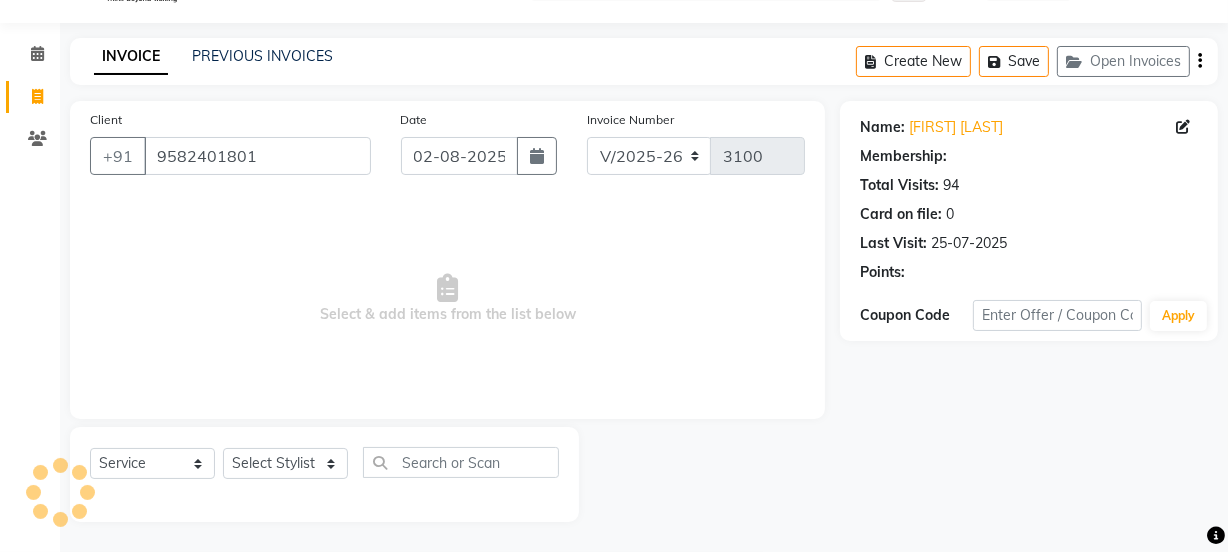 select on "1: Object" 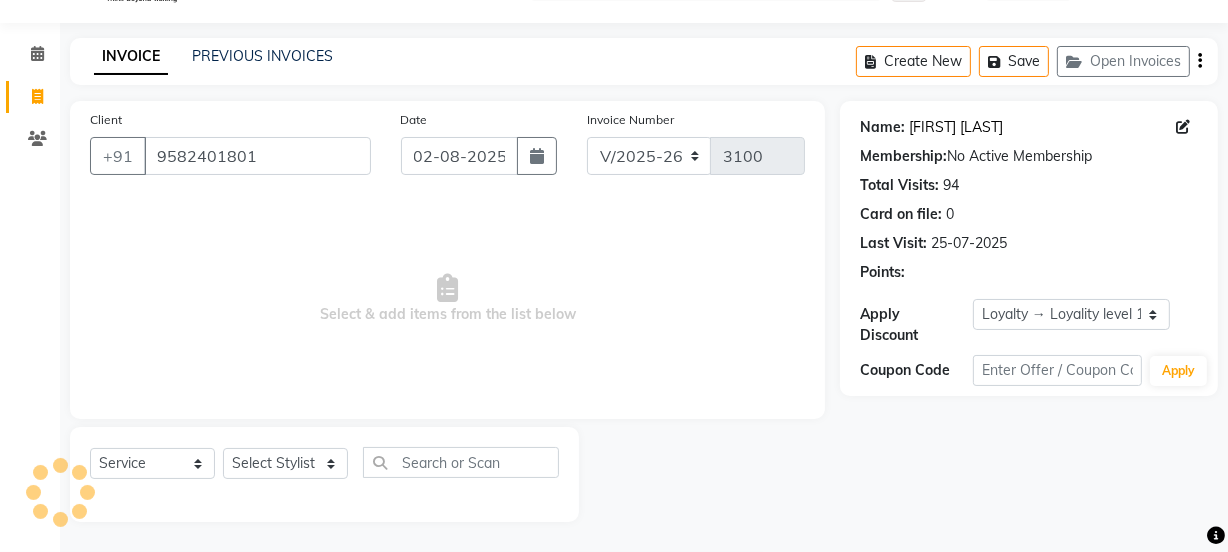 click on "[FIRST] [LAST]" 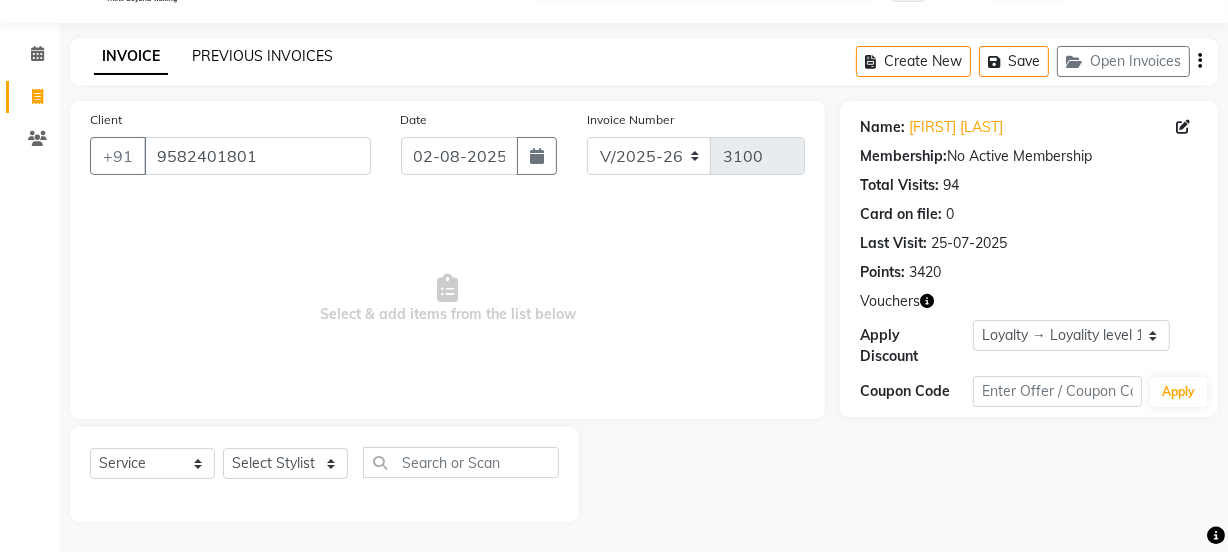 click on "PREVIOUS INVOICES" 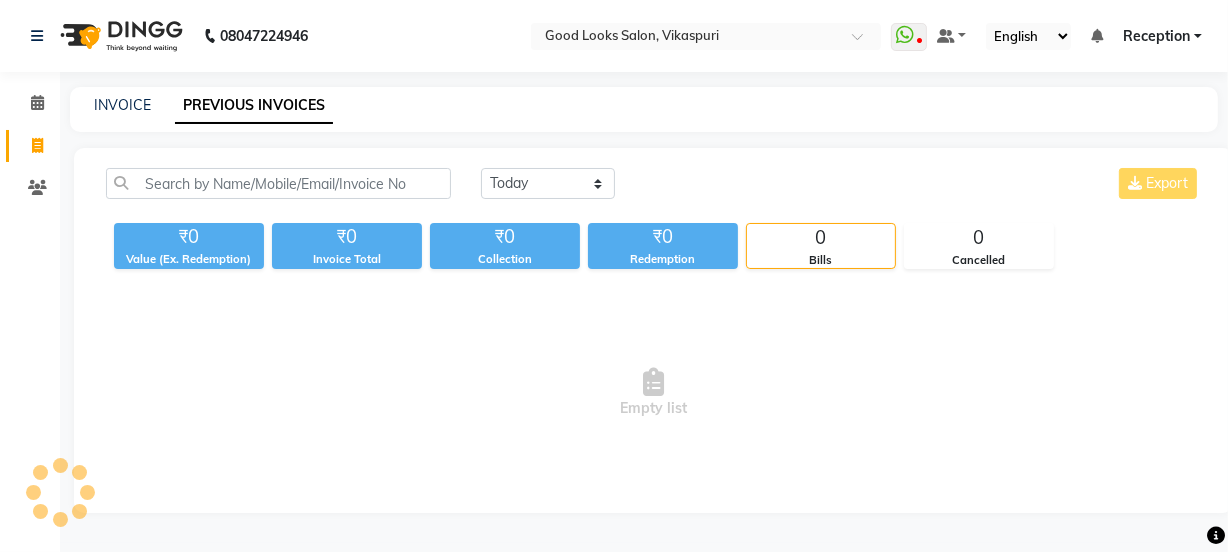 scroll, scrollTop: 0, scrollLeft: 0, axis: both 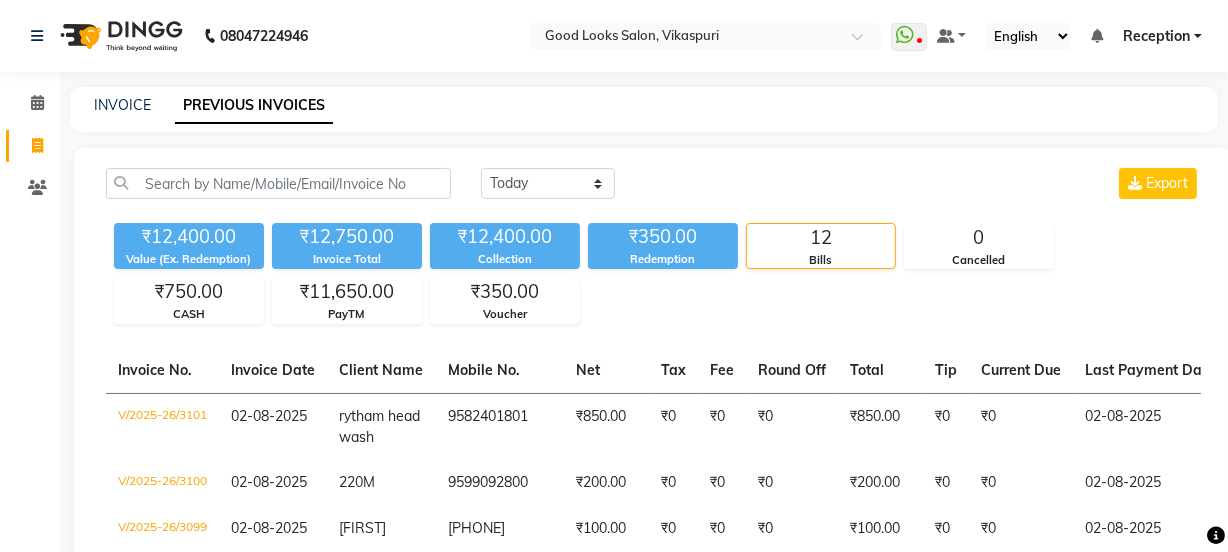 click on "INVOICE" 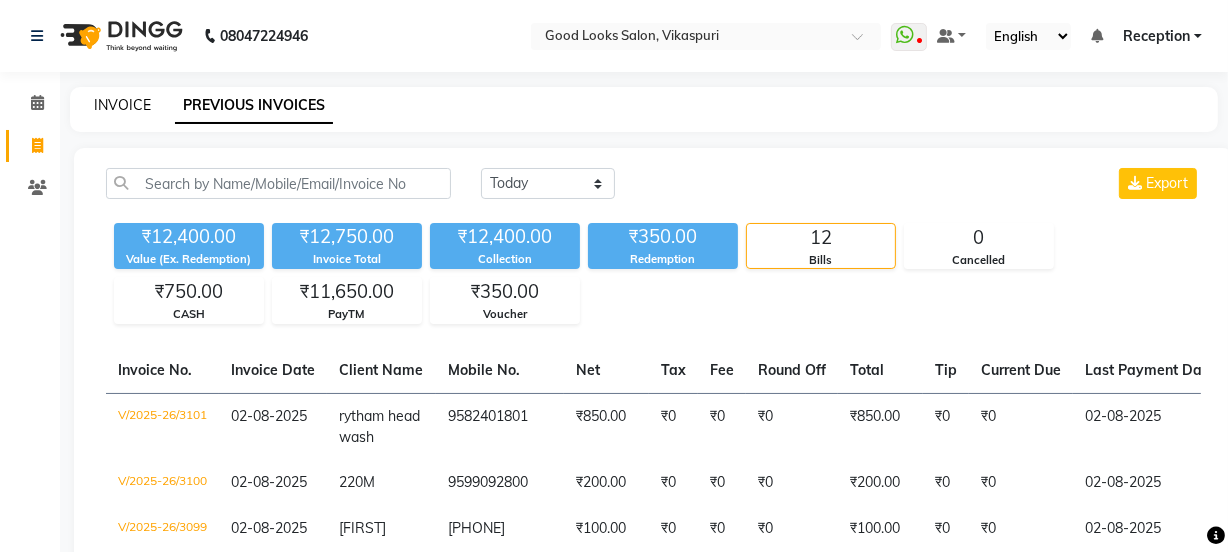 click on "INVOICE" 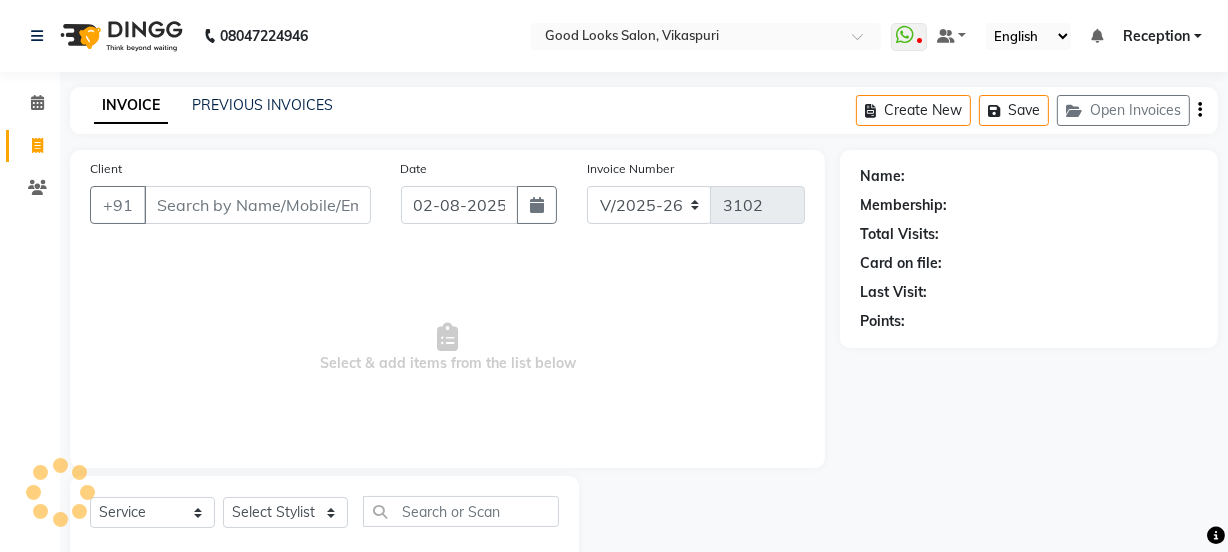 scroll, scrollTop: 50, scrollLeft: 0, axis: vertical 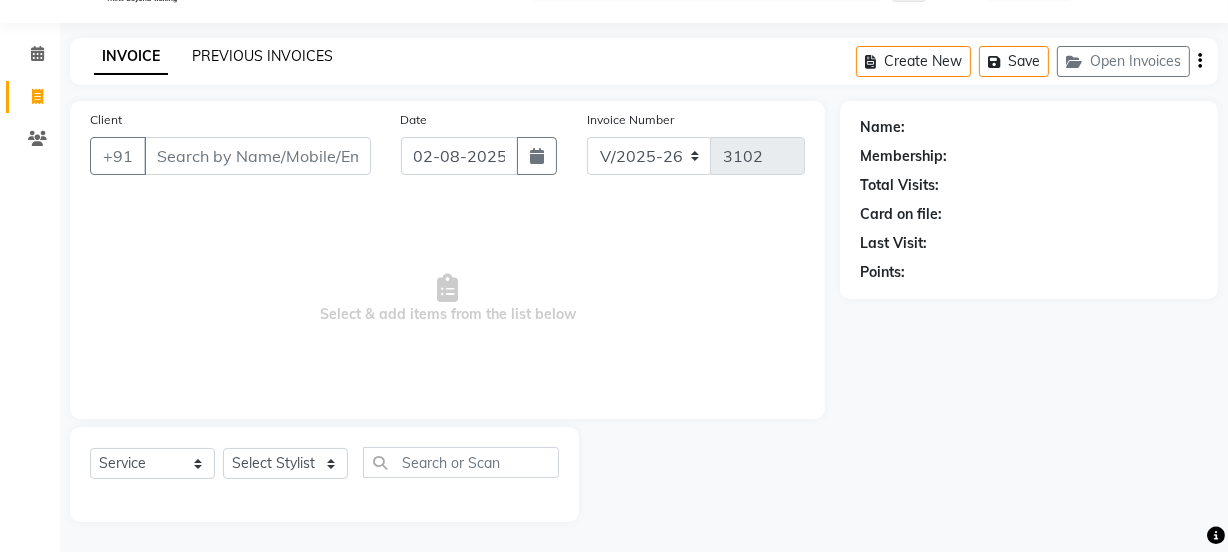 click on "PREVIOUS INVOICES" 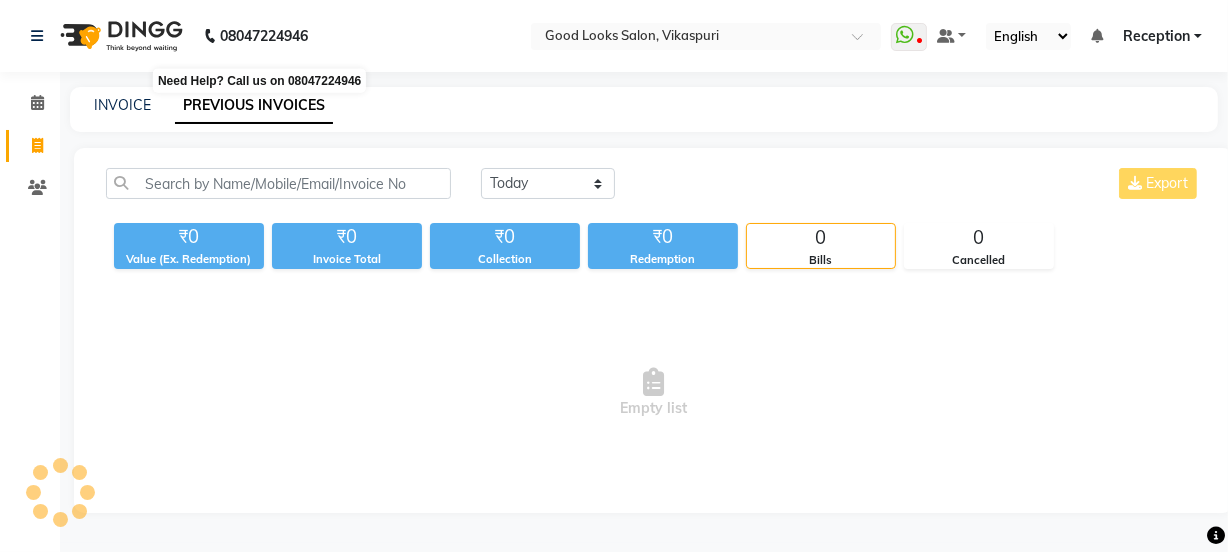 scroll, scrollTop: 0, scrollLeft: 0, axis: both 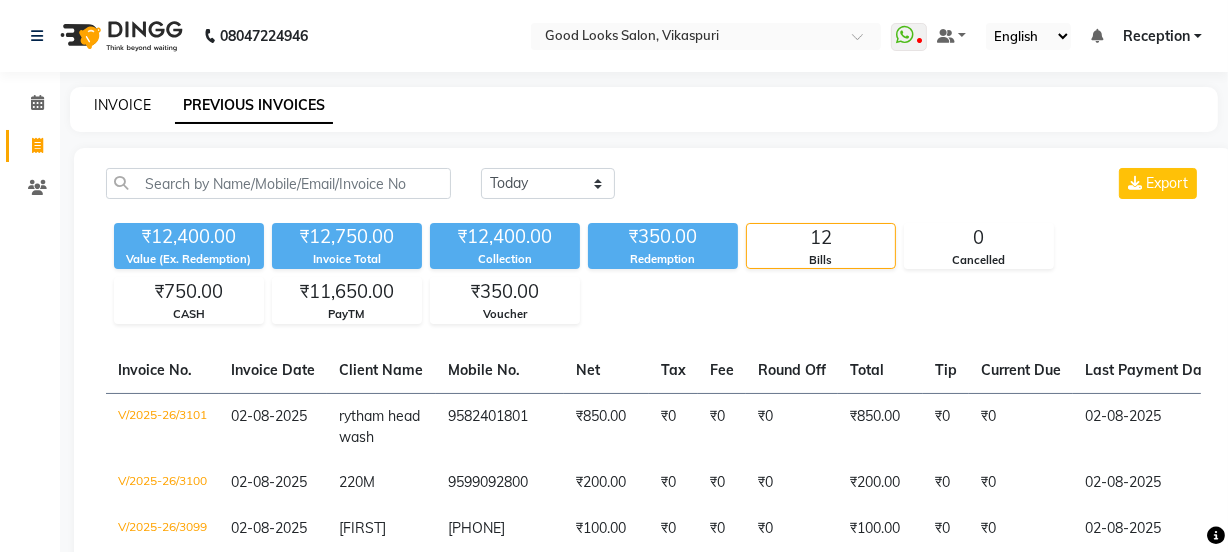click on "INVOICE" 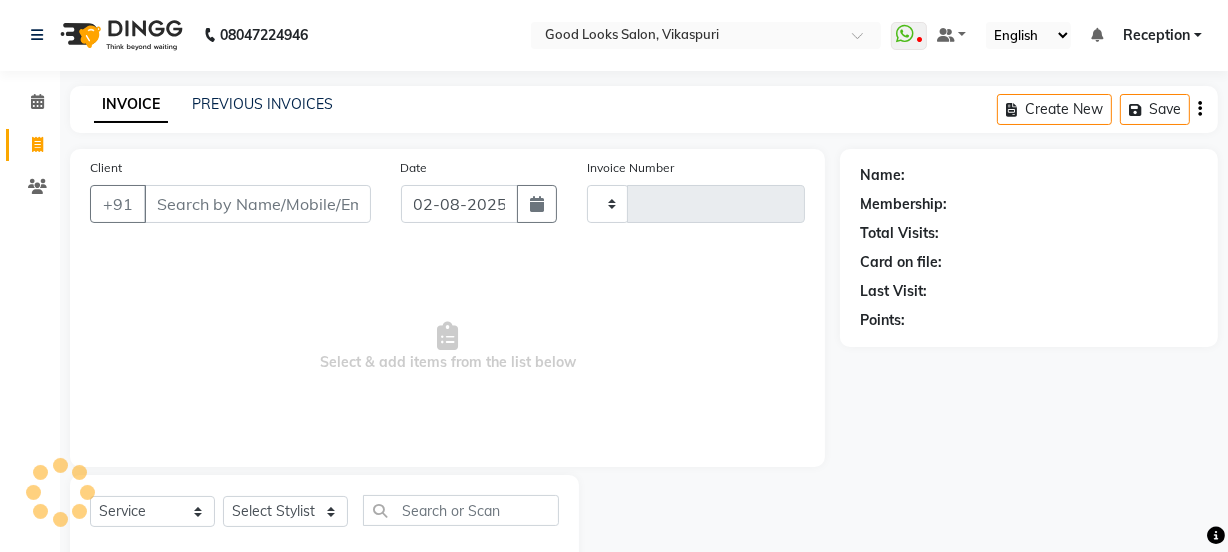 scroll, scrollTop: 50, scrollLeft: 0, axis: vertical 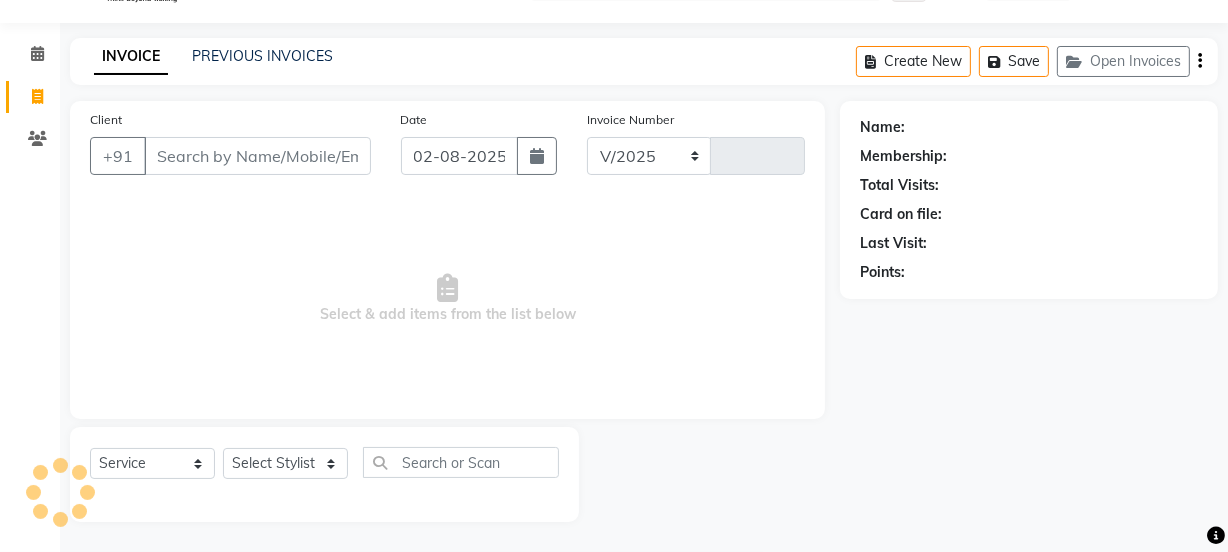 select on "4230" 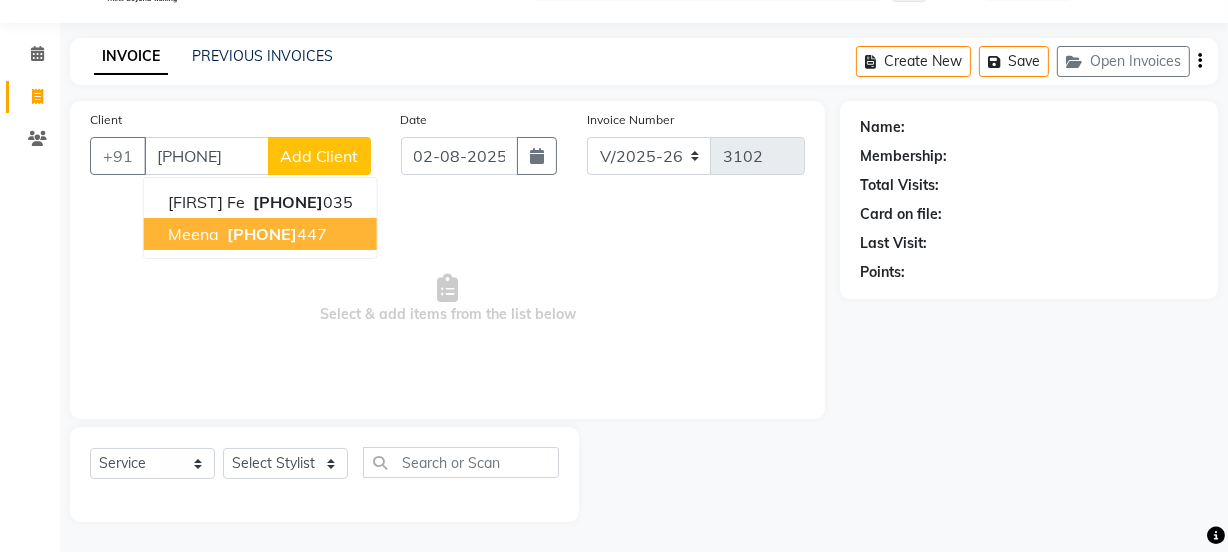 click on "9968514 447" at bounding box center (275, 234) 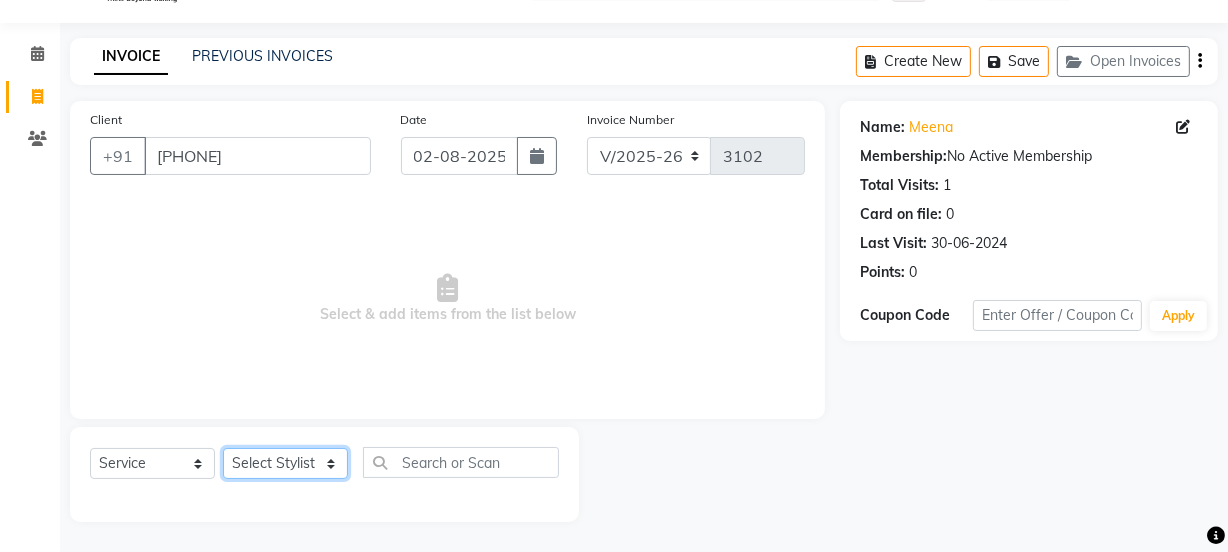 click on "Select Stylist Jyoti kaif Manager Pooja Prachi Raman Raman 2 Reception RIHAN Sameer Shivam simo SUNNY yogita" 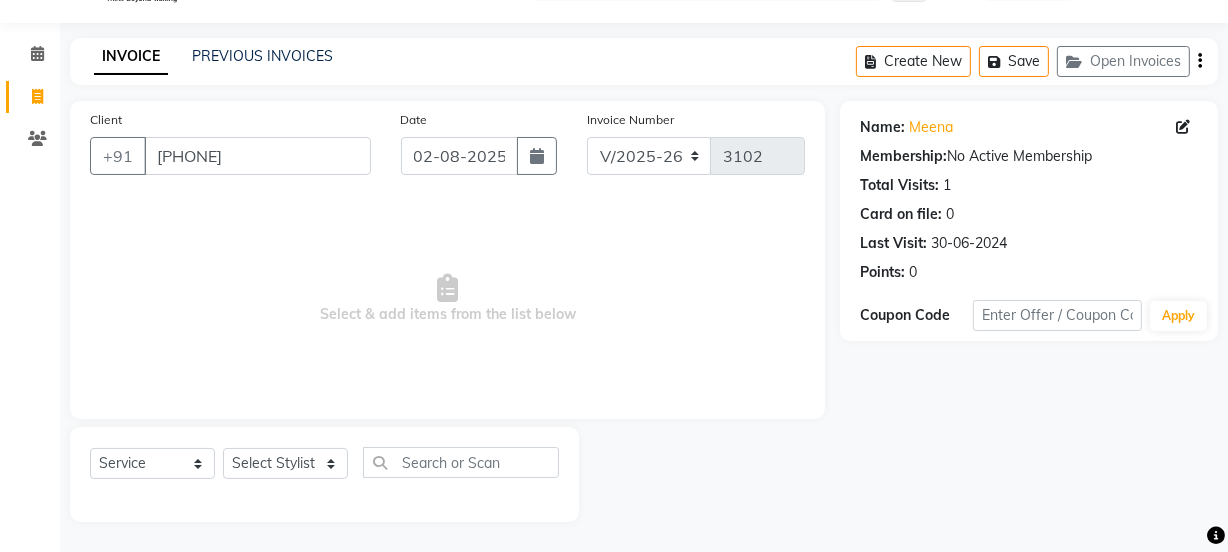 click on "Select & add items from the list below" at bounding box center (447, 299) 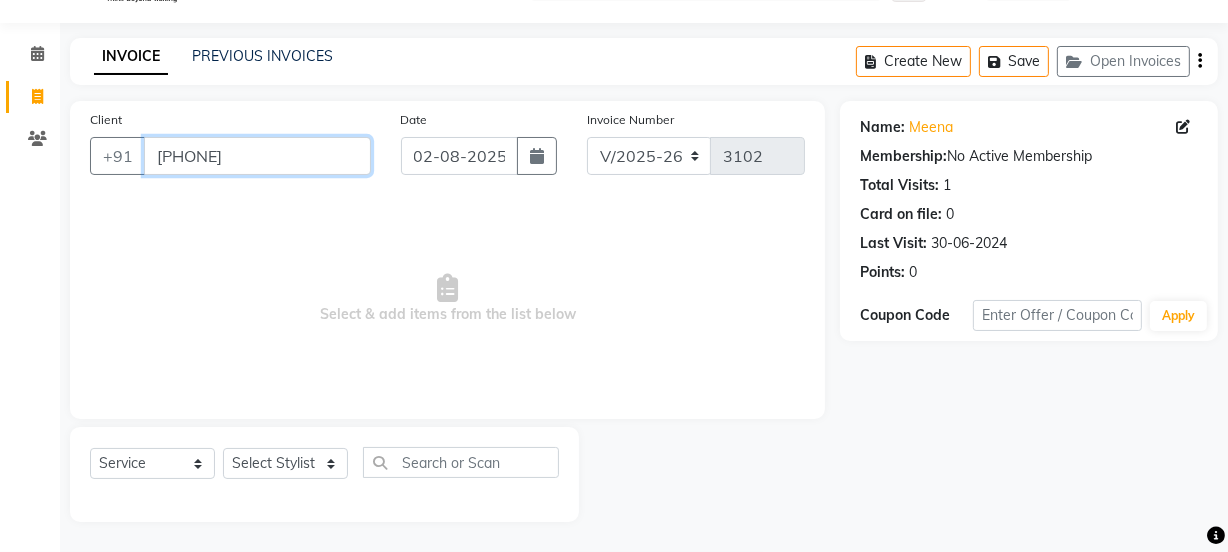 click on "9968514447" at bounding box center [257, 156] 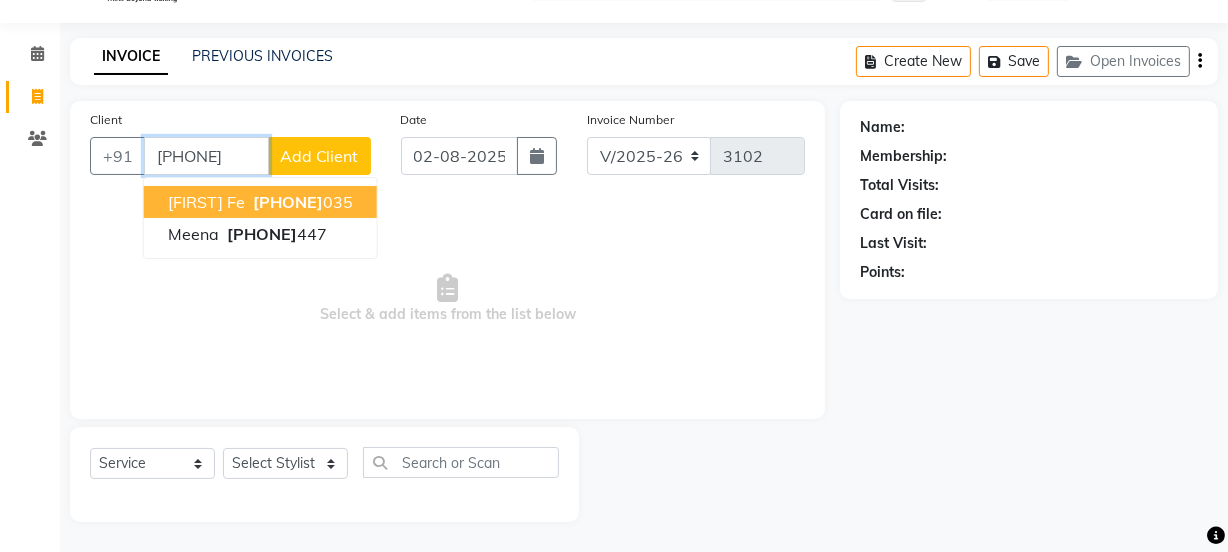click on "9968514 035" at bounding box center (301, 202) 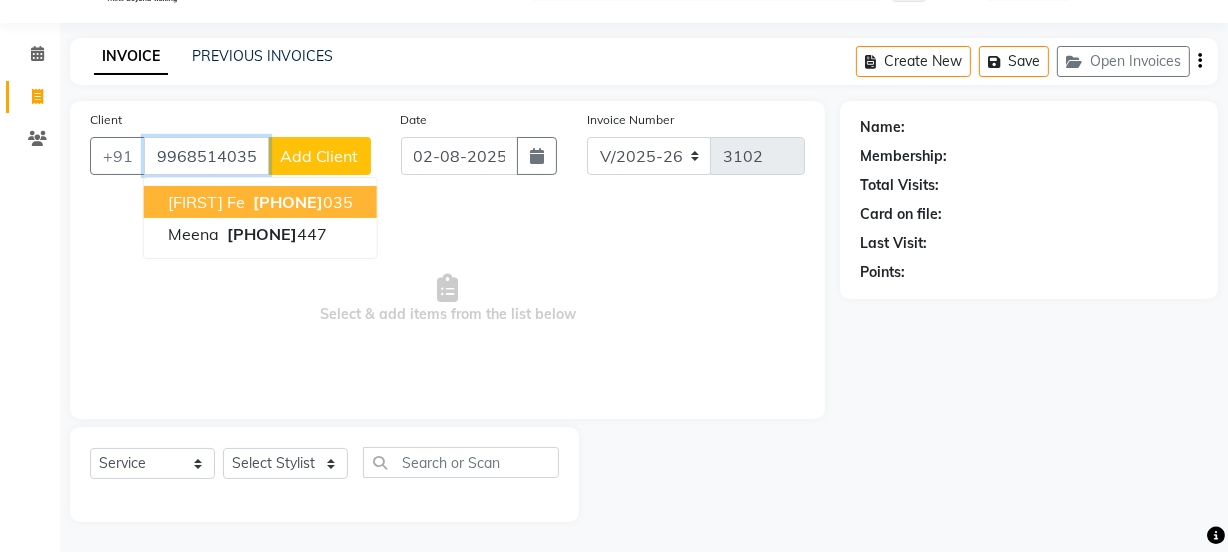 type on "9968514035" 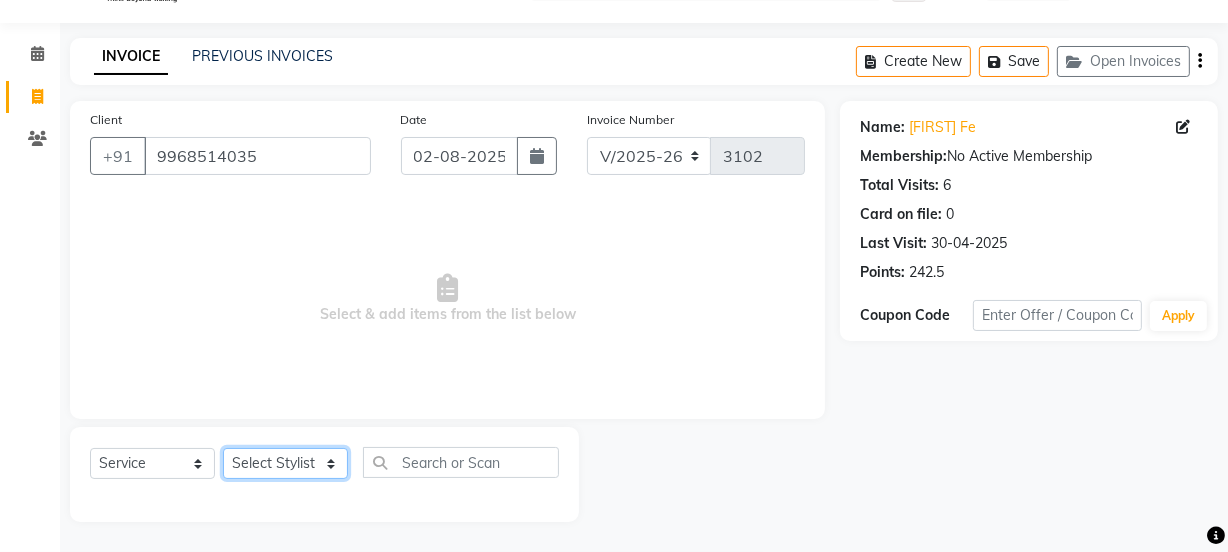 click on "Select Stylist Jyoti kaif Manager Pooja Prachi Raman Raman 2 Reception RIHAN Sameer Shivam simo SUNNY yogita" 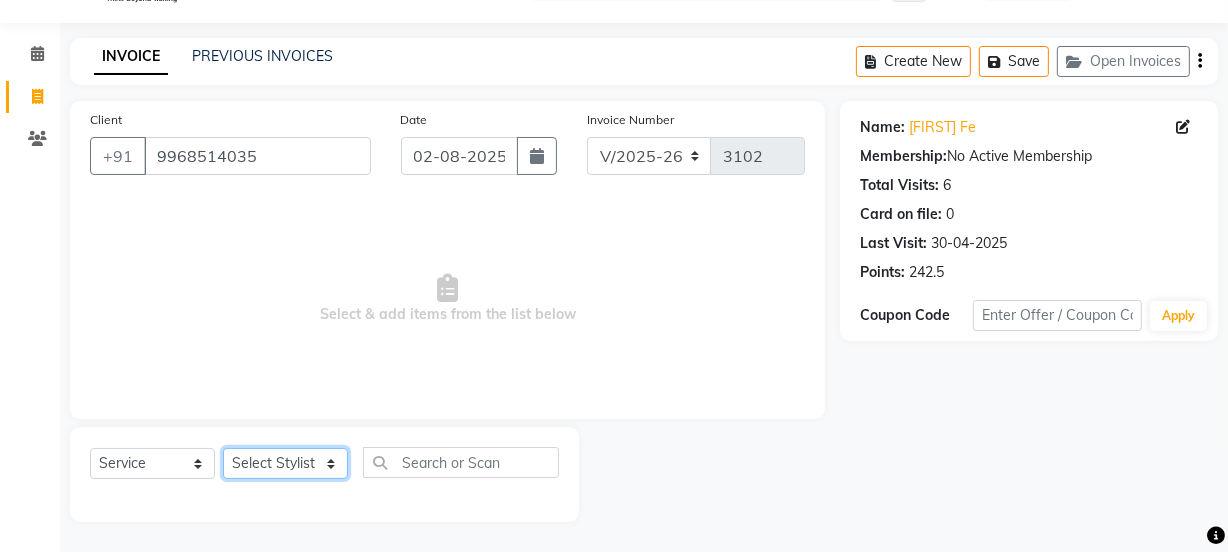 select on "70835" 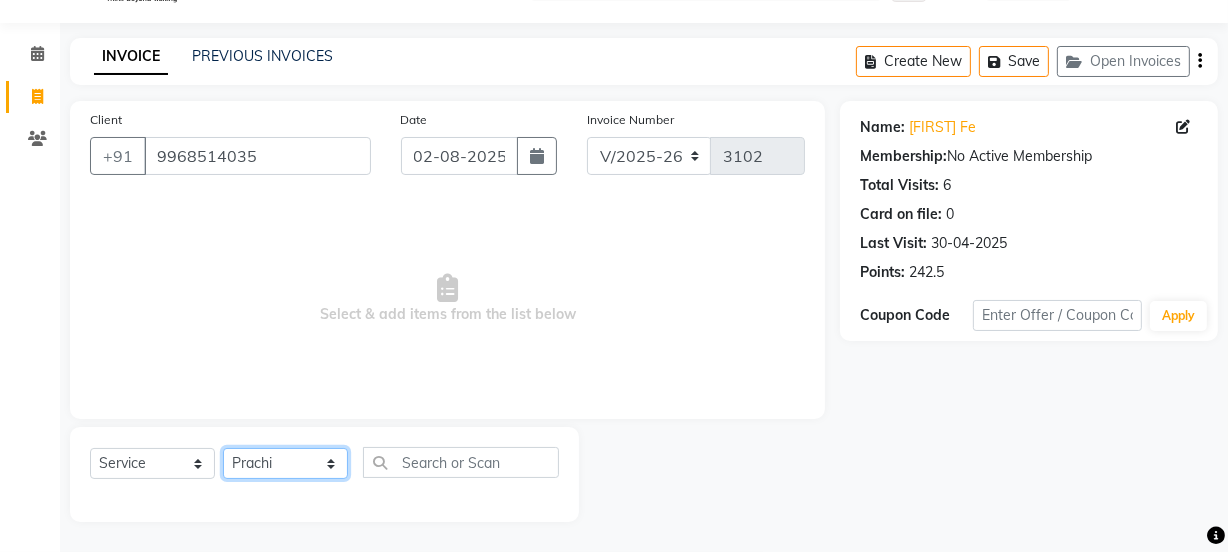 click on "Select Stylist Jyoti kaif Manager Pooja Prachi Raman Raman 2 Reception RIHAN Sameer Shivam simo SUNNY yogita" 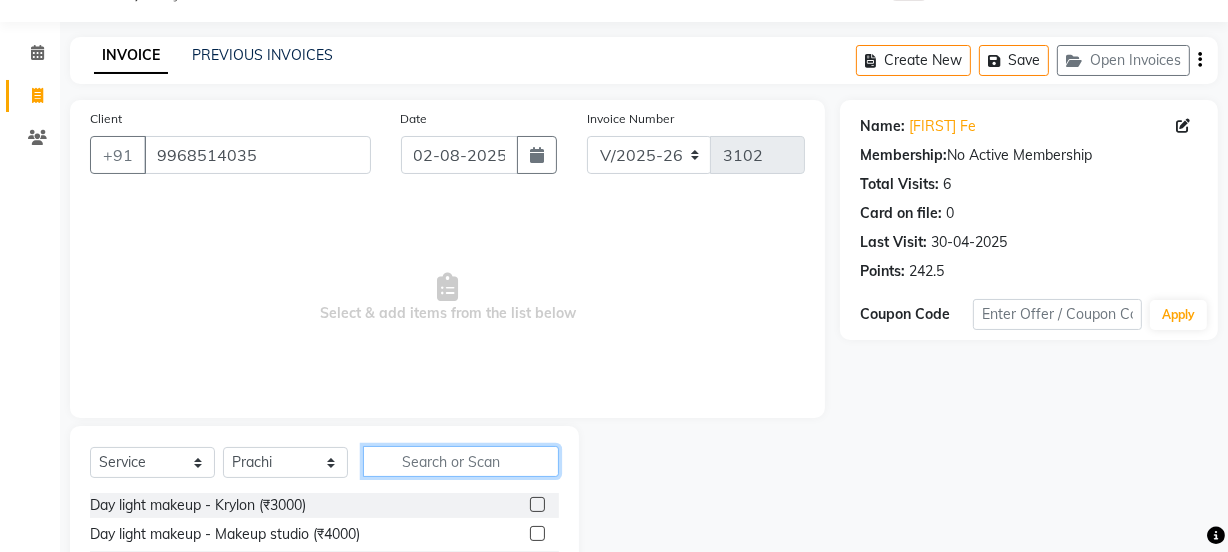 click 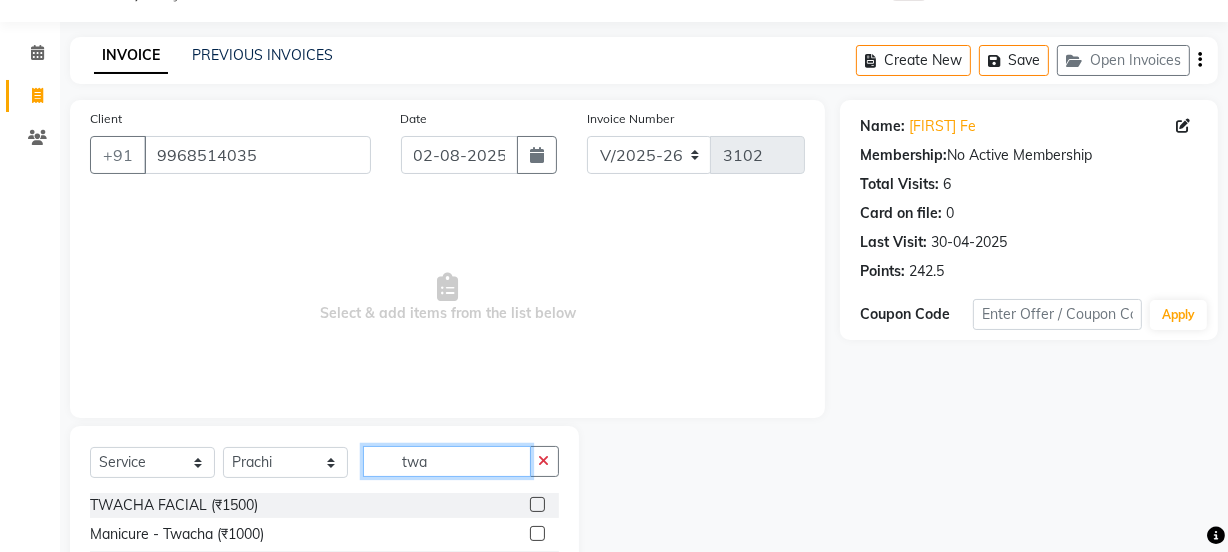 type on "twa" 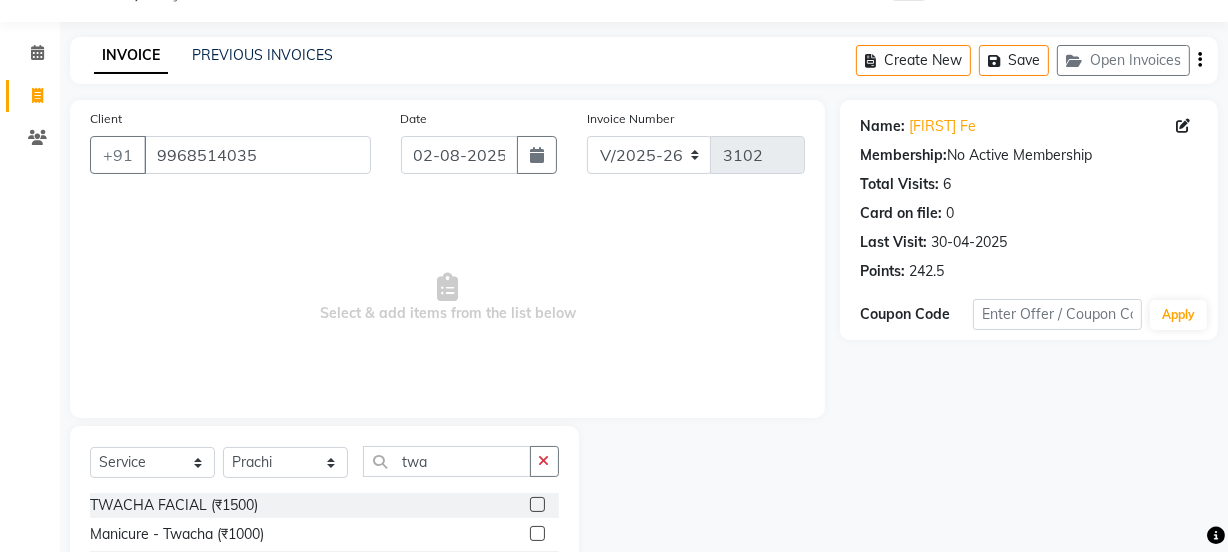click 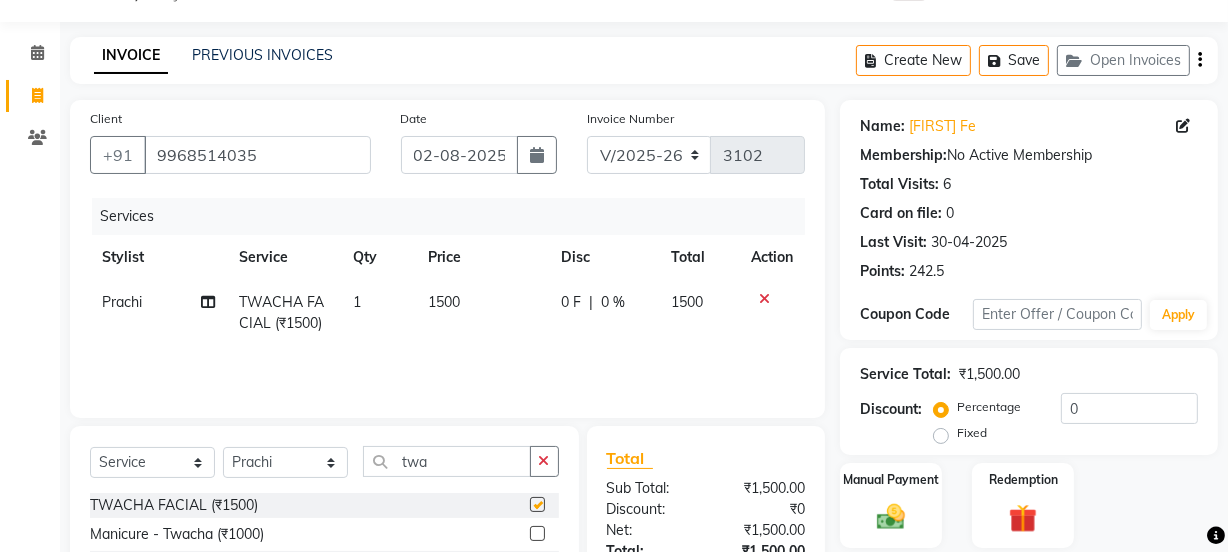 checkbox on "false" 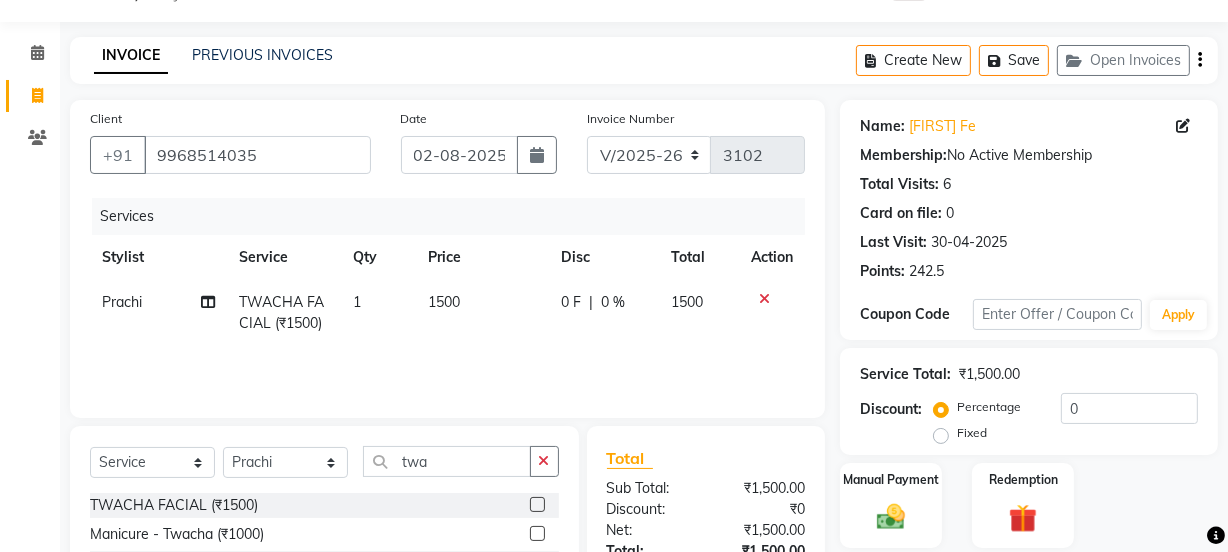 drag, startPoint x: 510, startPoint y: 342, endPoint x: 516, endPoint y: 357, distance: 16.155495 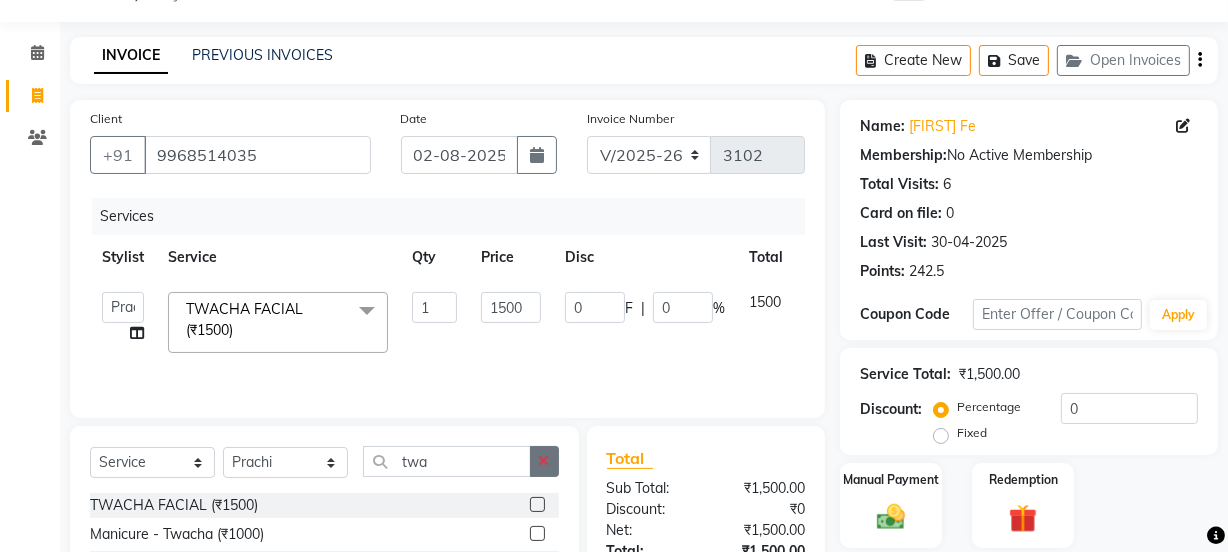 click 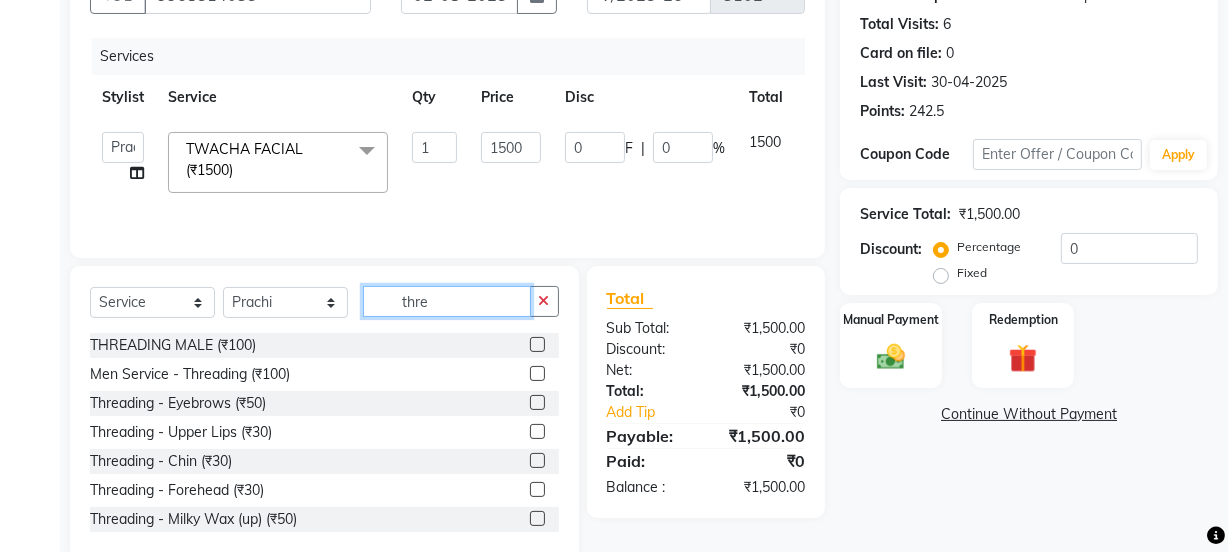 scroll, scrollTop: 250, scrollLeft: 0, axis: vertical 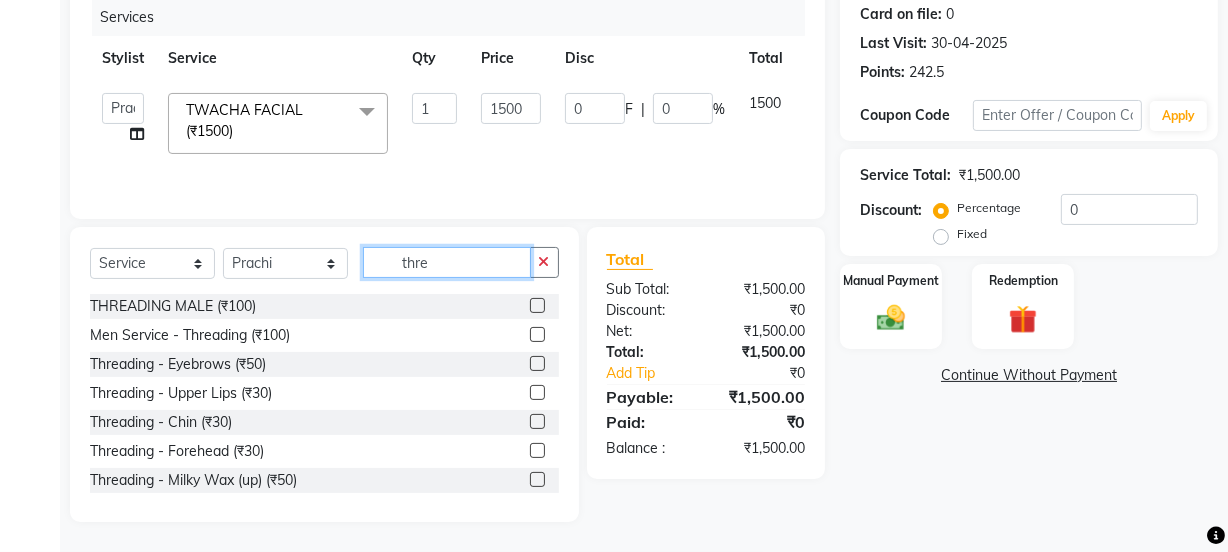 type on "thre" 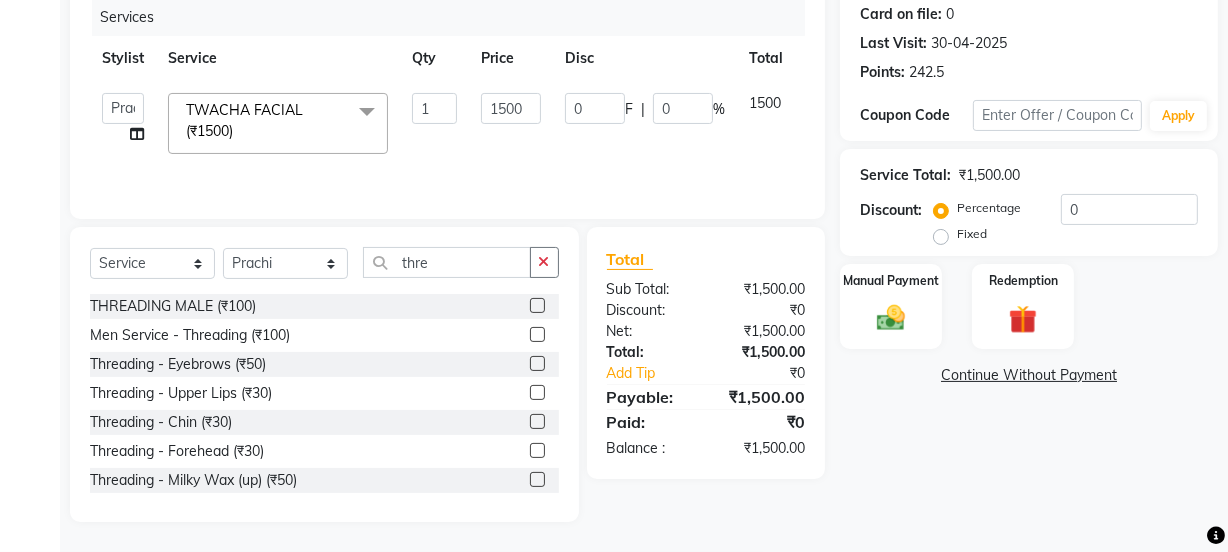 click 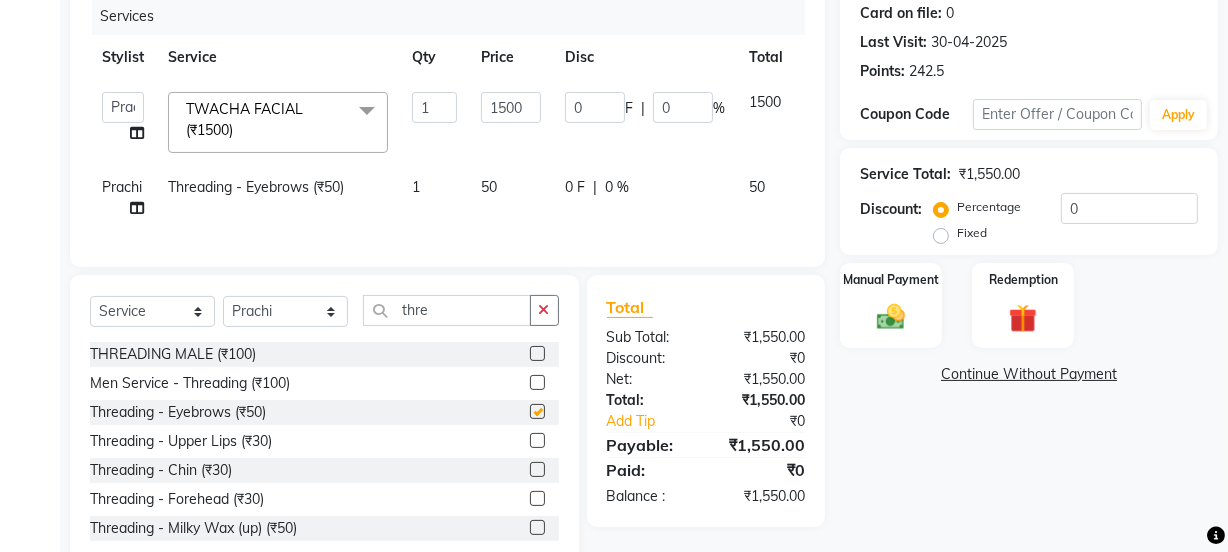 checkbox on "false" 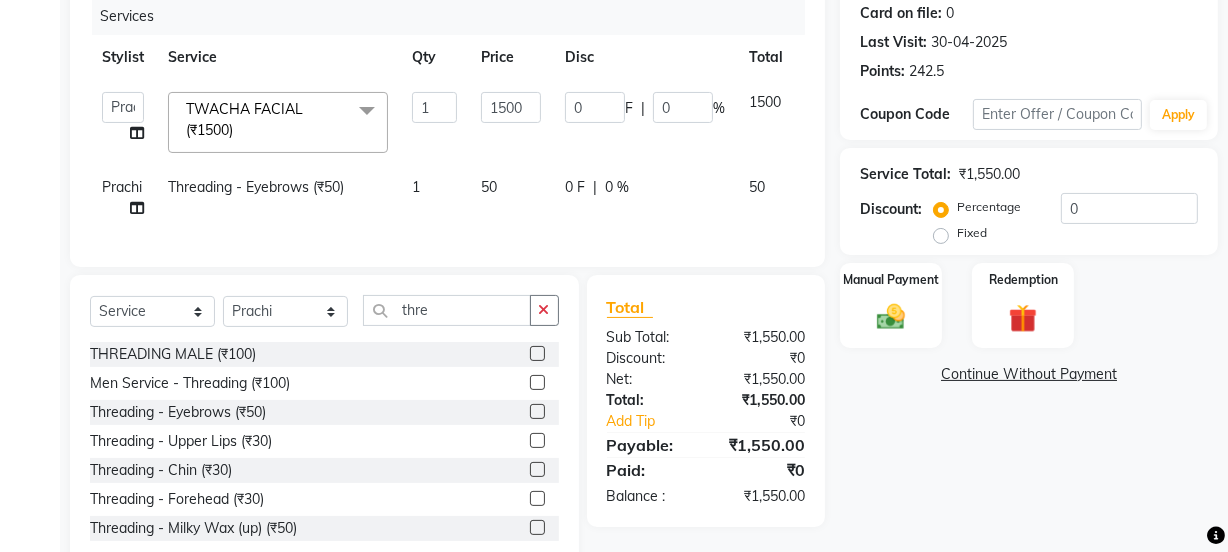 click on "Services Stylist Service Qty Price Disc Total Action  Jyoti   kaif   Manager   Pooja   Prachi   Raman   Raman 2   Reception   RIHAN   Sameer   Shivam   simo   SUNNY   yogita  TWACHA FACIAL (₹1500)  x Day light makeup  - Krylon (₹3000) Day light makeup  - Makeup studio (₹4000) Day light makeup  - Air brush (₹5000) Frount trimming (₹200) NANO (₹6000) Schwarzkopf root touch (₹1200) Full Arms Bleach (₹500) Bubble gum pedicure (₹1200) Wella bleach (₹700) FACE SCRUB (₹200) EYELESH (₹500) KANPEKI (₹3000) TANINO BOTOX (₹7000) BUBBLE GUM MANICURE (₹1500) TMT MASK (₹8001) MOROCCO SEREM (₹1800) LOREAL GLOBLE COLOUR (₹3000) BACK RICA WAX (₹600) NAIL CUT (₹100) PROTIN SPA G (₹1500) FOOT MASSAGE (₹300) STOMACH WAX (₹200) BACK TRIMMING (₹150) TWACHA FACIAL (₹1500) MACADAMIA SPA (₹3000) FULL BODY TRIMMING (₹100) THREADING MALE (₹100) BLUETOX (₹6000) lower lips (₹30) NOSE WAX (₹50) CHIN WAX (₹50) UNDER ARMS TRIMMING (₹50) ELBOWS (₹100) FROUNT BLEACH (₹400)" 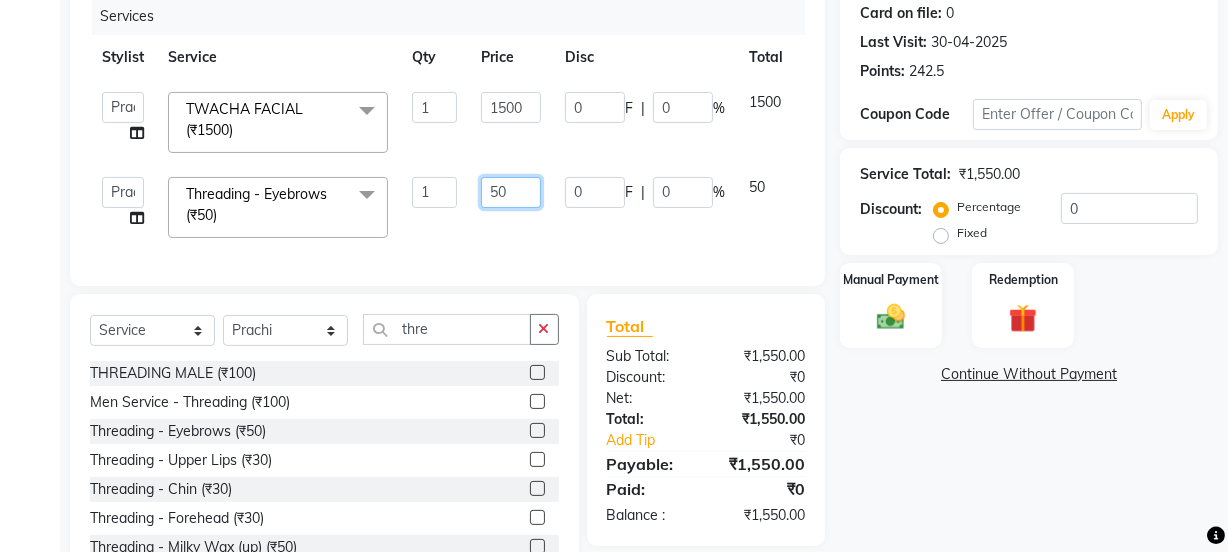drag, startPoint x: 513, startPoint y: 197, endPoint x: 313, endPoint y: 199, distance: 200.01 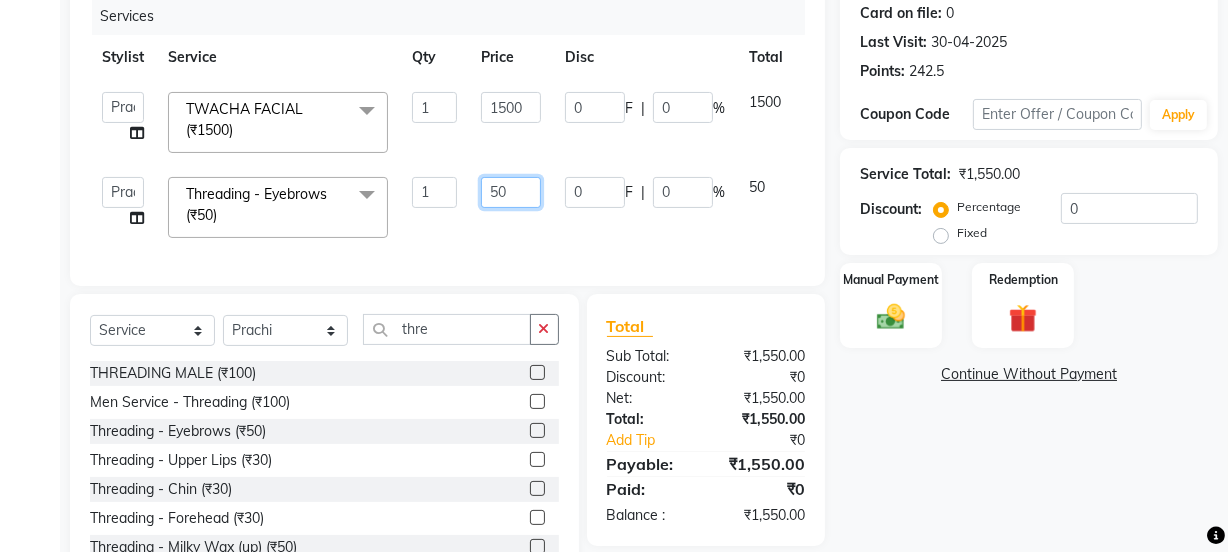 click on "Jyoti   kaif   Manager   Pooja   Prachi   Raman   Raman 2   Reception   RIHAN   Sameer   Shivam   simo   SUNNY   yogita  Threading  - Eyebrows (₹50)  x Day light makeup  - Krylon (₹3000) Day light makeup  - Makeup studio (₹4000) Day light makeup  - Air brush (₹5000) Frount trimming (₹200) NANO (₹6000) Schwarzkopf root touch (₹1200) Full Arms Bleach (₹500) Bubble gum pedicure (₹1200) Wella bleach (₹700) FACE SCRUB (₹200) EYELESH (₹500) KANPEKI (₹3000) TANINO BOTOX (₹7000) BUBBLE GUM MANICURE (₹1500) TMT MASK (₹8001) MOROCCO SEREM (₹1800) LOREAL GLOBLE COLOUR (₹3000) BACK RICA WAX (₹600) NAIL CUT (₹100) PROTIN SPA G (₹1500) FOOT MASSAGE (₹300) STOMACH WAX (₹200) BACK TRIMMING (₹150) TWACHA FACIAL (₹1500) MACADAMIA SPA (₹3000) FULL BODY TRIMMING (₹100) THREADING MALE (₹100) BLUETOX (₹6000) lower lips (₹30) NOSE WAX (₹50) CHIN WAX (₹50) UNDER ARMS TRIMMING (₹50) ELBOWS (₹100) MENHDI APPLICATION (₹300) FROUNT BLEACH (₹400) pack (₹200) 1 50" 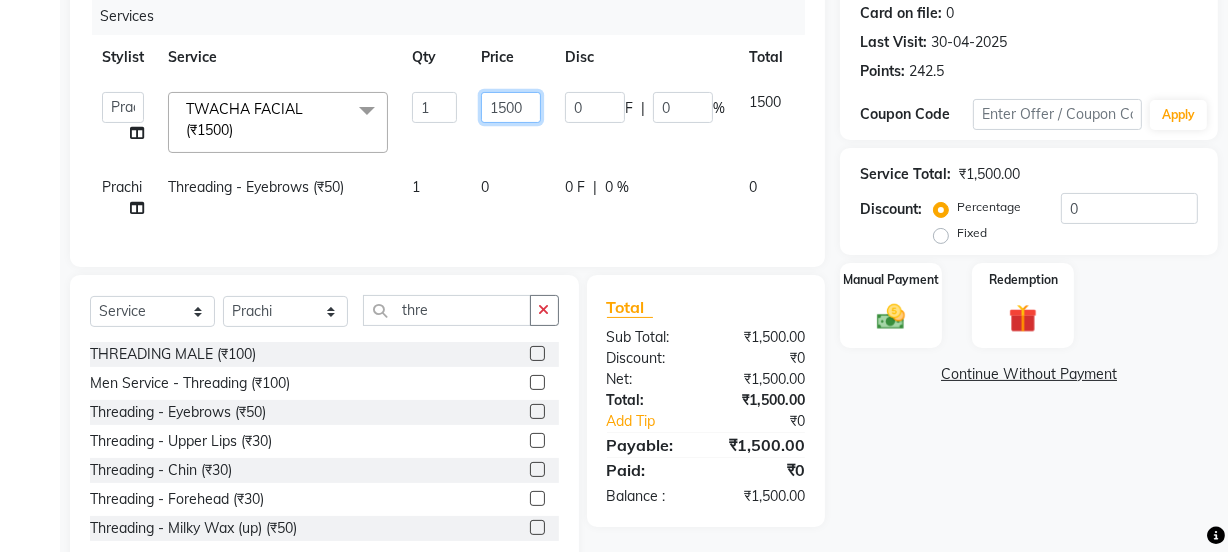 click on "1500" 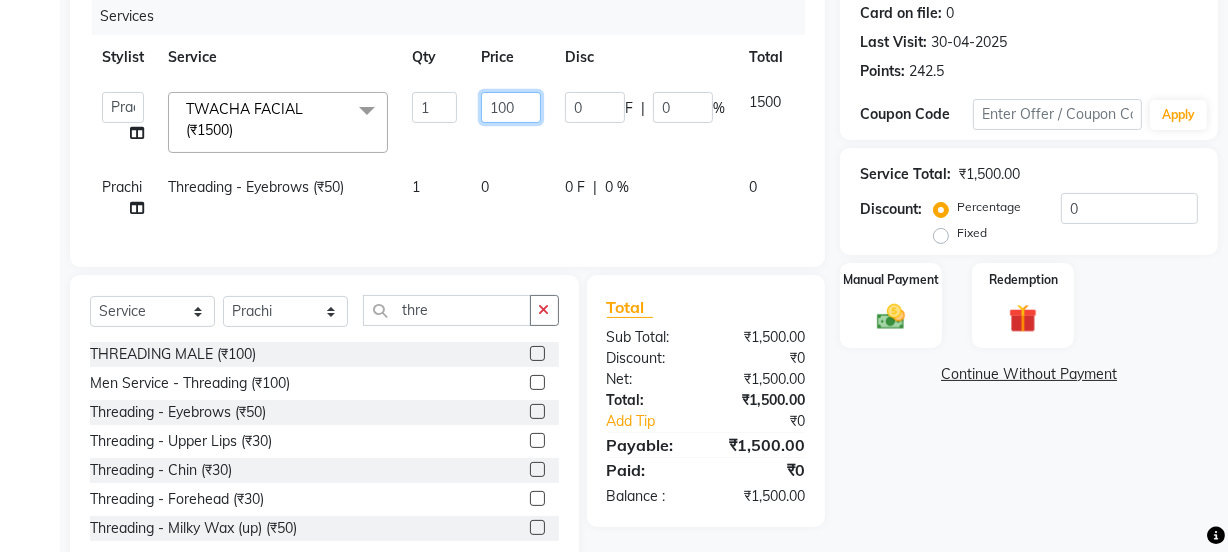 type on "1000" 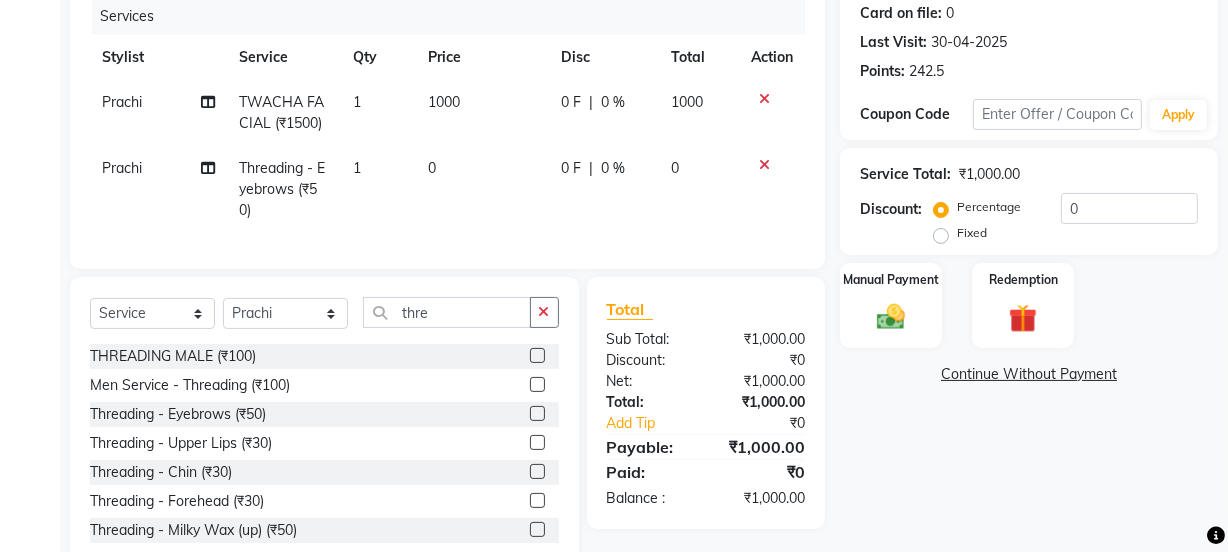 click on "1000" 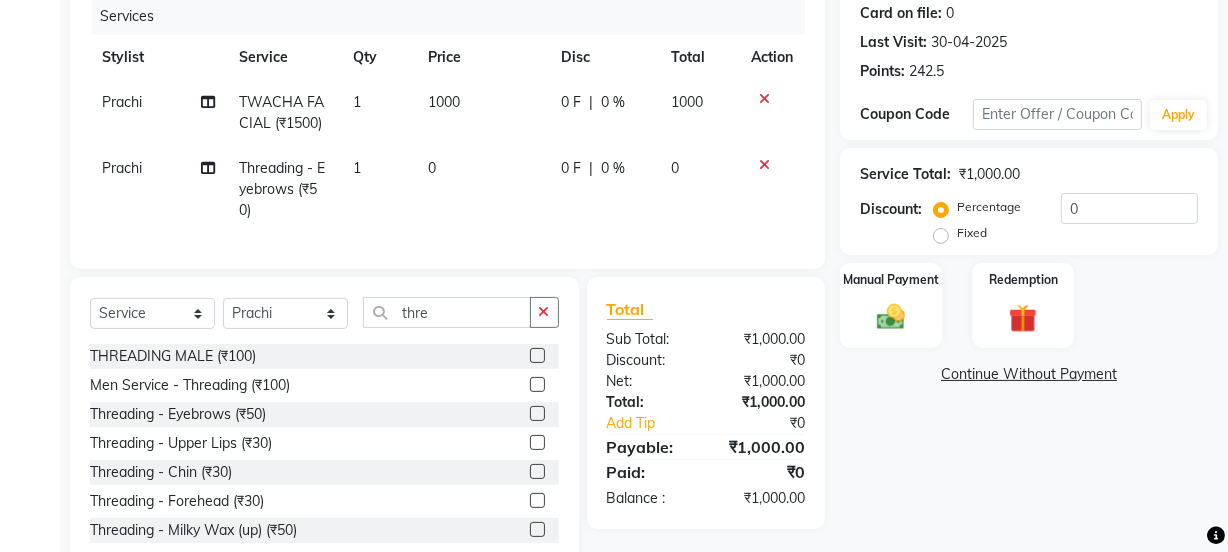 select on "70835" 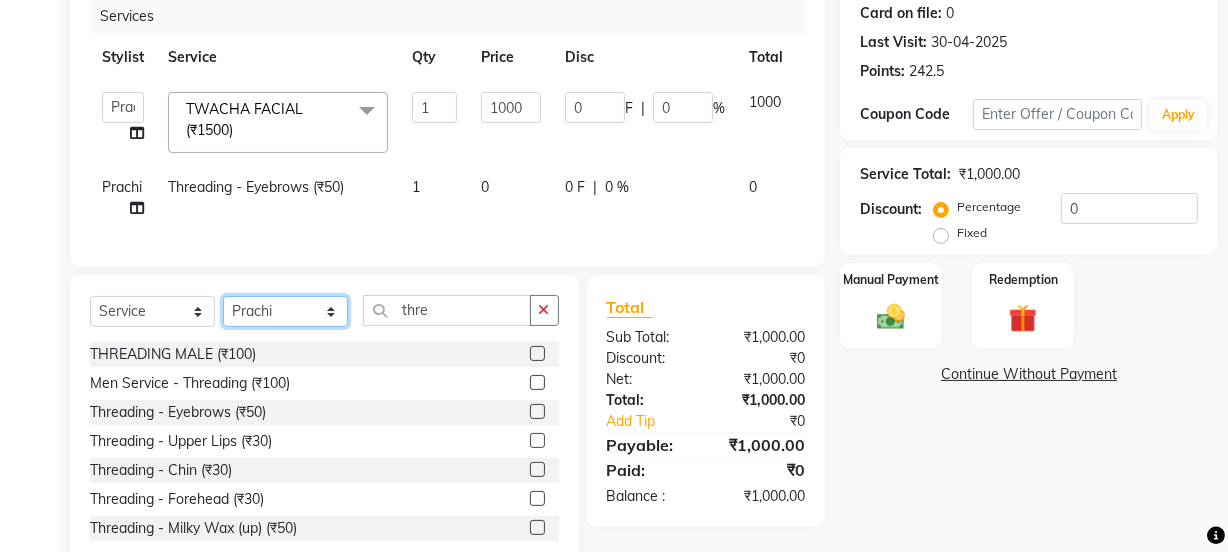click on "Select Stylist Jyoti kaif Manager Pooja Prachi Raman Raman 2 Reception RIHAN Sameer Shivam simo SUNNY yogita" 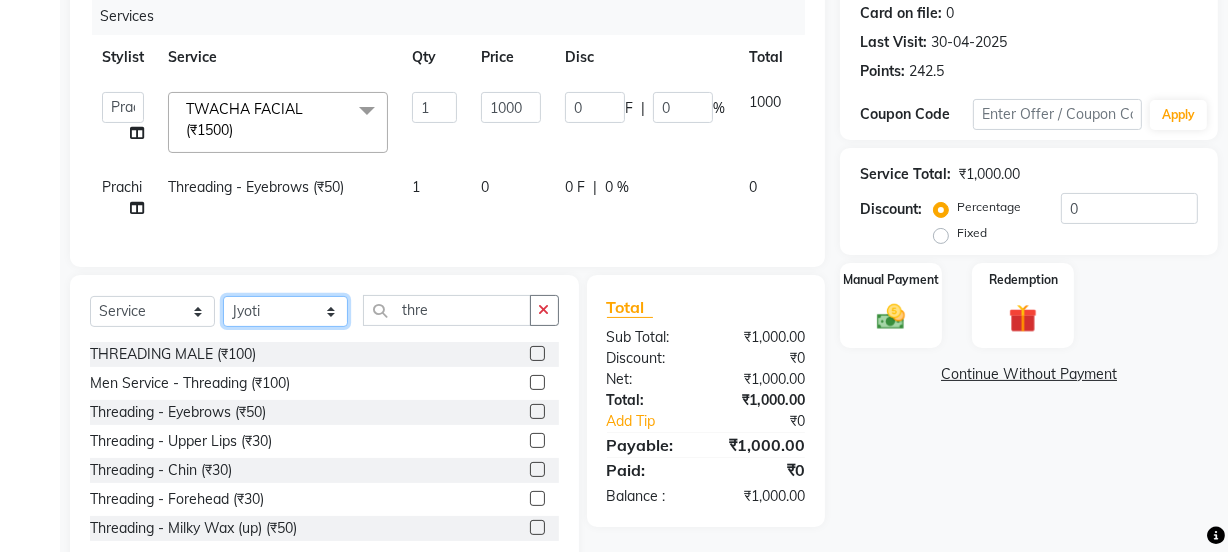 click on "Select Stylist Jyoti kaif Manager Pooja Prachi Raman Raman 2 Reception RIHAN Sameer Shivam simo SUNNY yogita" 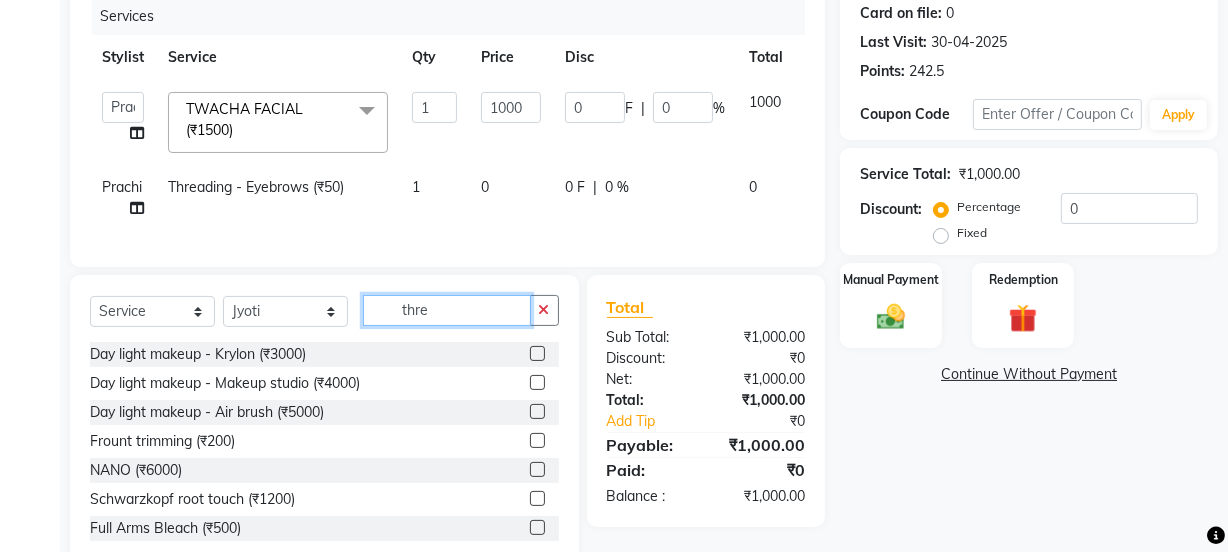 drag, startPoint x: 438, startPoint y: 335, endPoint x: 367, endPoint y: 332, distance: 71.063354 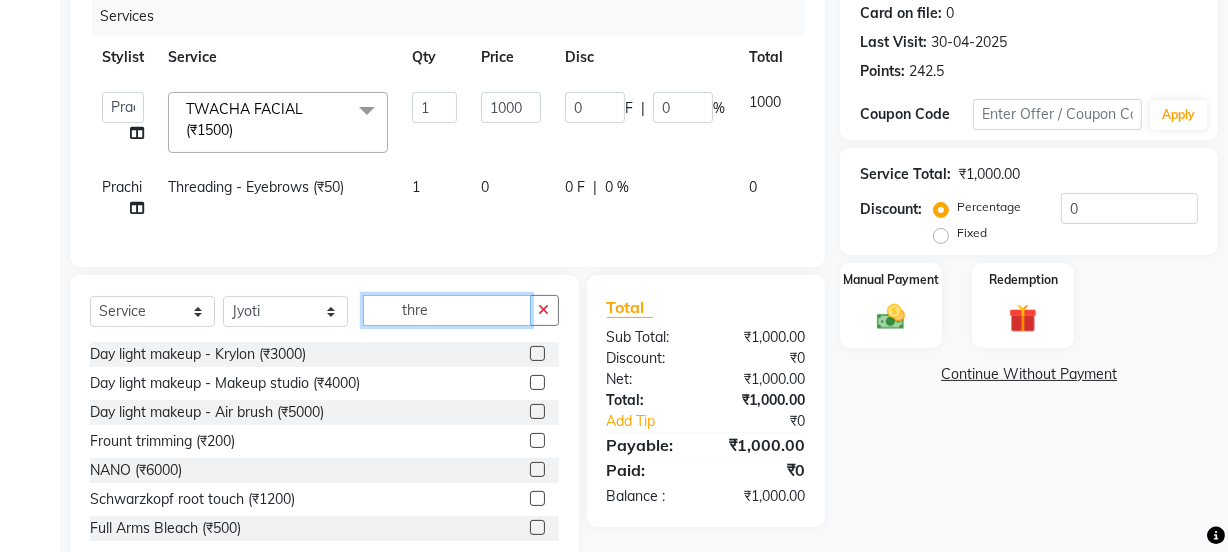click on "thre" 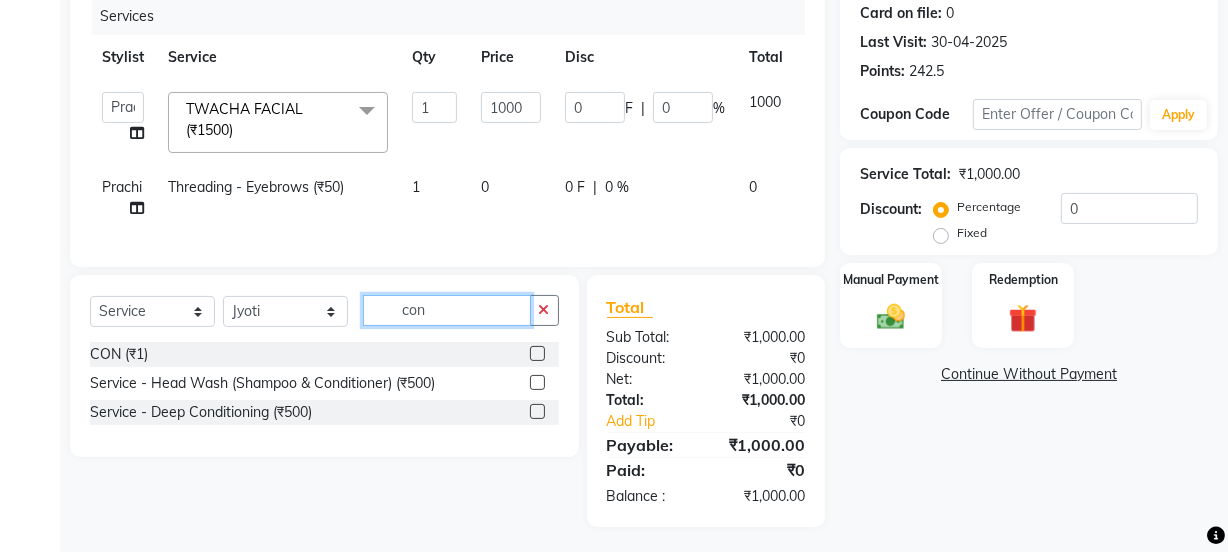 type on "con" 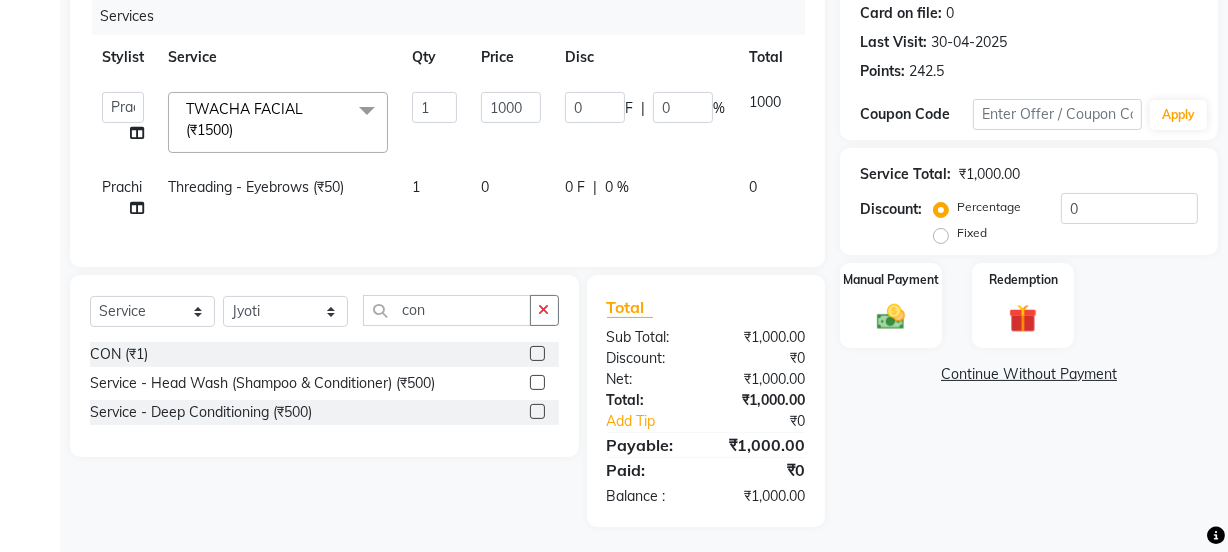 drag, startPoint x: 530, startPoint y: 365, endPoint x: 539, endPoint y: 328, distance: 38.078865 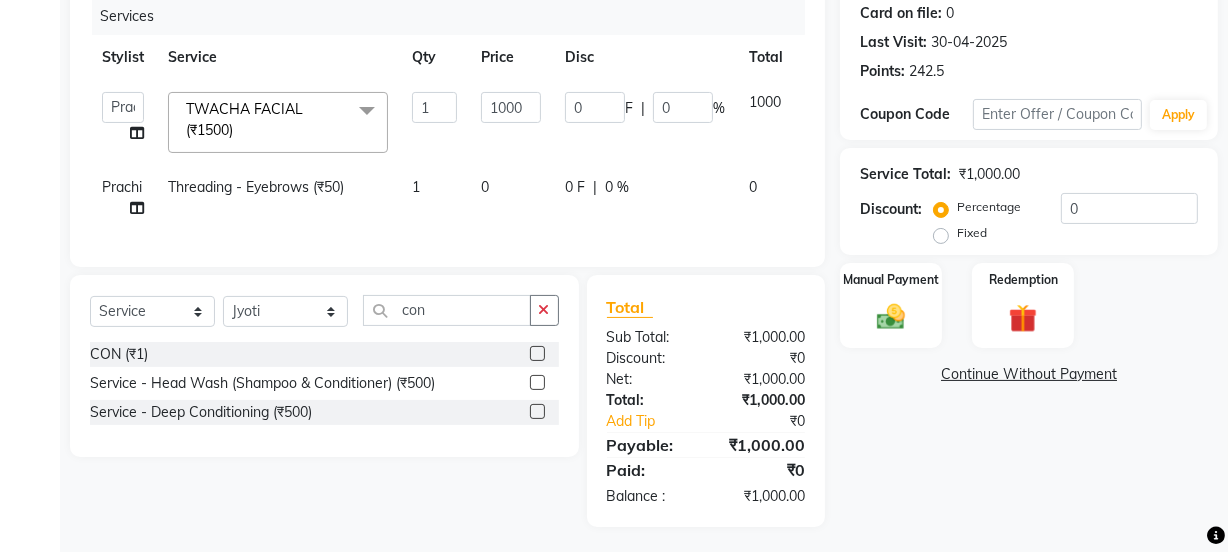 click 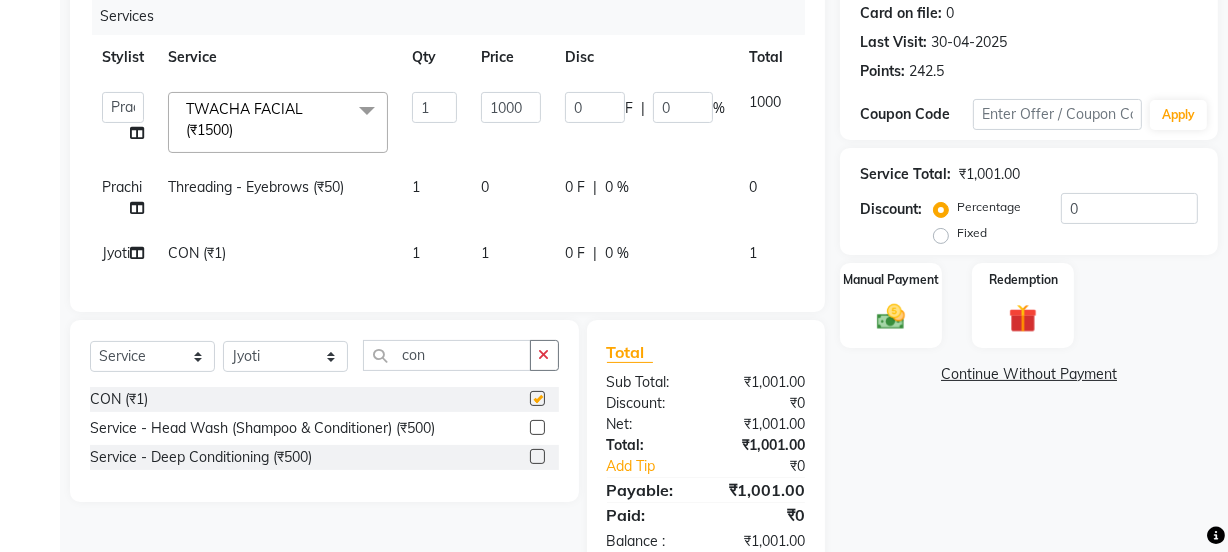 click on "1" 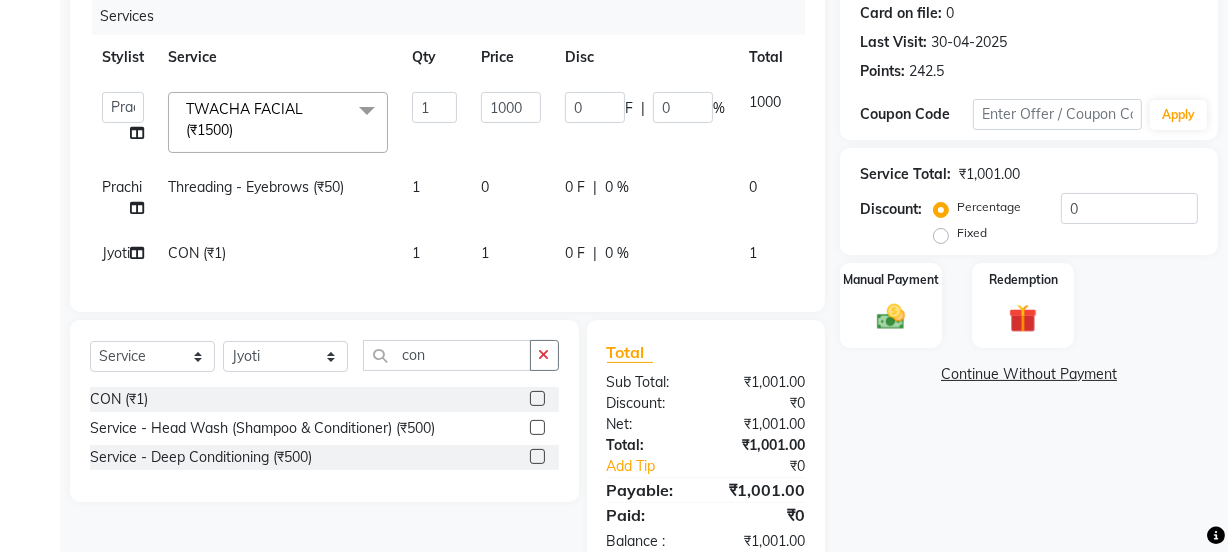 checkbox on "false" 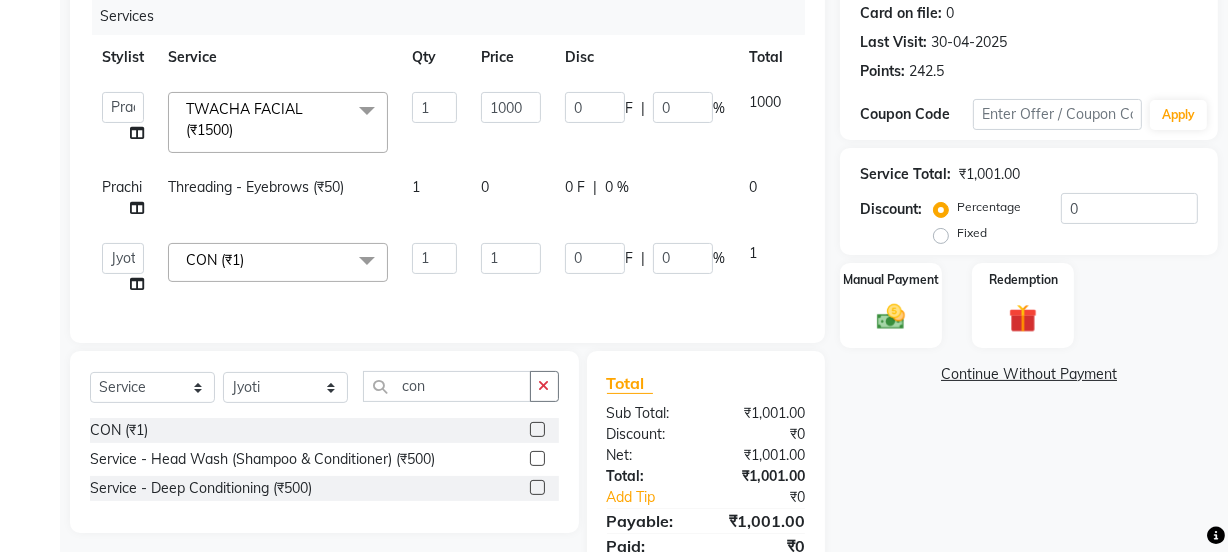 click on "Jyoti   kaif   Manager   Pooja   Prachi   Raman   Raman 2   Reception   RIHAN   Sameer   Shivam   simo   SUNNY   yogita  CON  (₹1)  x Day light makeup  - Krylon (₹3000) Day light makeup  - Makeup studio (₹4000) Day light makeup  - Air brush (₹5000) Frount trimming (₹200) NANO (₹6000) Schwarzkopf root touch (₹1200) Full Arms Bleach (₹500) Bubble gum pedicure (₹1200) Wella bleach (₹700) FACE SCRUB (₹200) EYELESH (₹500) KANPEKI (₹3000) BUBBLE GUM MANICURE (₹1500) TMT MASK (₹8001) MOROCCO SEREM (₹1800) LOREAL GLOBLE COLOUR (₹3000) BACK RICA WAX (₹600) NAIL CUT (₹100) PROTIN SPA G (₹1500) FOOT MASSAGE (₹300) STOMACH WAX (₹200) BACK TRIMMING (₹150) TWACHA FACIAL (₹1500) MACADAMIA SPA (₹3000) FULL BODY TRIMMING (₹100) THREADING MALE (₹100) BLUETOX (₹6000) lower lips (₹30) NOSE WAX (₹50) CHIN WAX (₹50) UNDER ARMS TRIMMING (₹50) ELBOWS (₹100) MENHDI APPLICATION (₹300) FROUNT BLEACH (₹400) BACK  BLEACH (₹400) BLACKHEADS REMOVE (₹100) 1 1 0 F |" 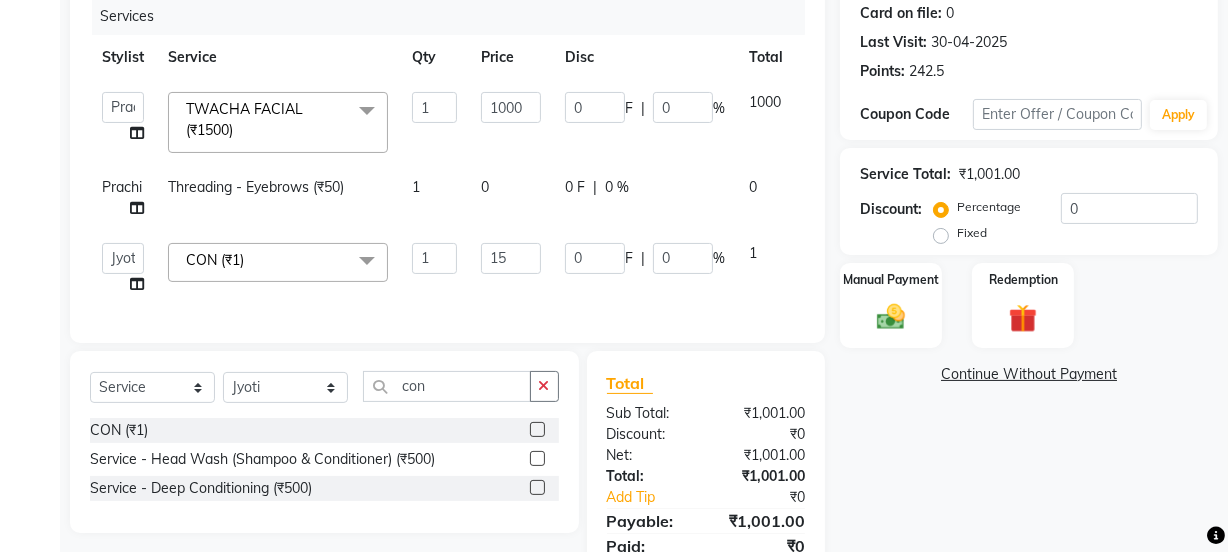 type on "1" 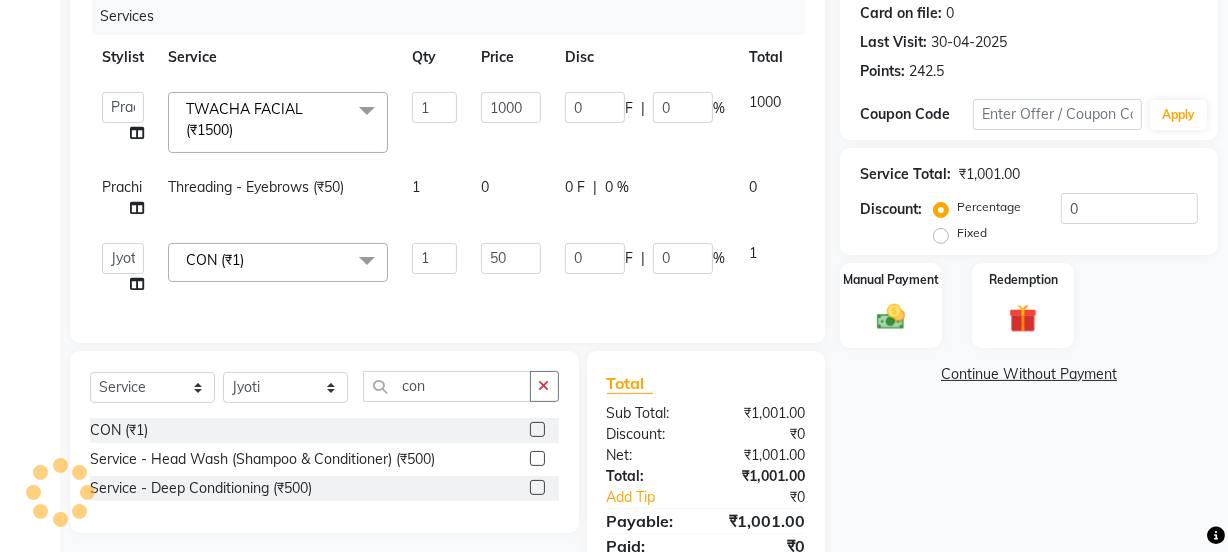 type on "500" 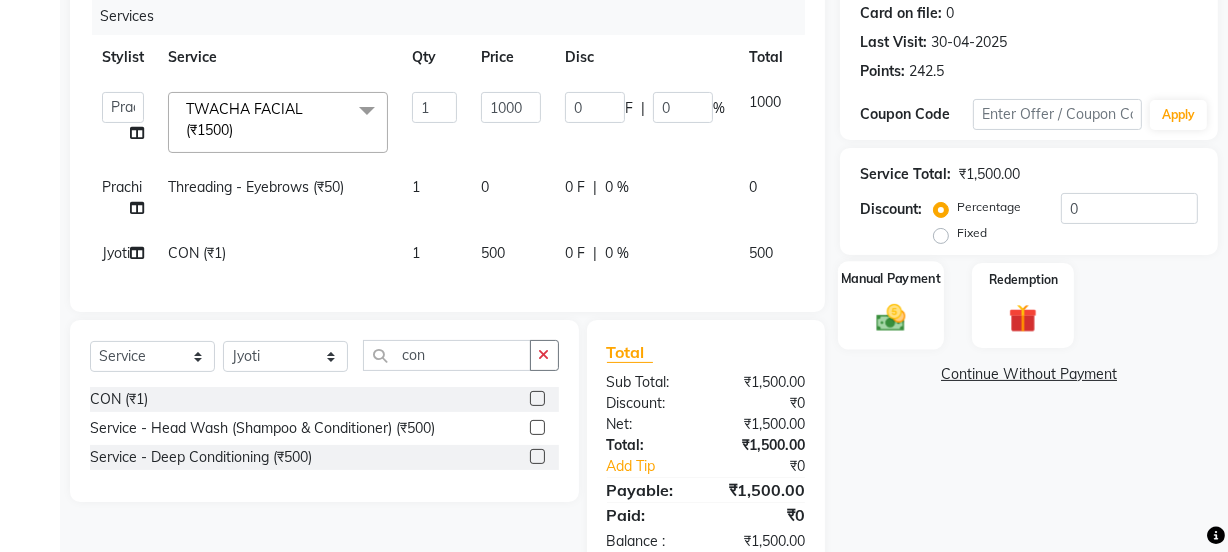 click on "Manual Payment" 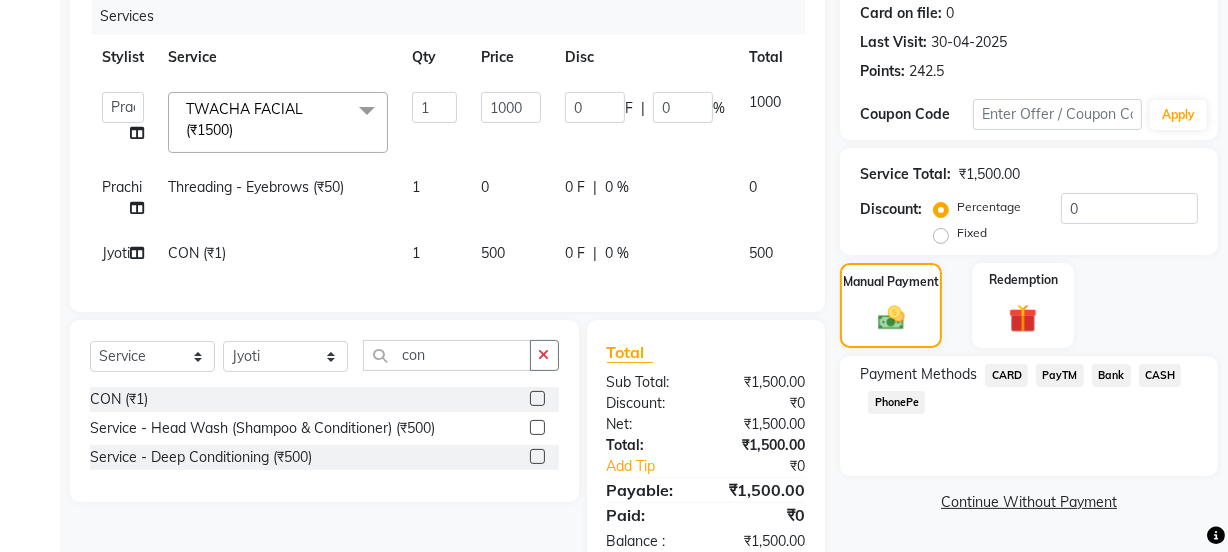 click on "CASH" 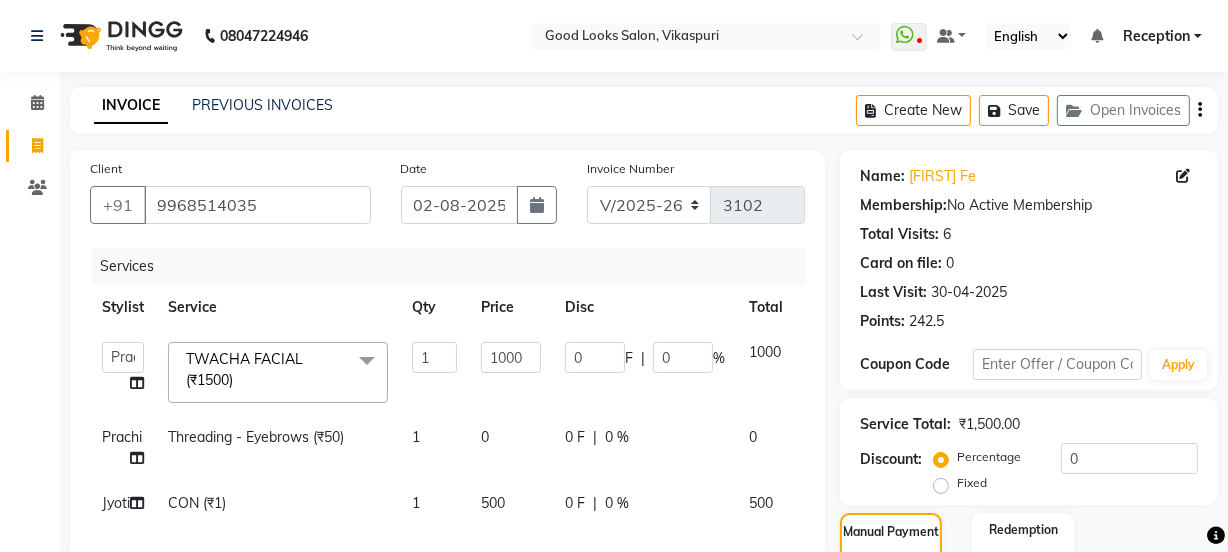 scroll, scrollTop: 334, scrollLeft: 0, axis: vertical 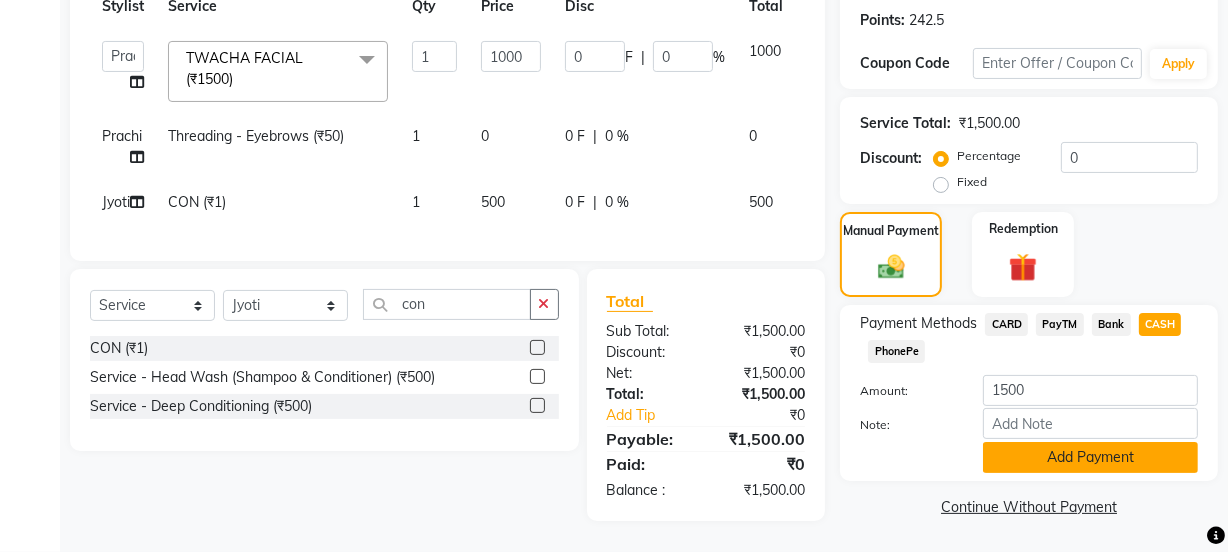 click on "Add Payment" 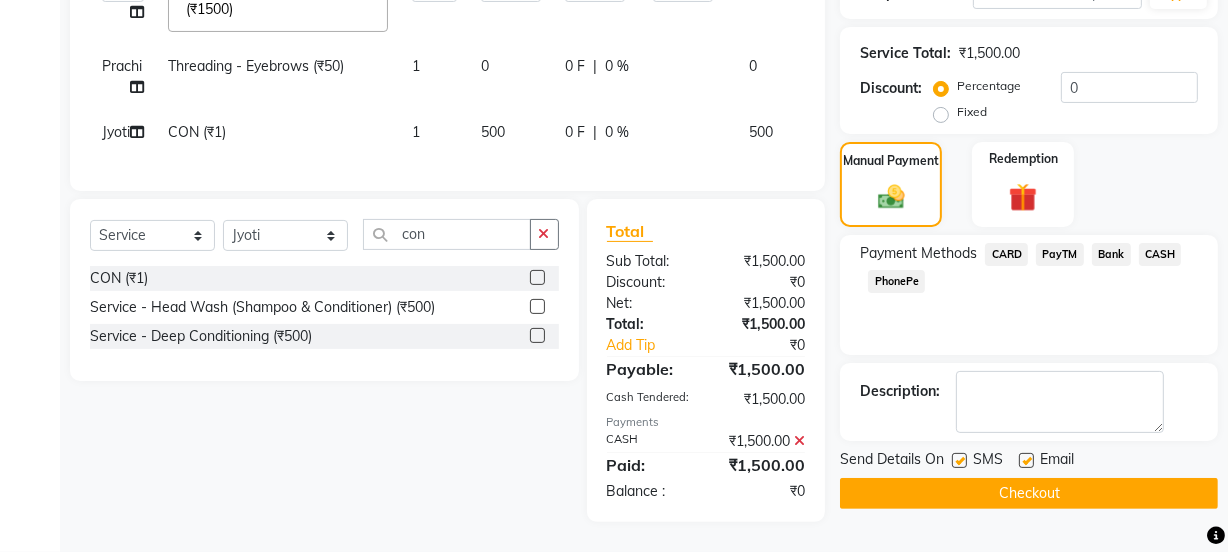 scroll, scrollTop: 405, scrollLeft: 0, axis: vertical 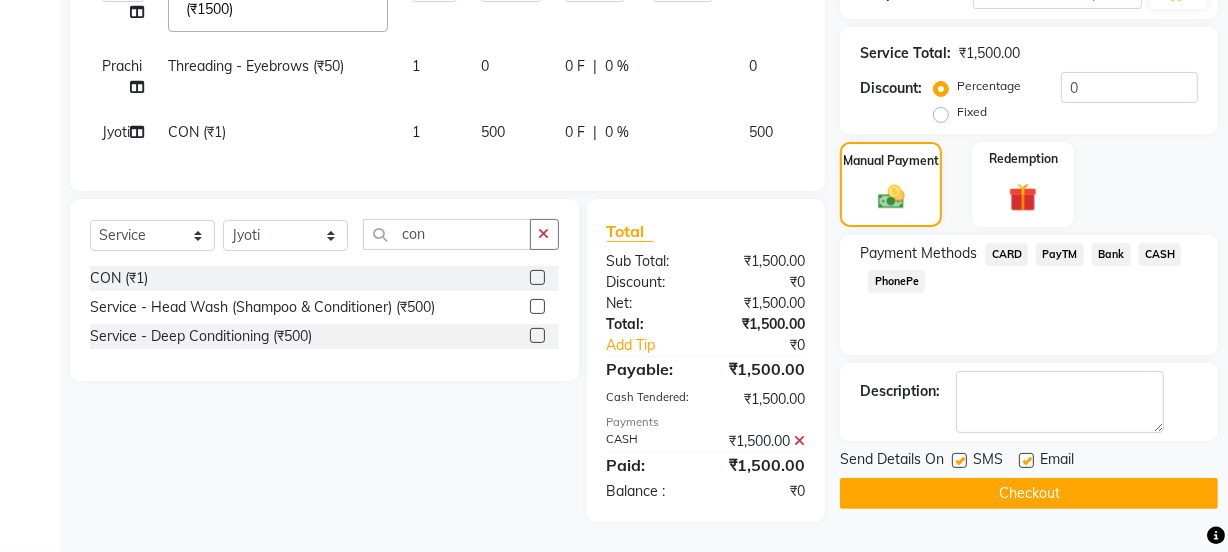 click 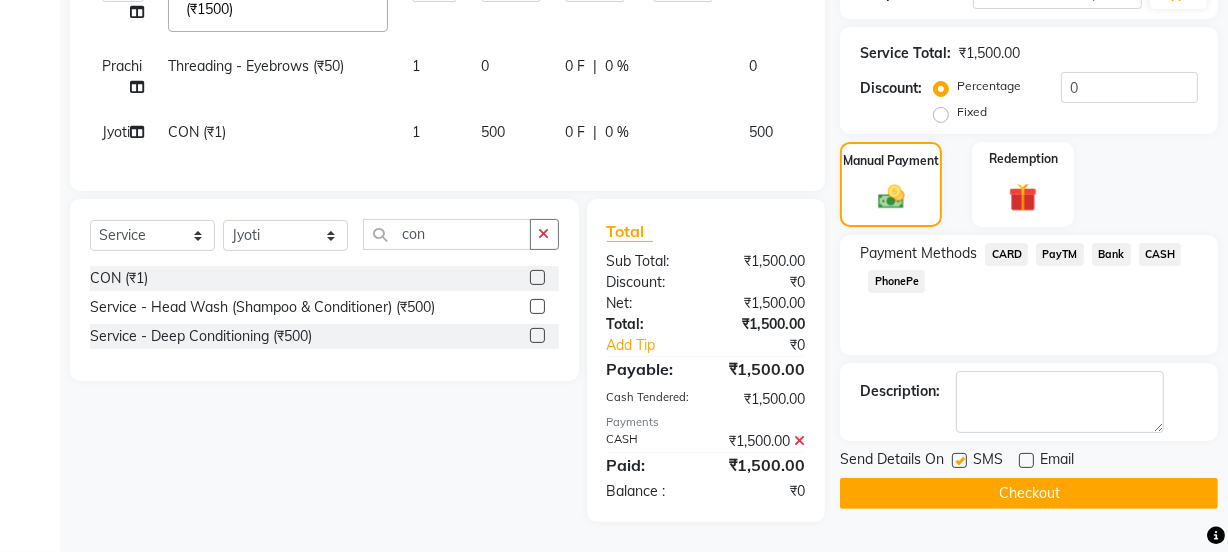 click 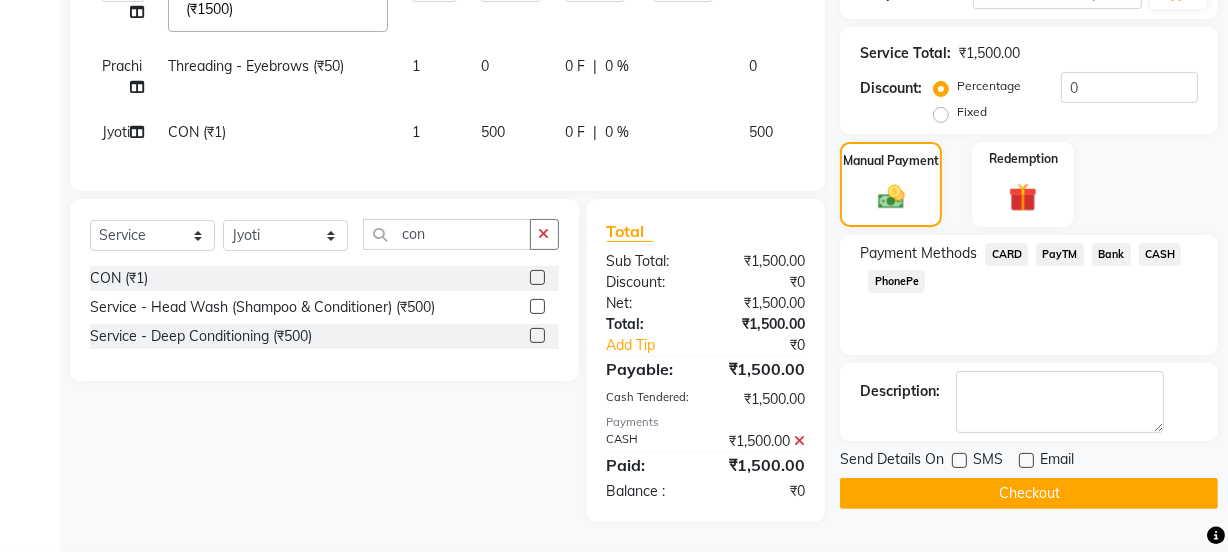 click on "Checkout" 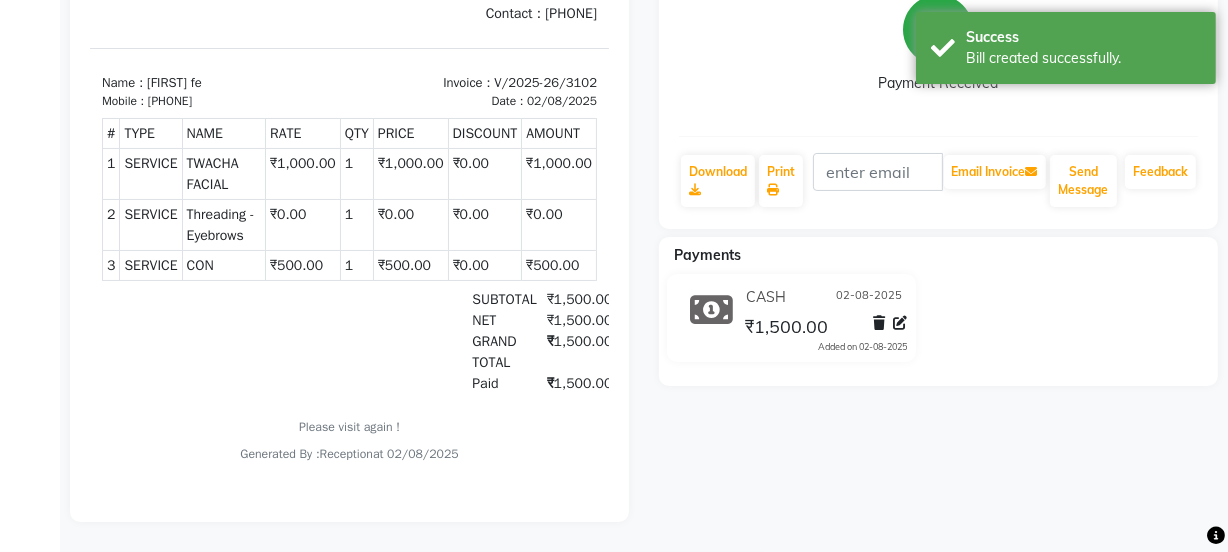 scroll, scrollTop: 0, scrollLeft: 0, axis: both 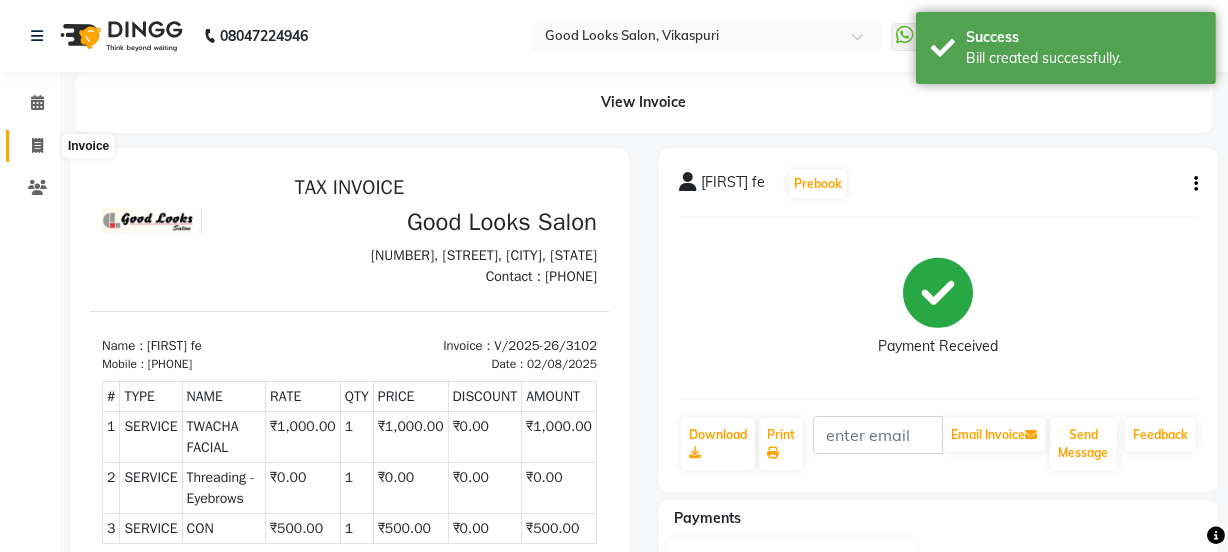 click 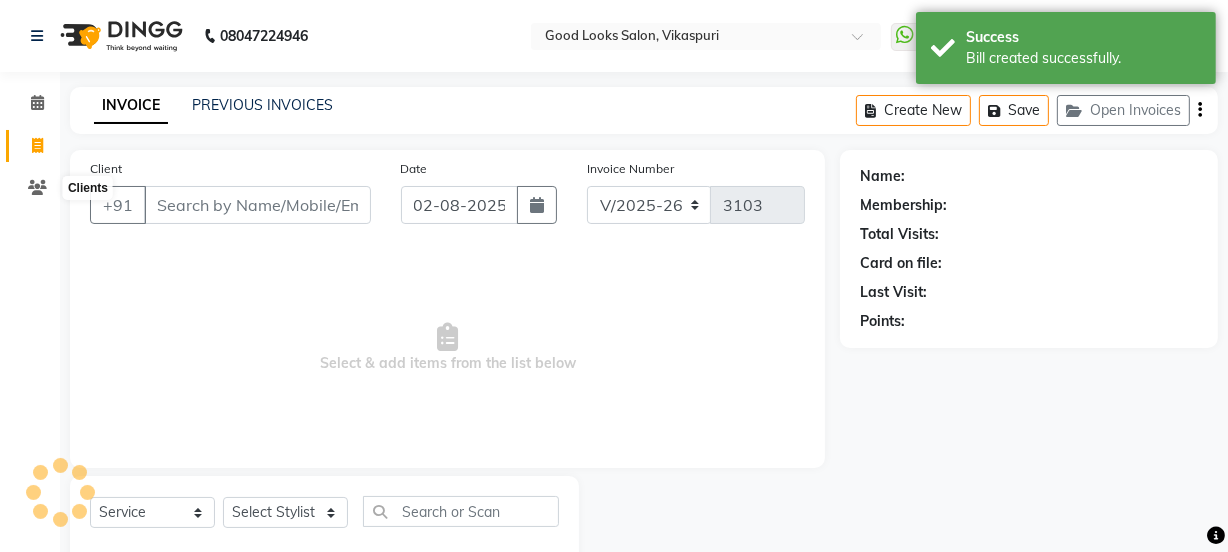 scroll, scrollTop: 50, scrollLeft: 0, axis: vertical 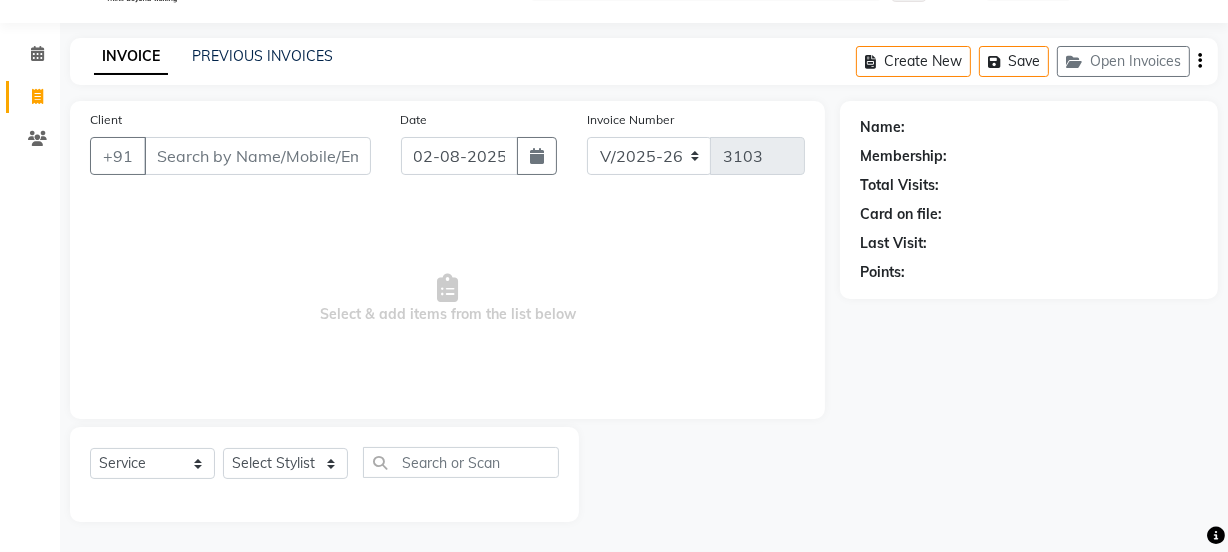 click on "INVOICE PREVIOUS INVOICES" 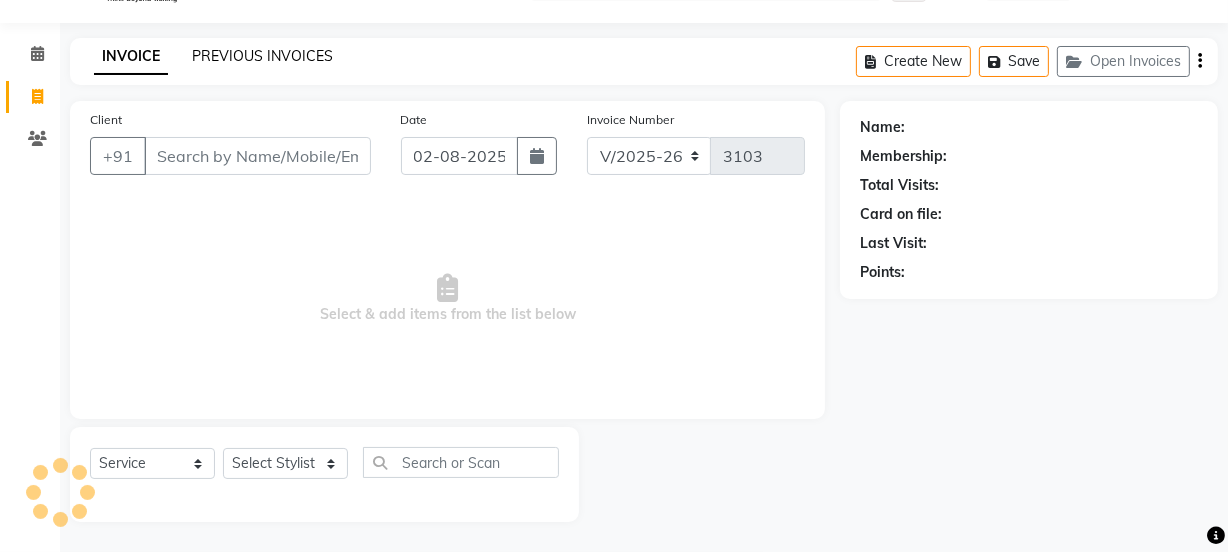 click on "PREVIOUS INVOICES" 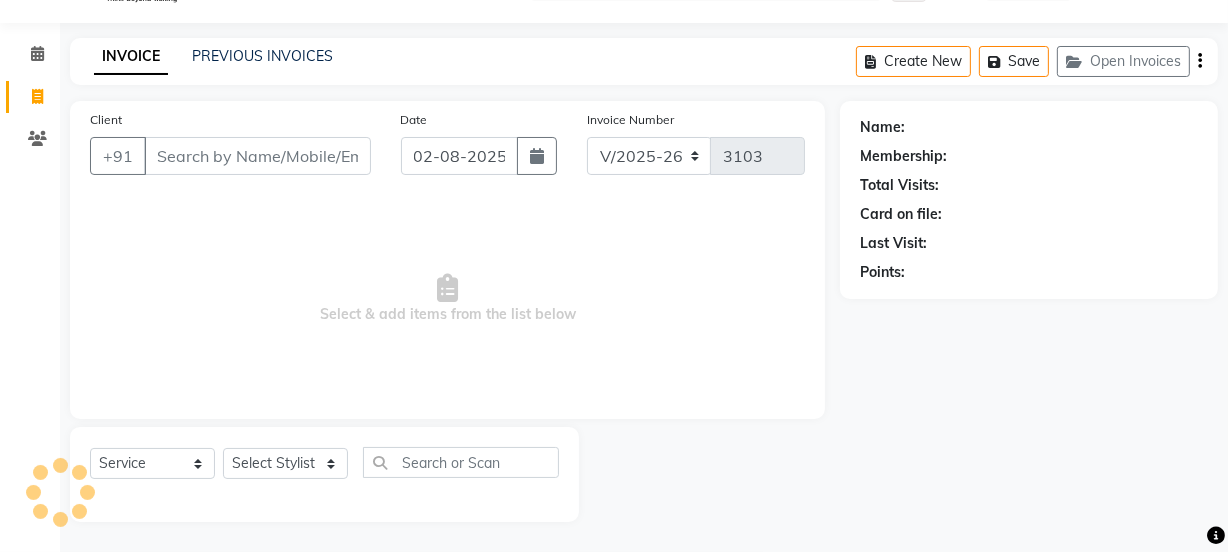 scroll, scrollTop: 0, scrollLeft: 0, axis: both 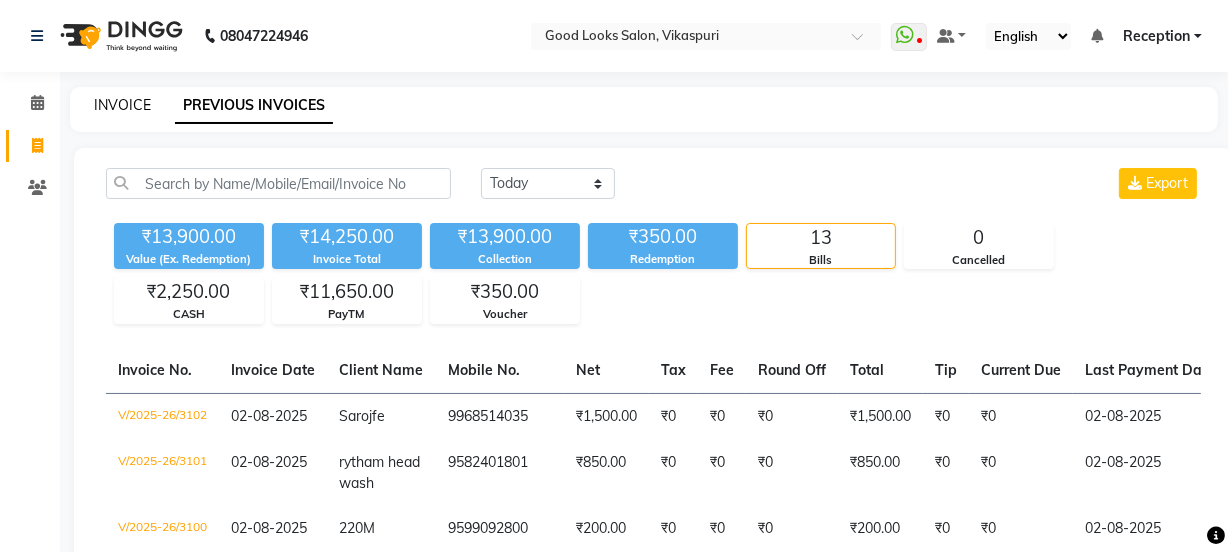 click on "INVOICE" 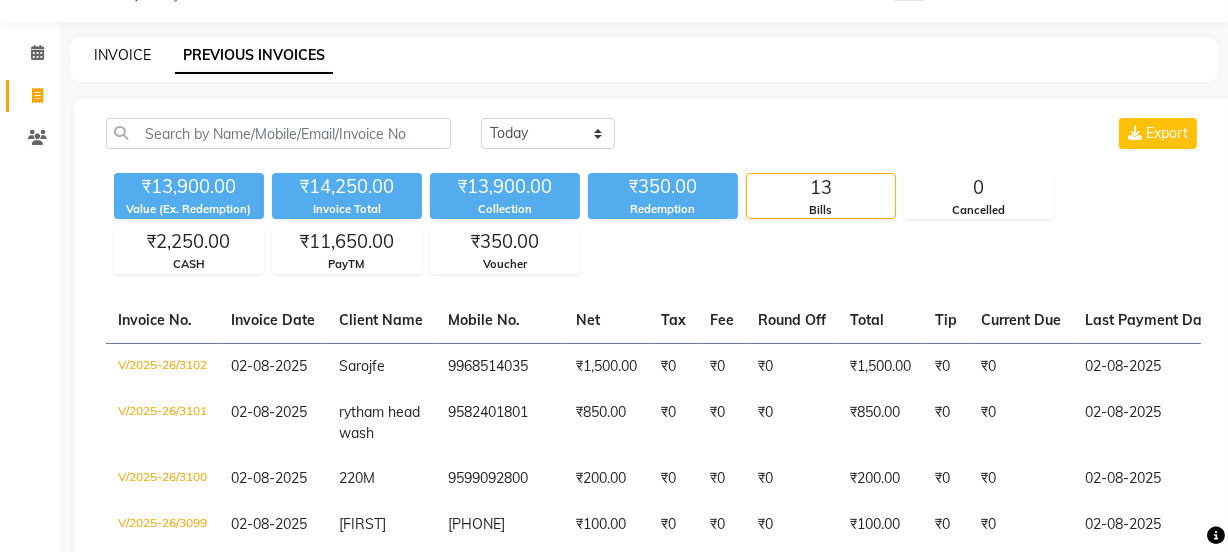 select on "service" 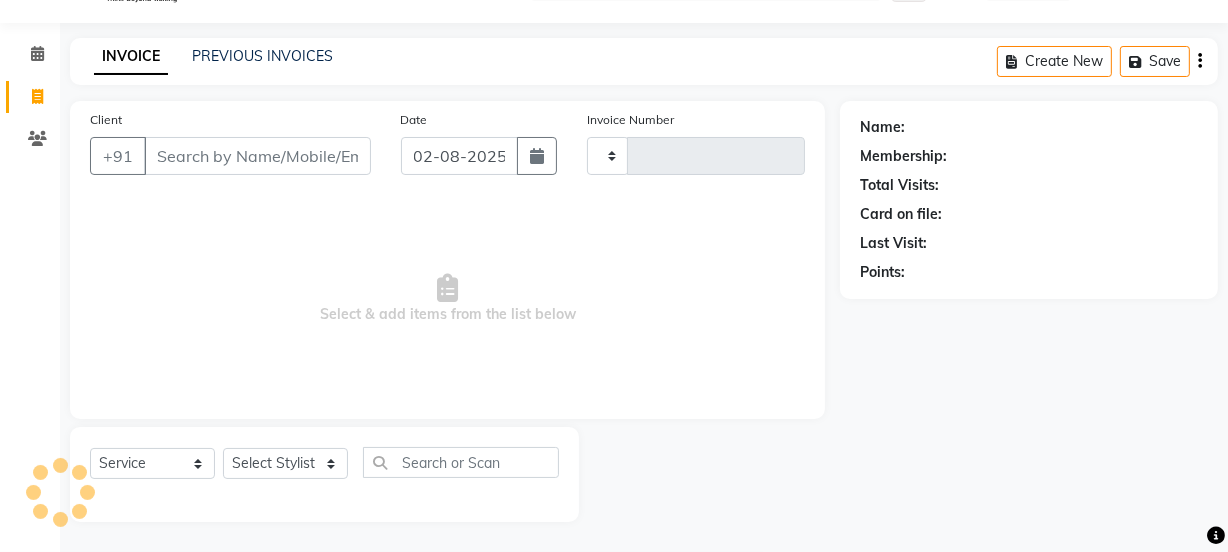 type on "3103" 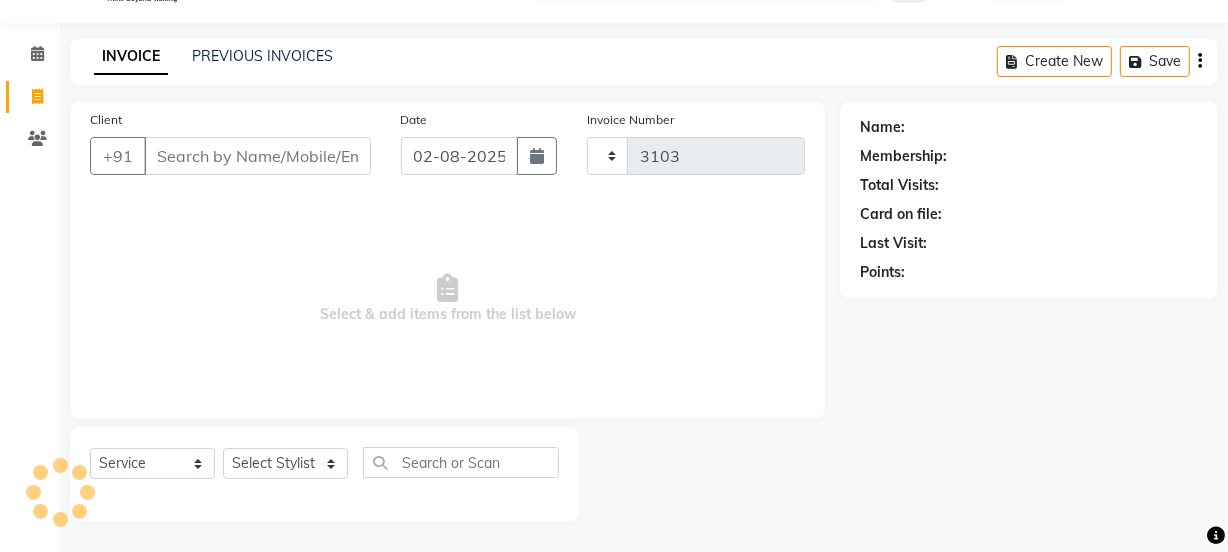 select on "4230" 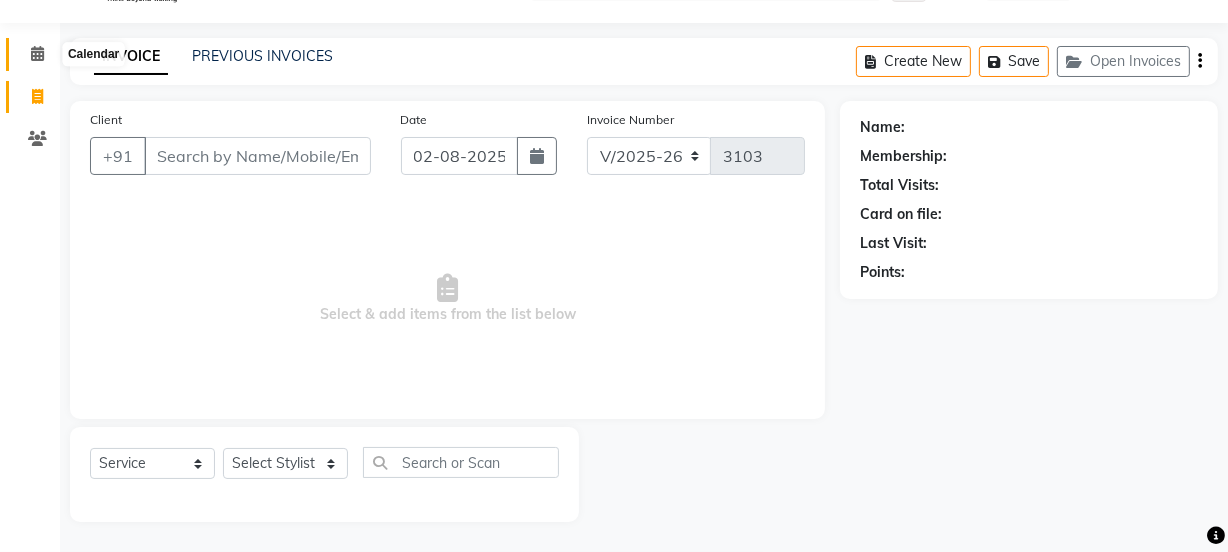 click 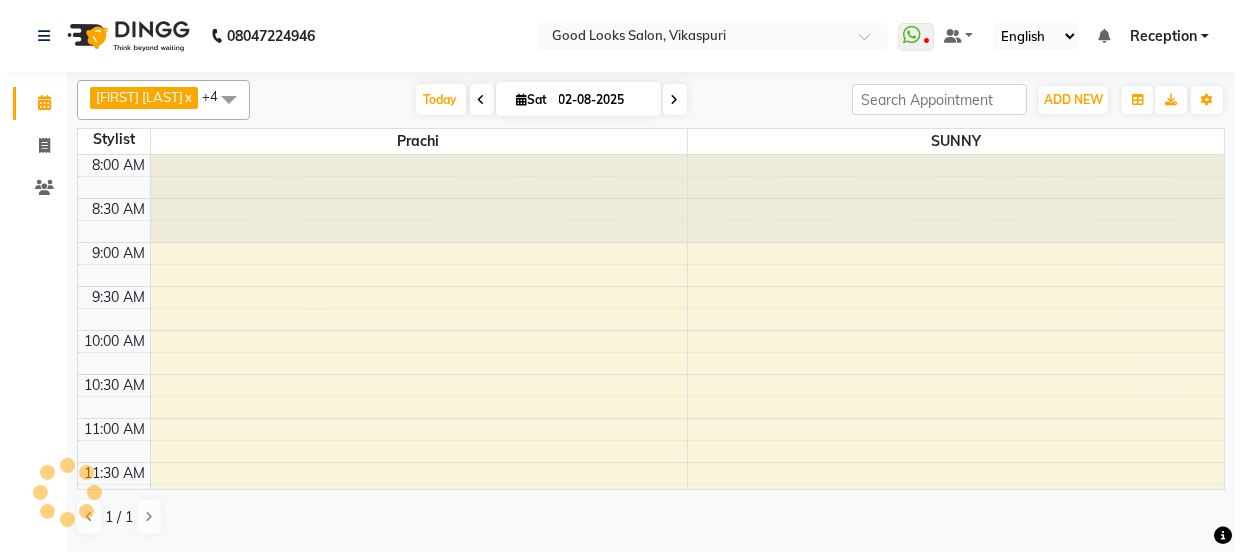 scroll, scrollTop: 0, scrollLeft: 0, axis: both 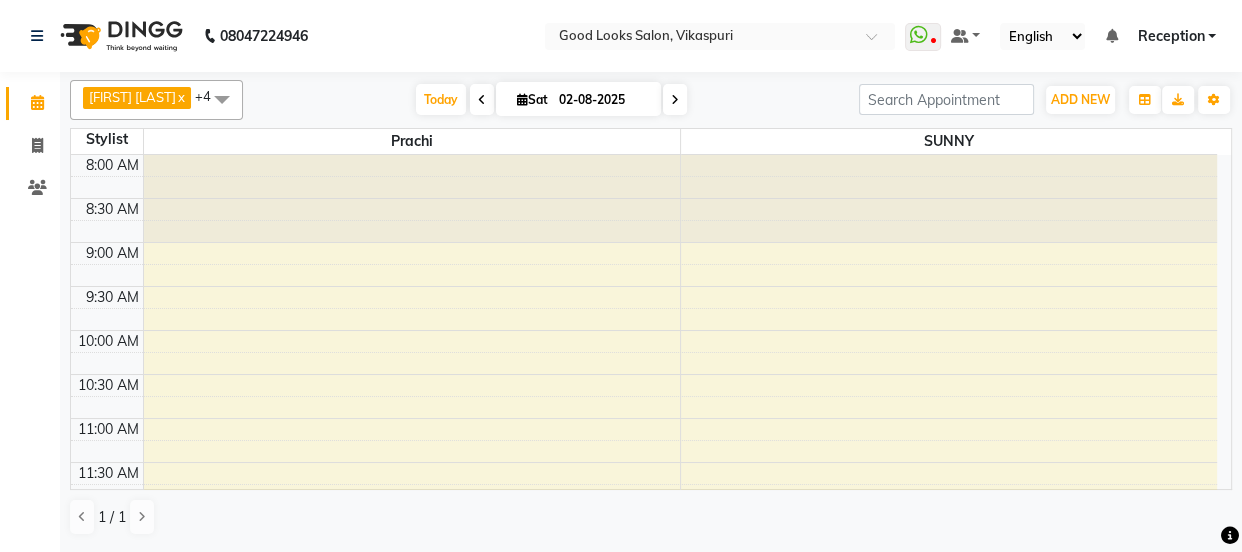 click on "Reception" at bounding box center [1170, 36] 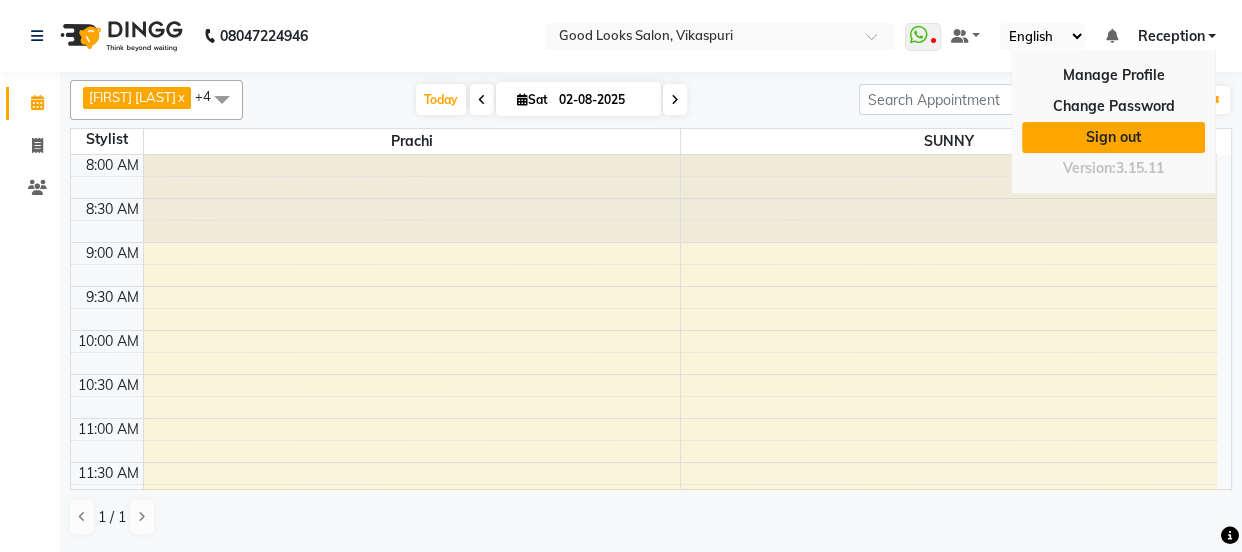 click on "Sign out" at bounding box center (1113, 137) 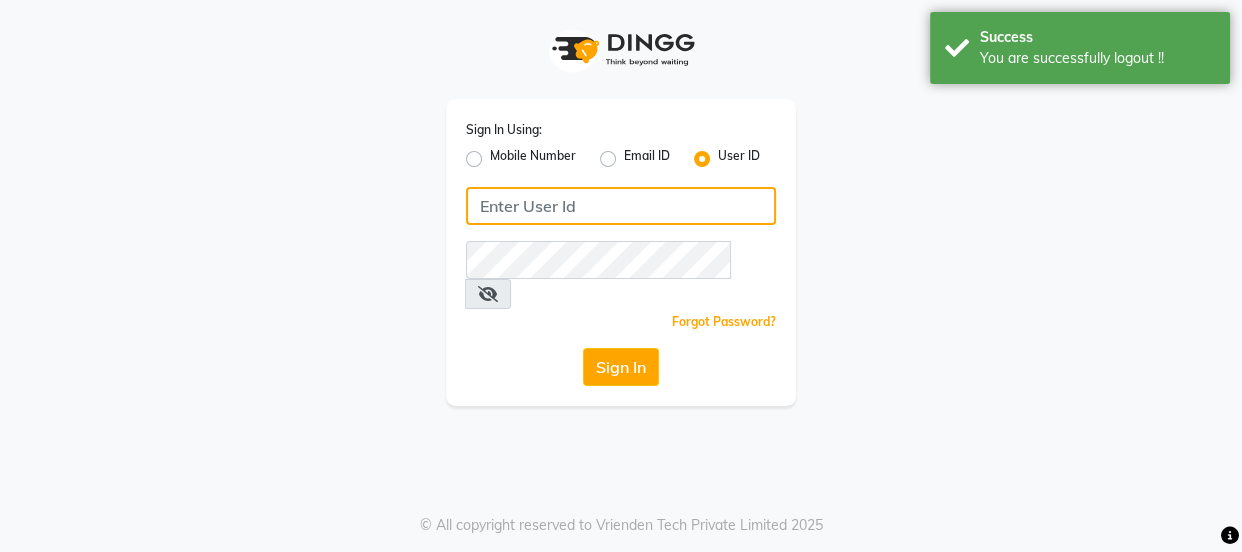 type on "8532836314" 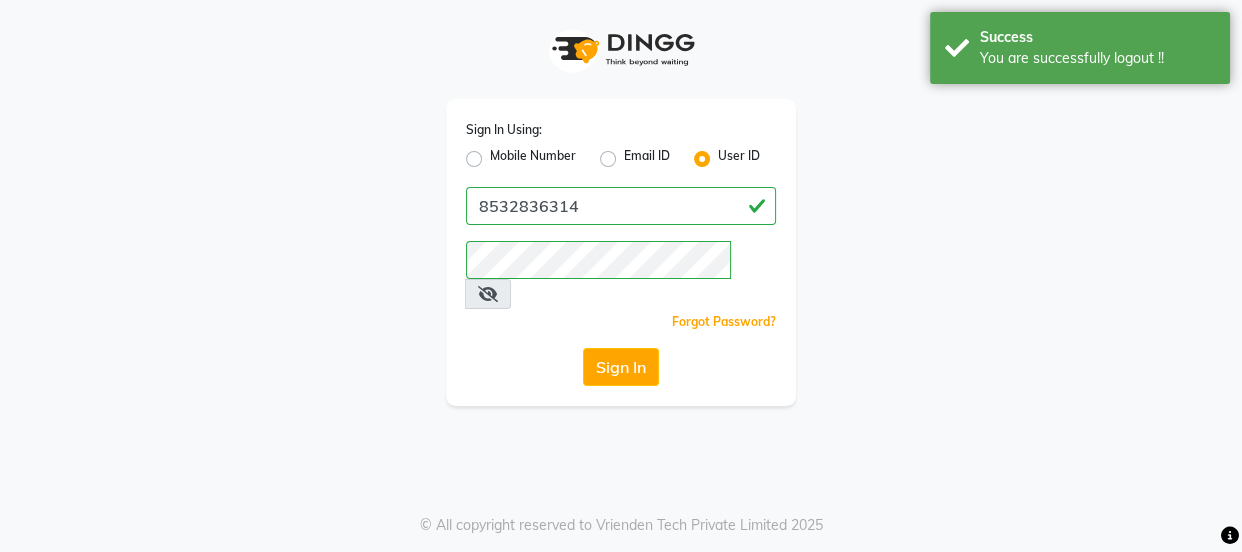click on "Mobile Number" 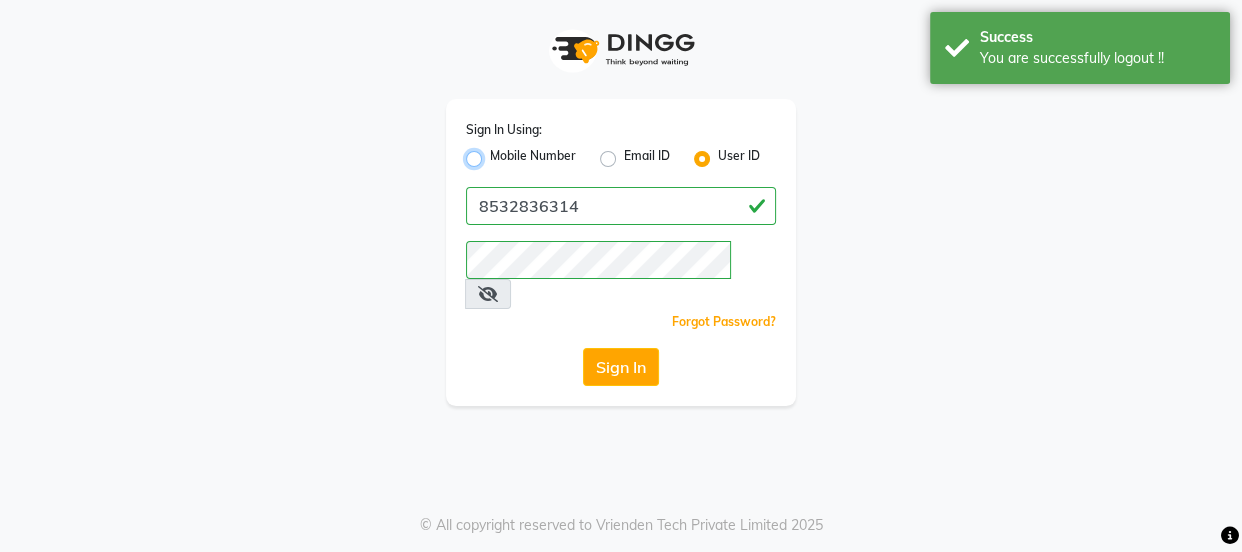 click on "Mobile Number" at bounding box center [496, 153] 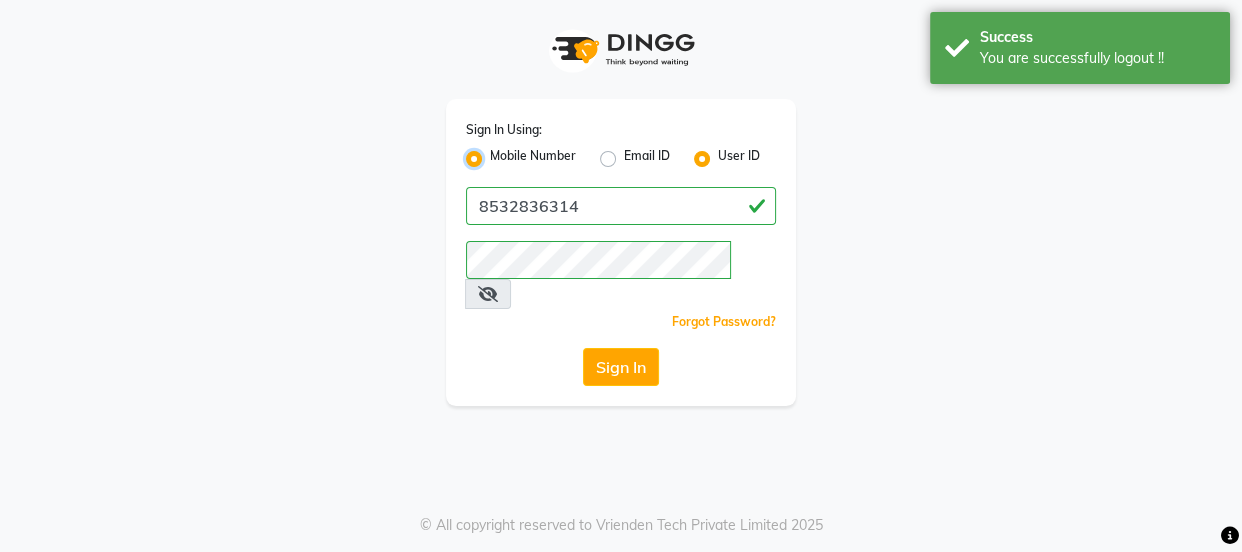radio on "false" 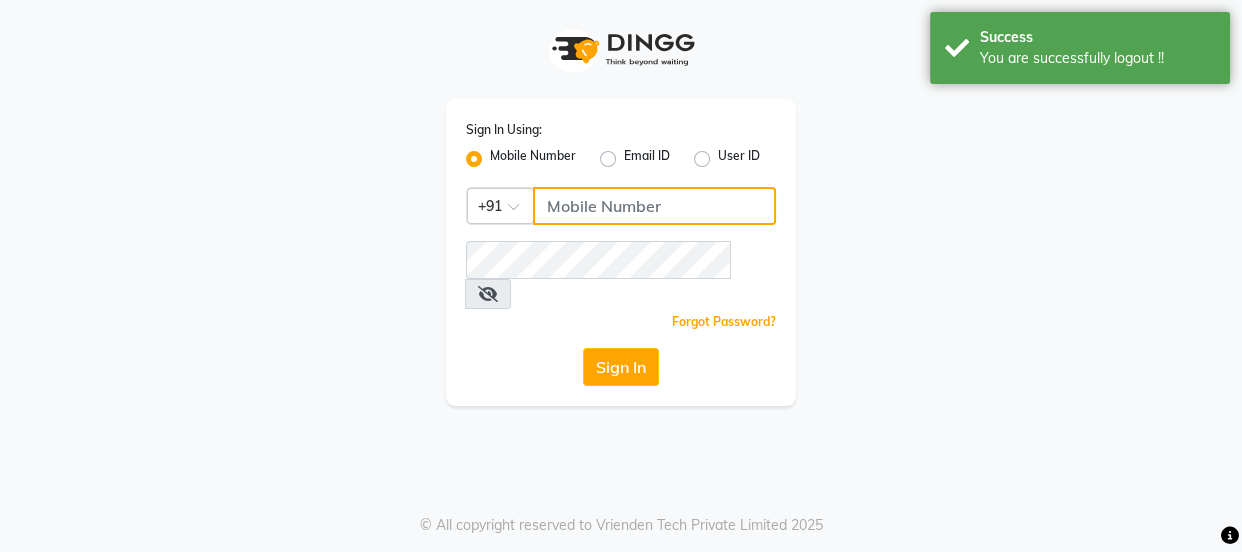 click 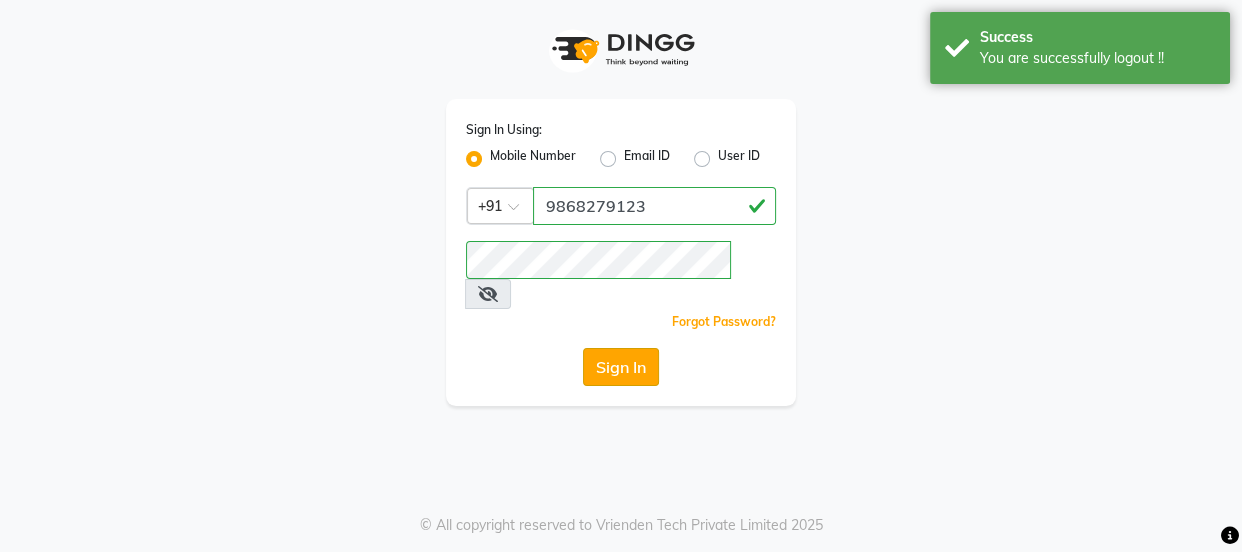 click on "Sign In" 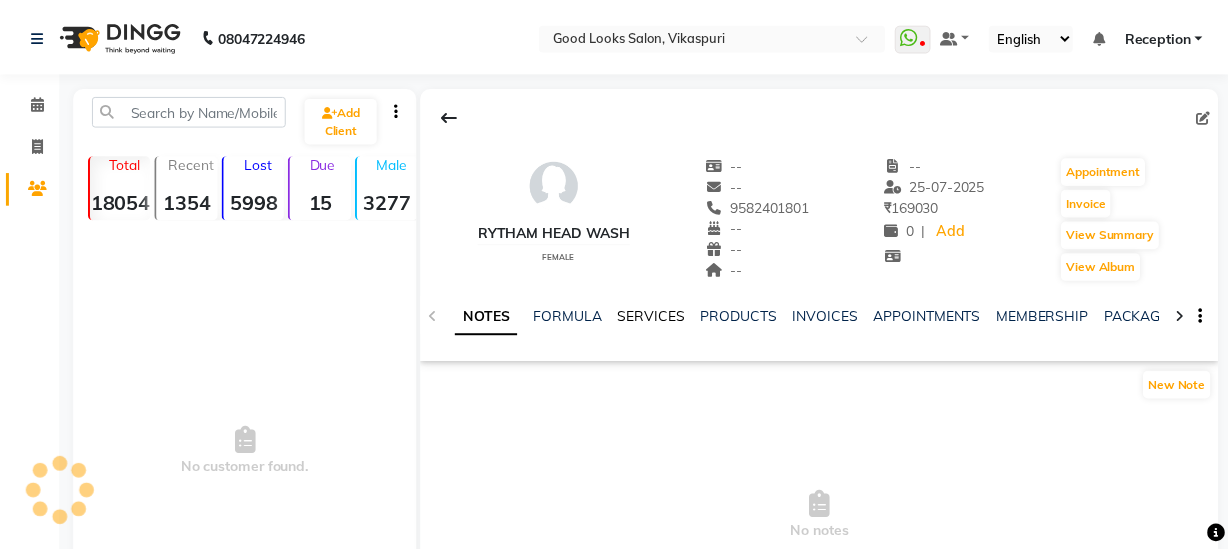 scroll, scrollTop: 0, scrollLeft: 0, axis: both 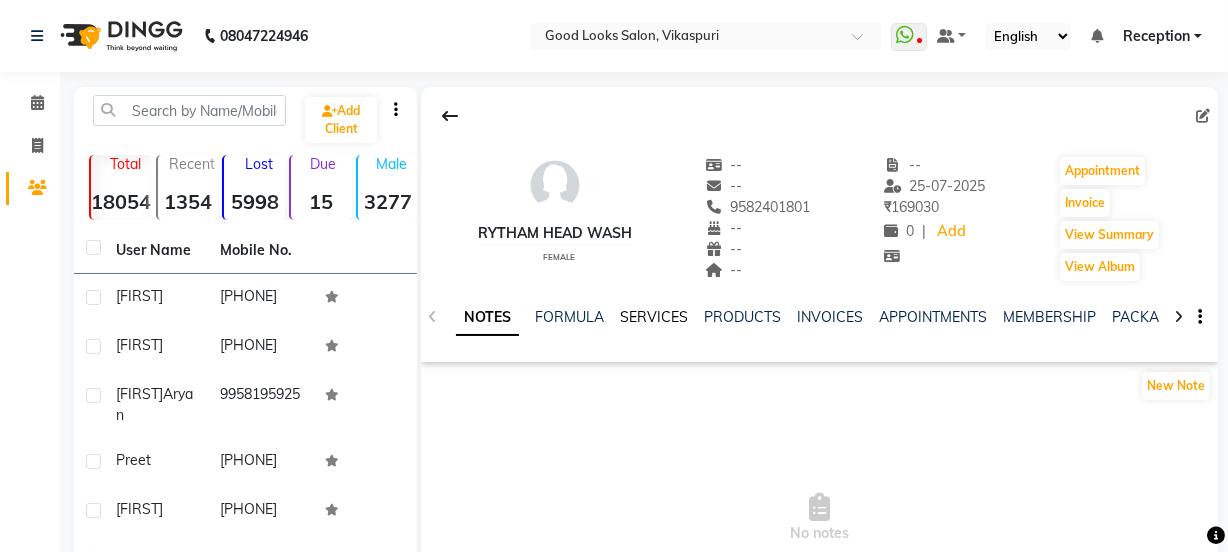 click on "SERVICES" 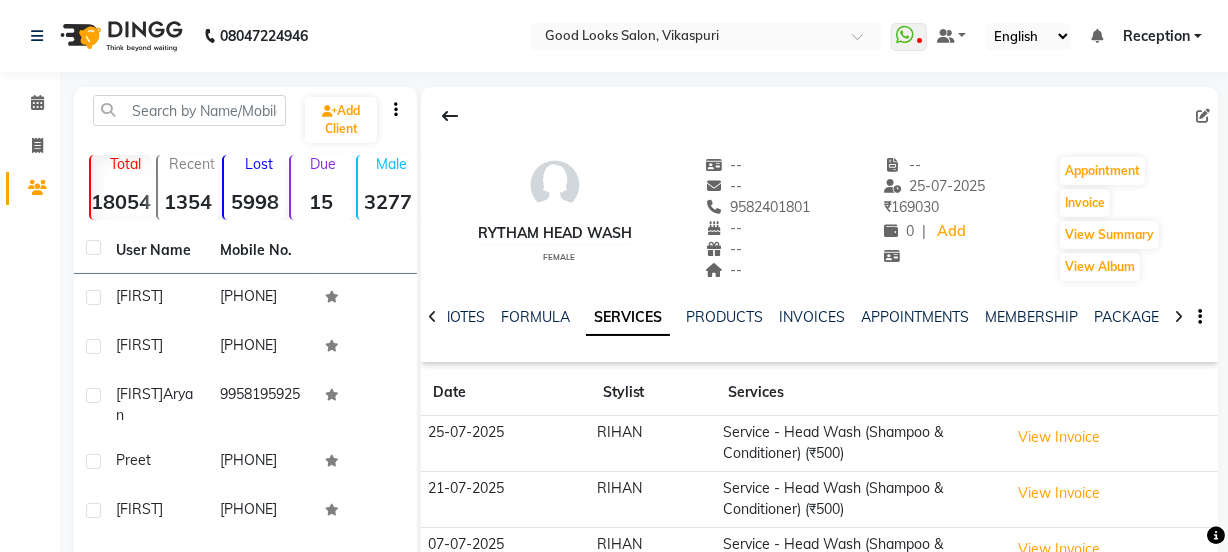 scroll, scrollTop: 360, scrollLeft: 0, axis: vertical 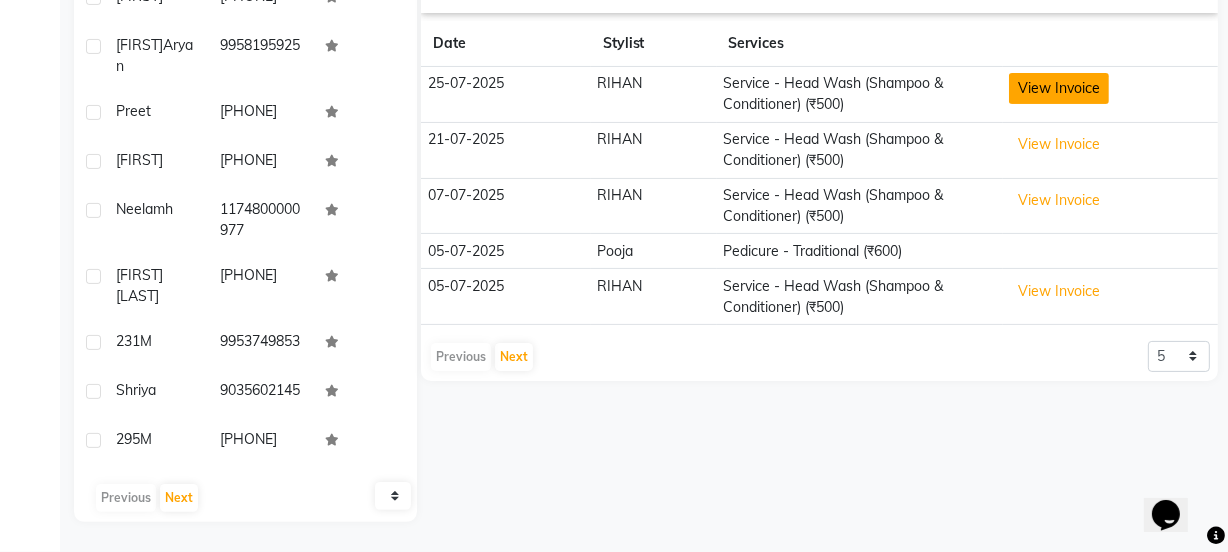 click on "View Invoice" 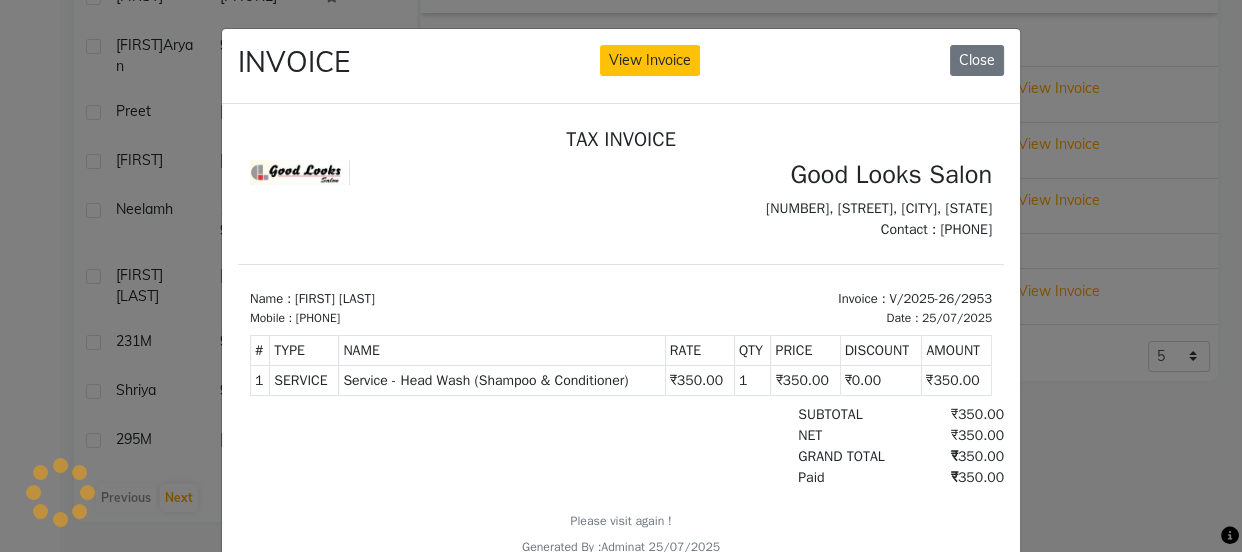 scroll, scrollTop: 0, scrollLeft: 0, axis: both 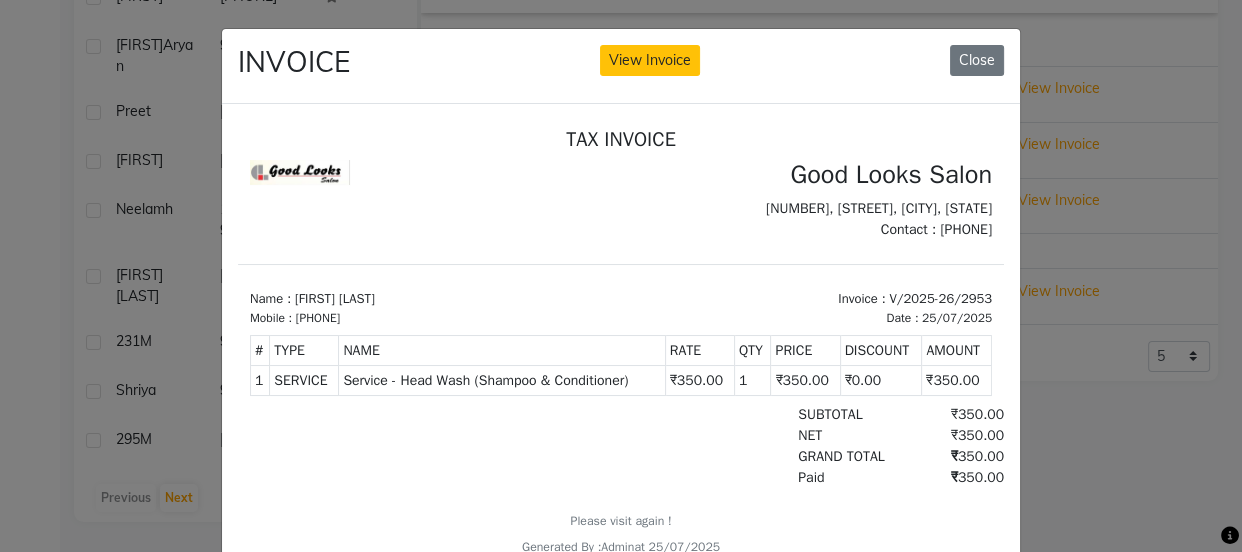 click at bounding box center [373, 445] 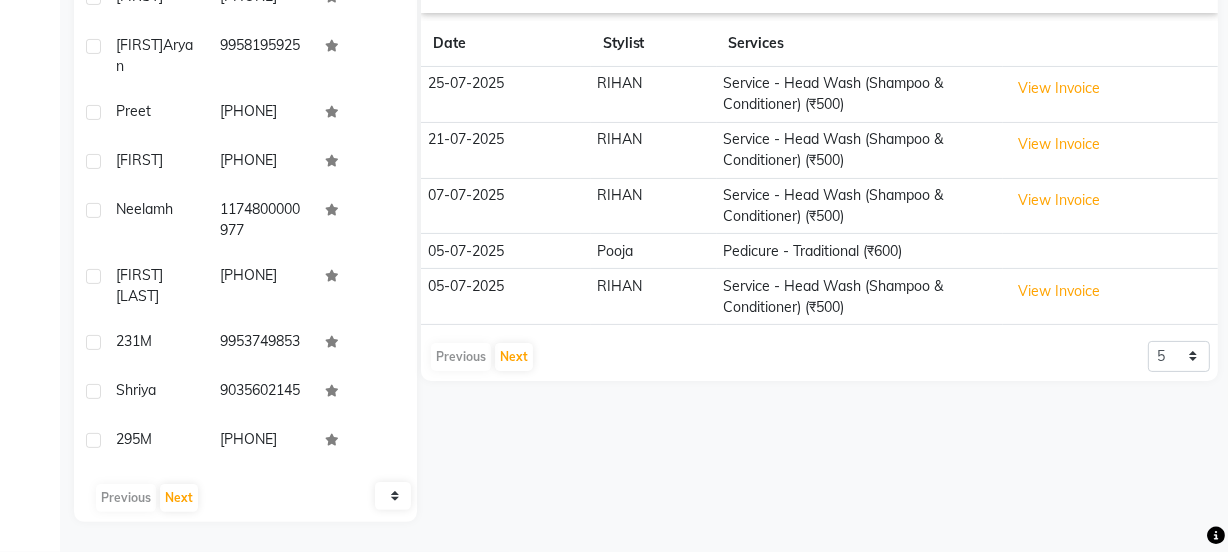 click on "View Invoice" 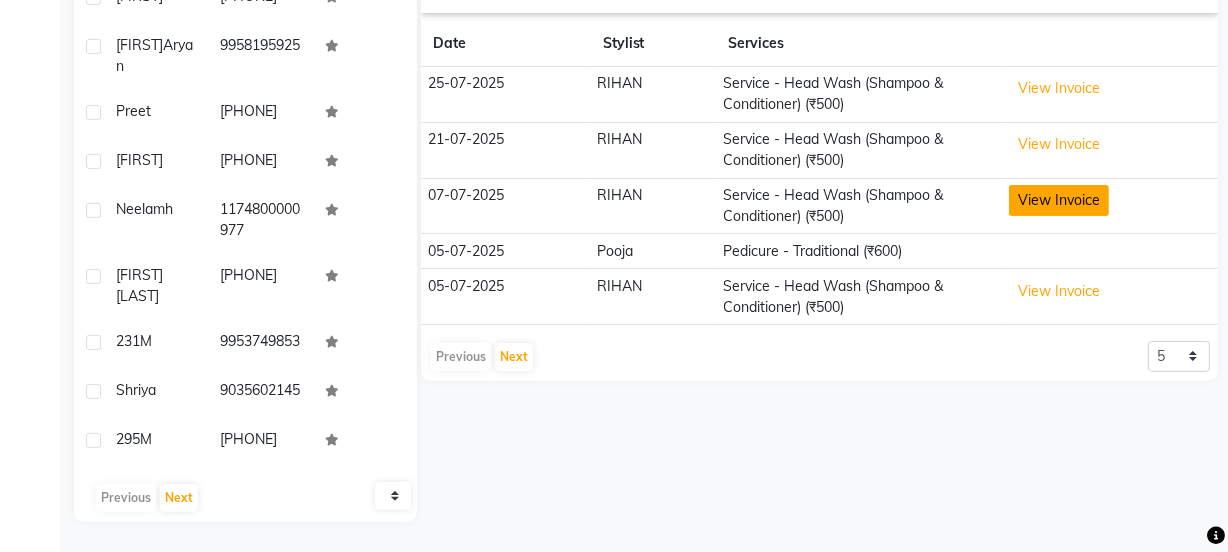 click on "View Invoice" 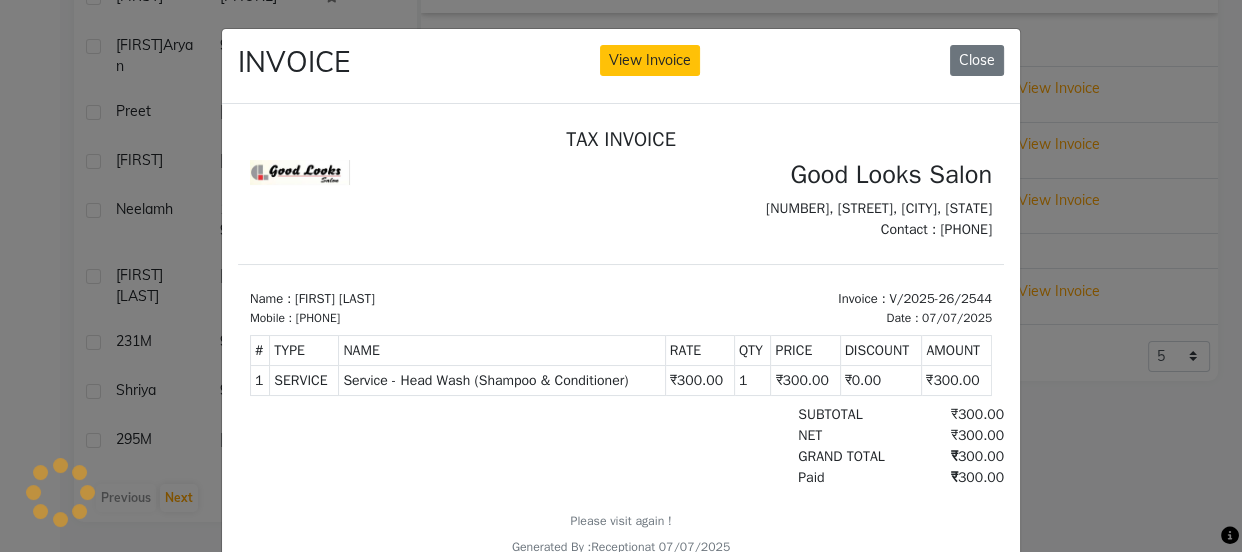 scroll, scrollTop: 0, scrollLeft: 0, axis: both 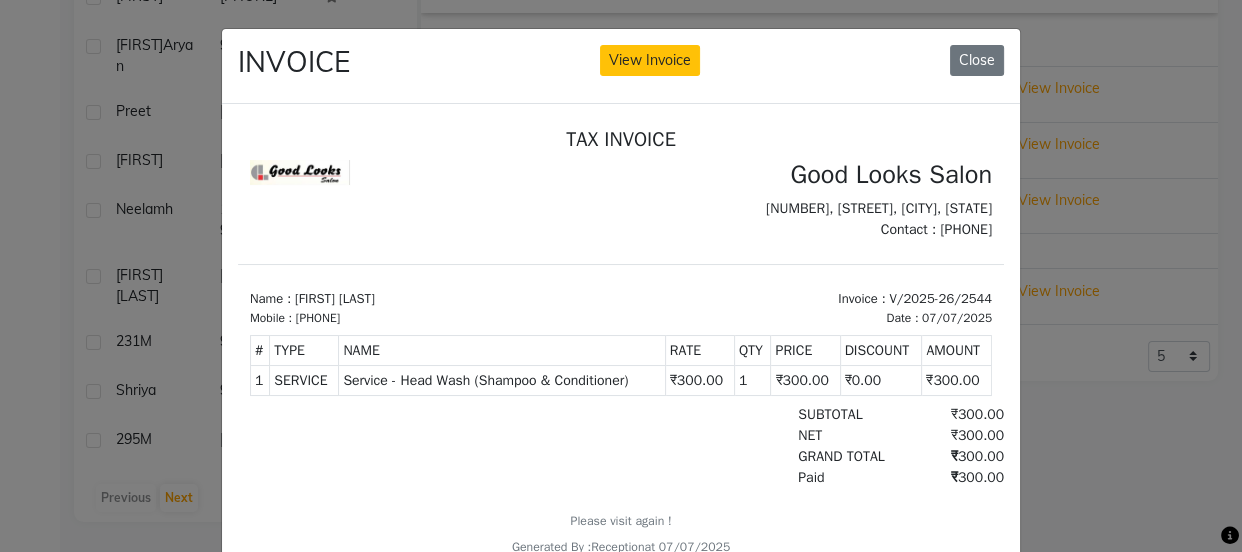 click on "INVOICE View Invoice Close" 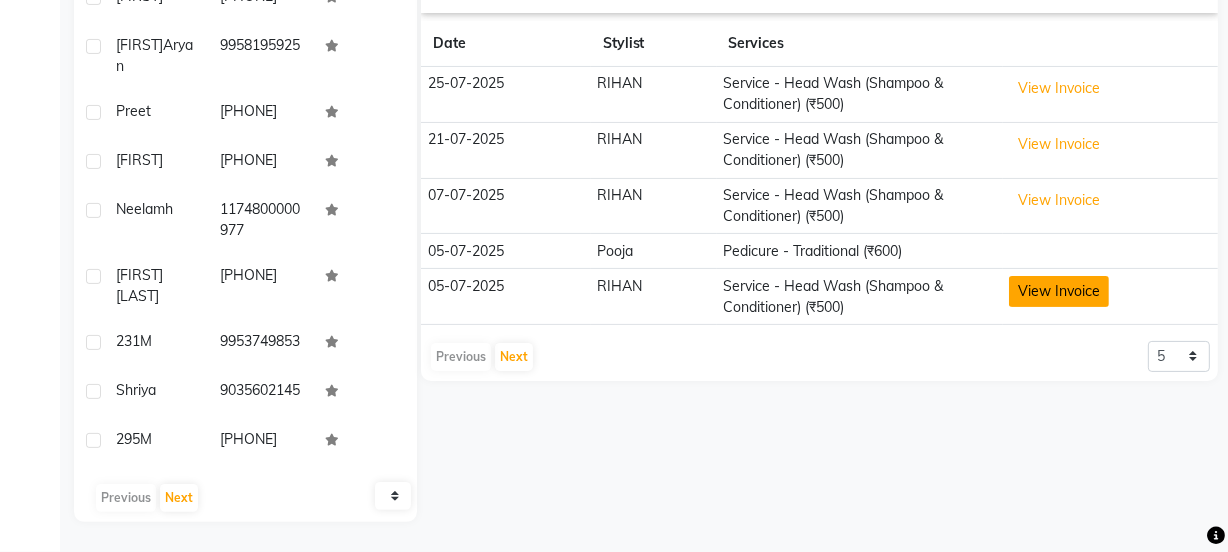 click on "View Invoice" 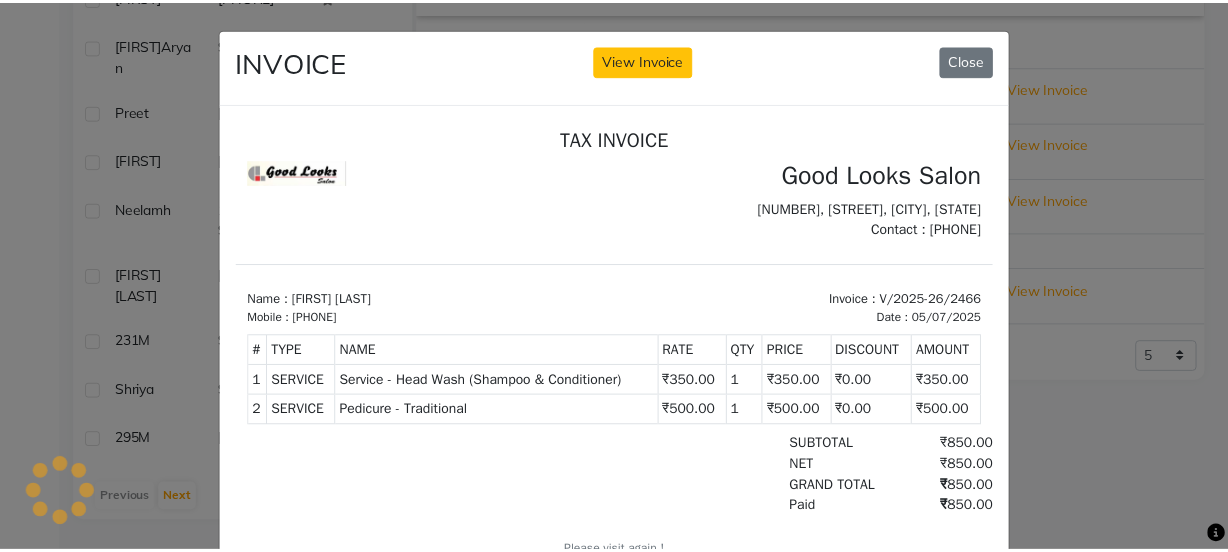 scroll, scrollTop: 0, scrollLeft: 0, axis: both 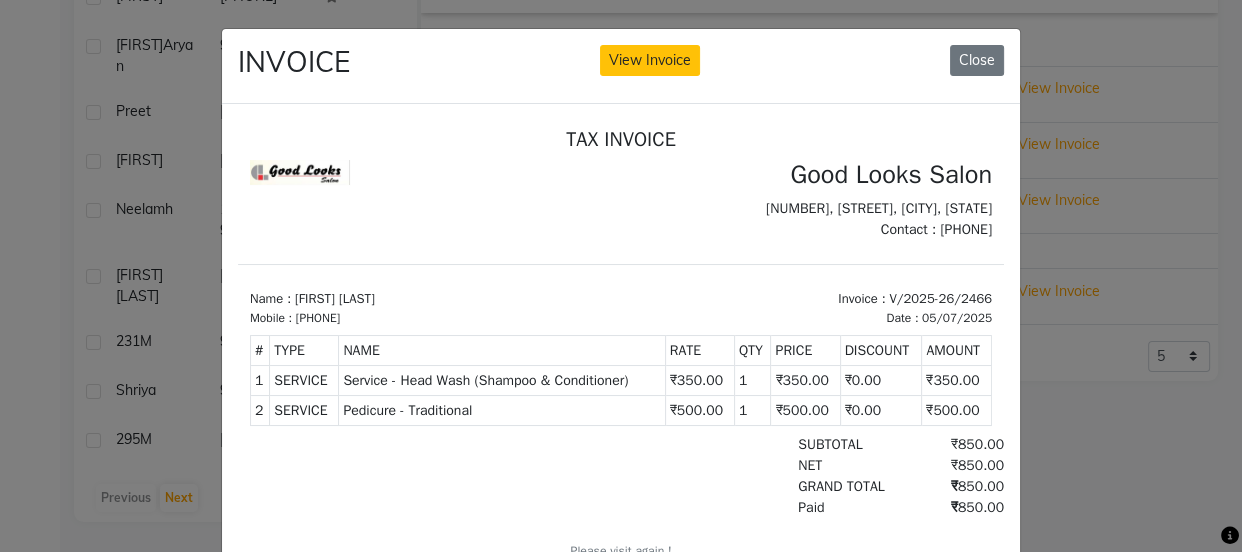 click on "INVOICE View Invoice Close" 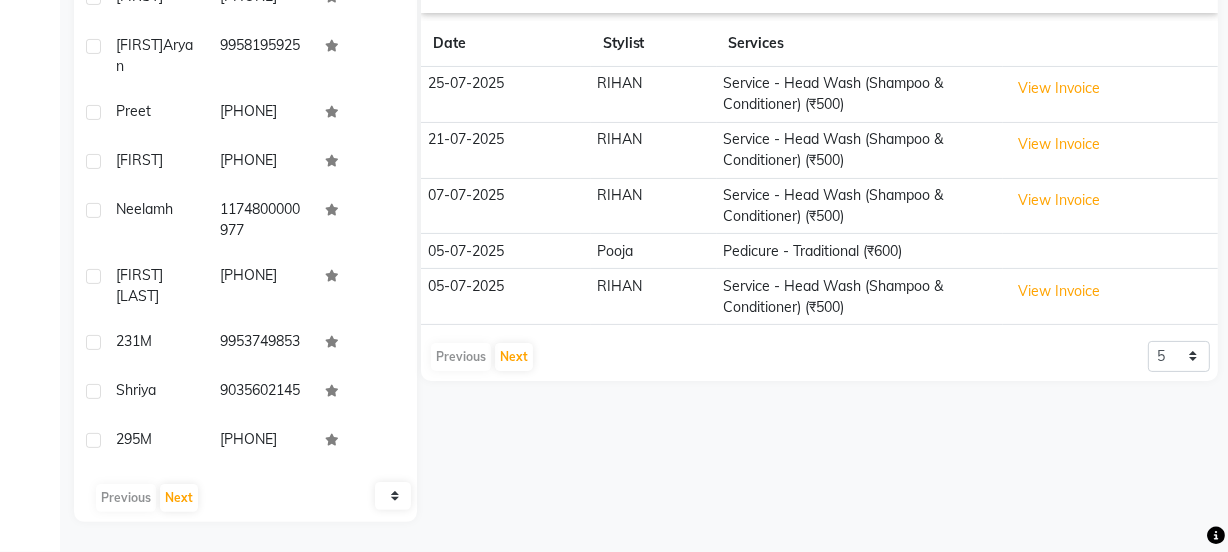 scroll, scrollTop: 0, scrollLeft: 0, axis: both 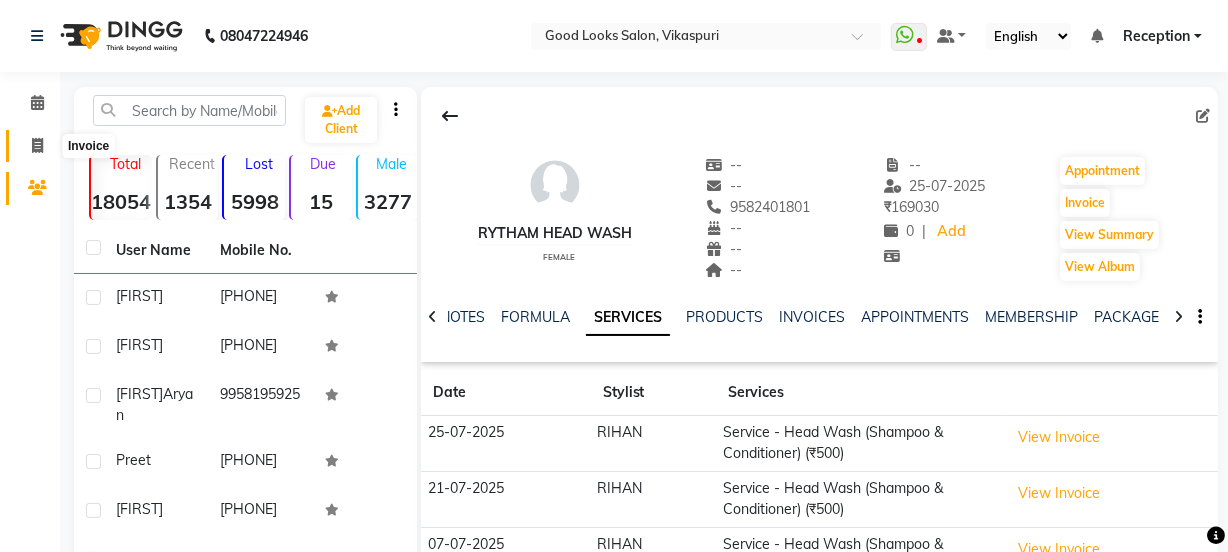 click 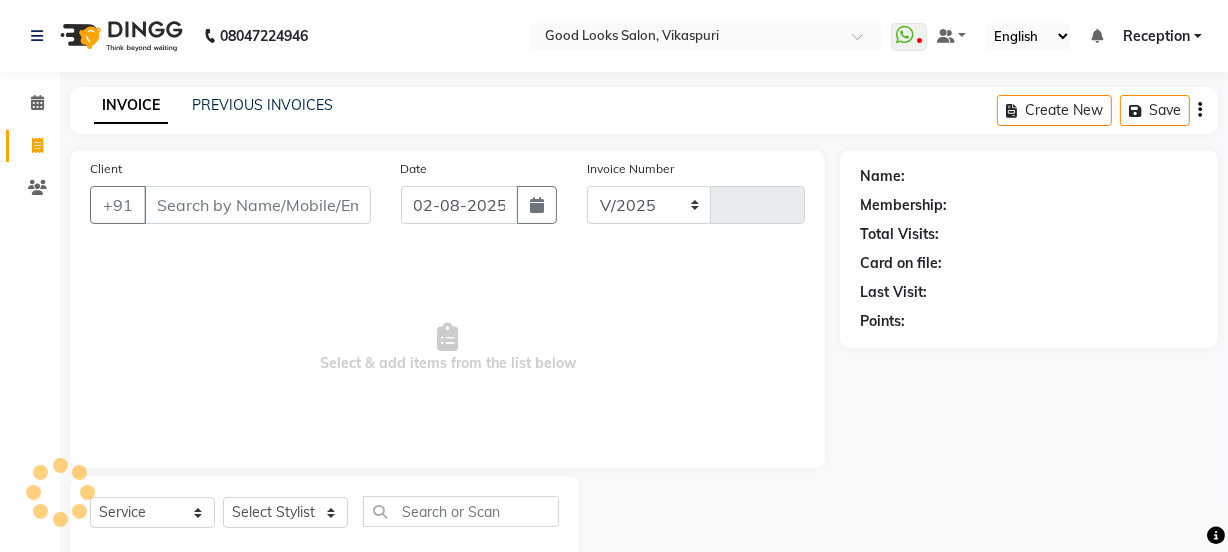 scroll, scrollTop: 50, scrollLeft: 0, axis: vertical 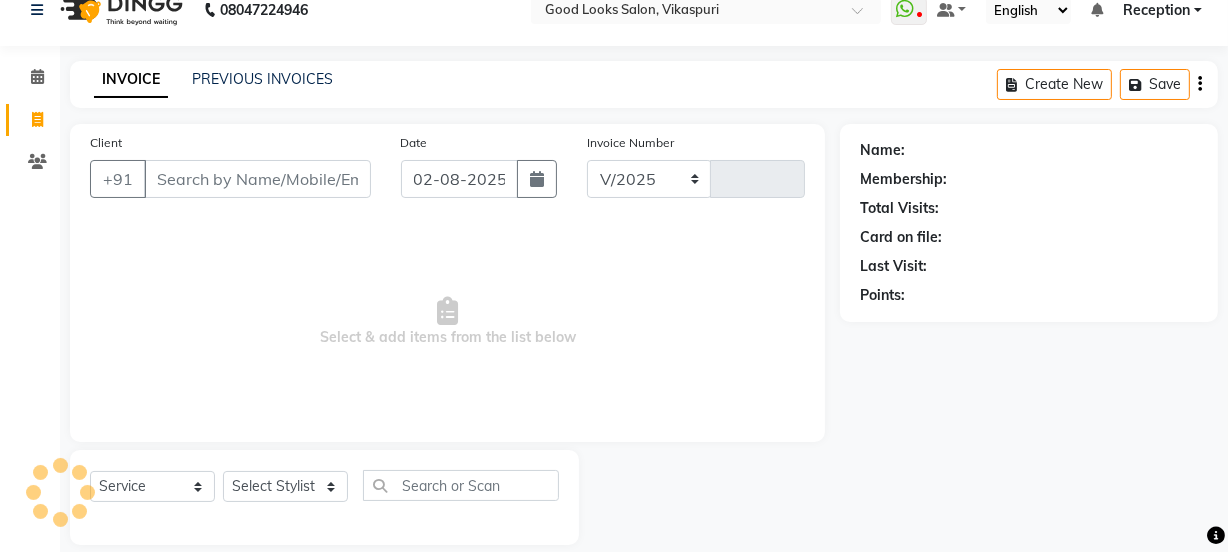 select on "4230" 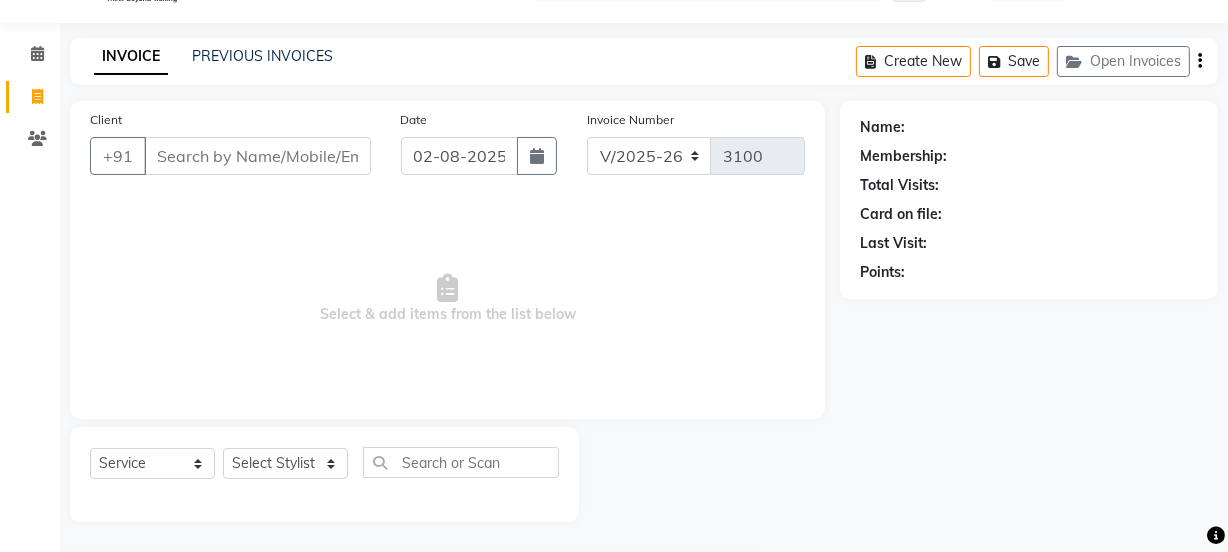 click on "Client" at bounding box center [257, 156] 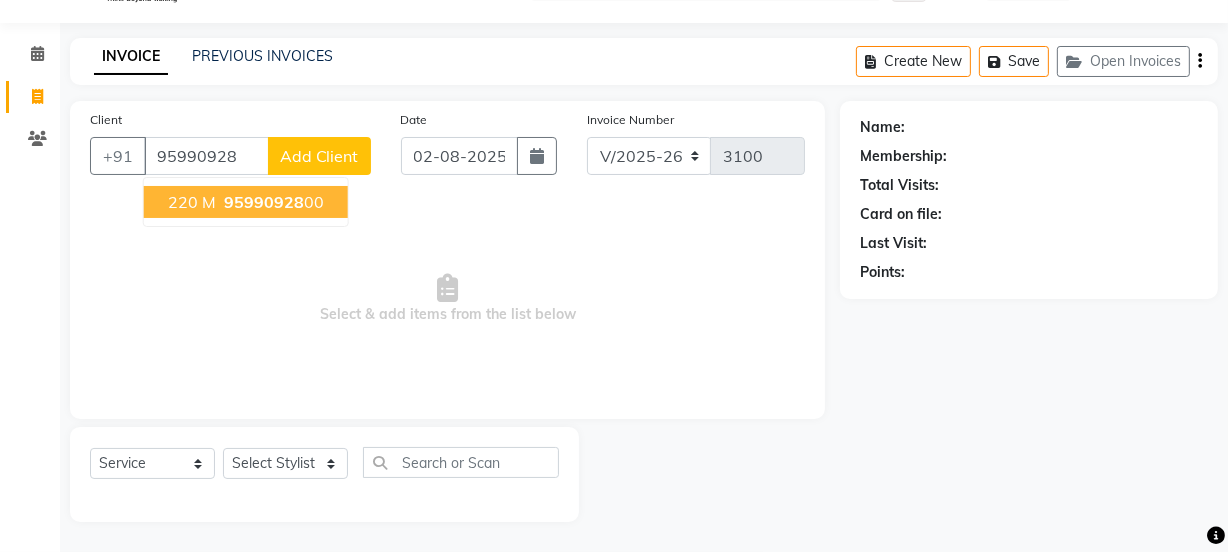 click on "[NUMBER]   [PHONE]" at bounding box center [246, 202] 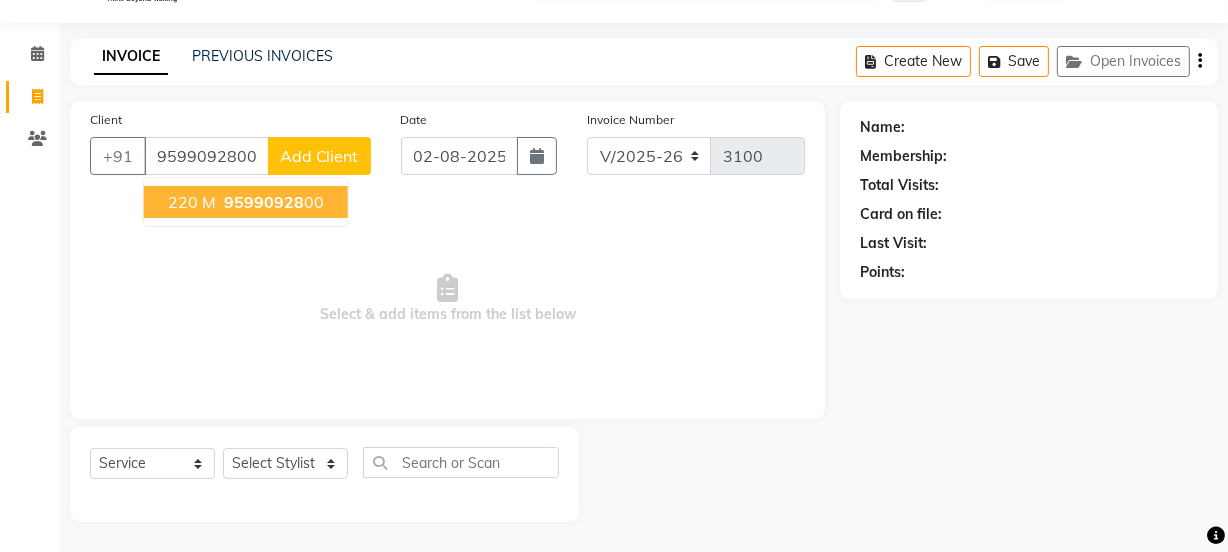 type on "9599092800" 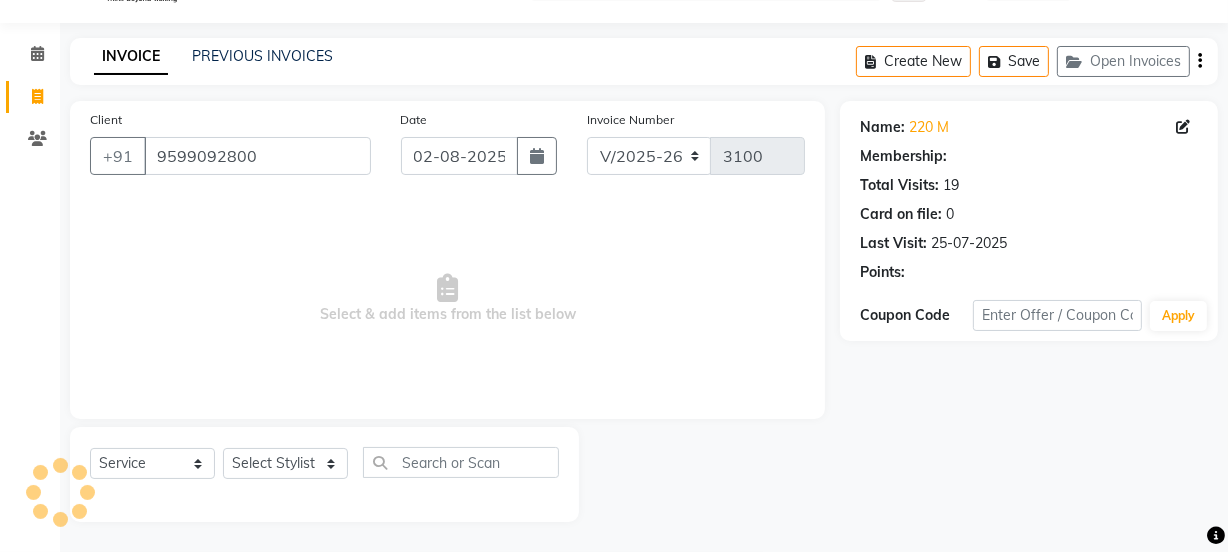 select on "1: Object" 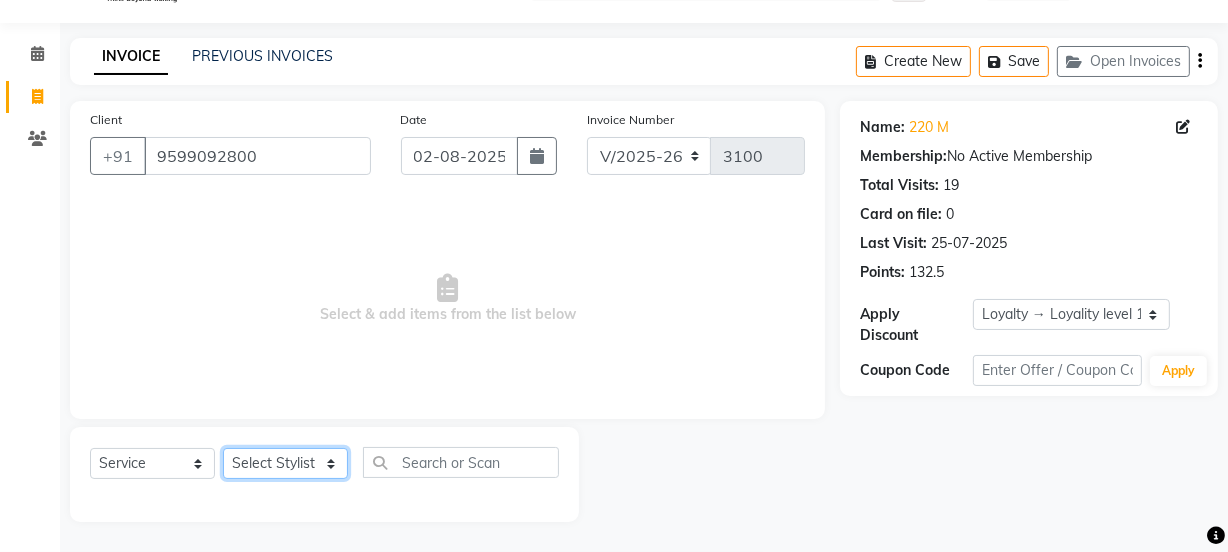 click on "Select Stylist Jyoti kaif Manager Pooja Prachi Raman Raman 2 Reception RIHAN Sameer Shivam simo SUNNY yogita" 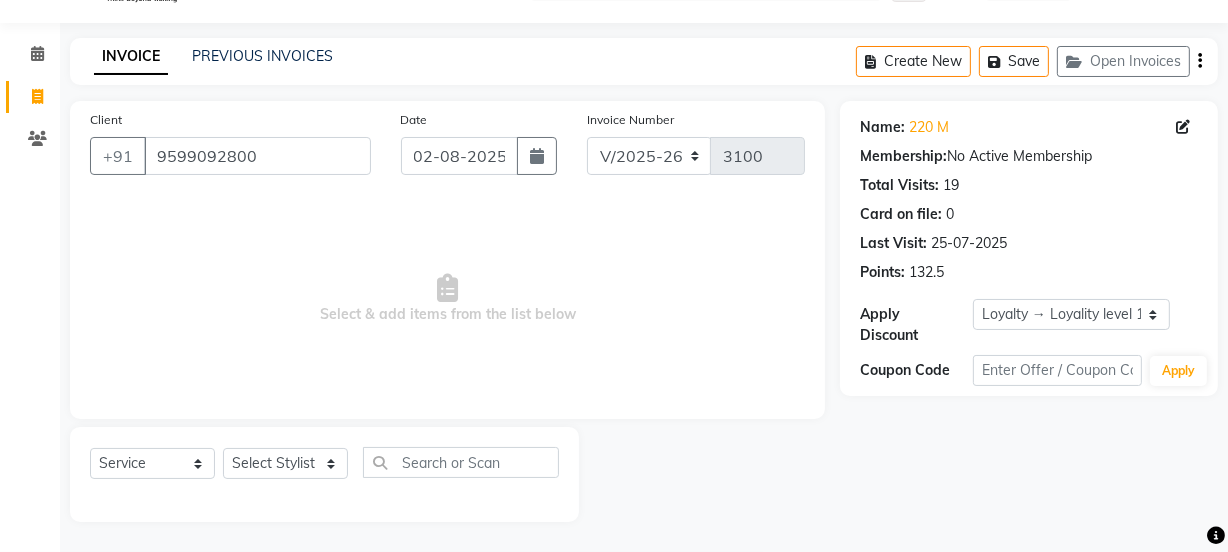 click on "Select  Service  Product  Membership  Package Voucher Prepaid Gift Card  Select Stylist Jyoti kaif Manager Pooja Prachi Raman Raman 2 Reception RIHAN Sameer Shivam simo SUNNY yogita" 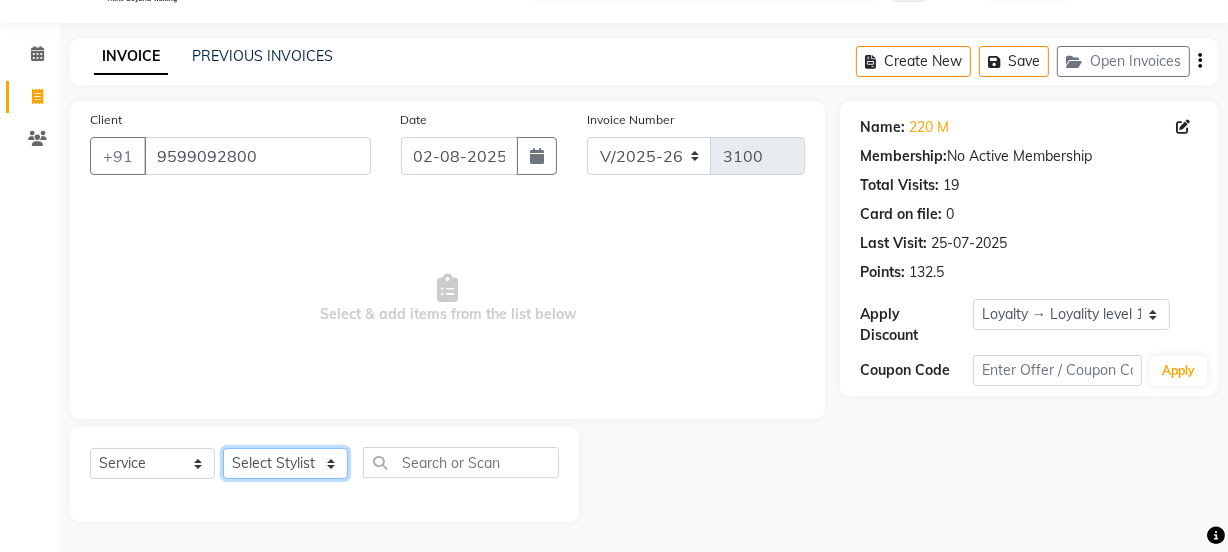 click on "Select Stylist Jyoti kaif Manager Pooja Prachi Raman Raman 2 Reception RIHAN Sameer Shivam simo SUNNY yogita" 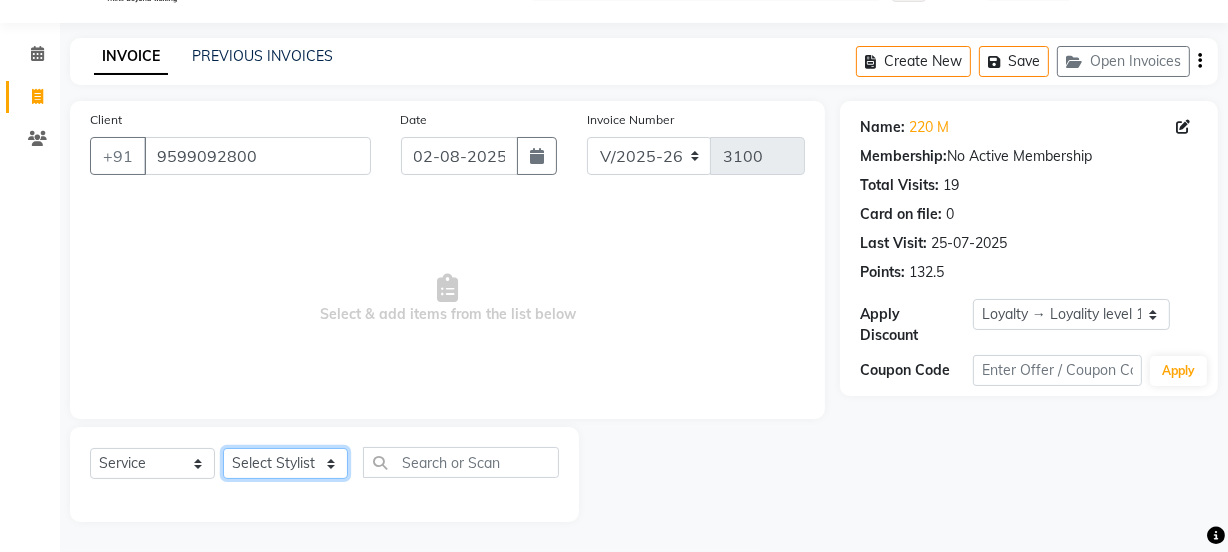 select on "79136" 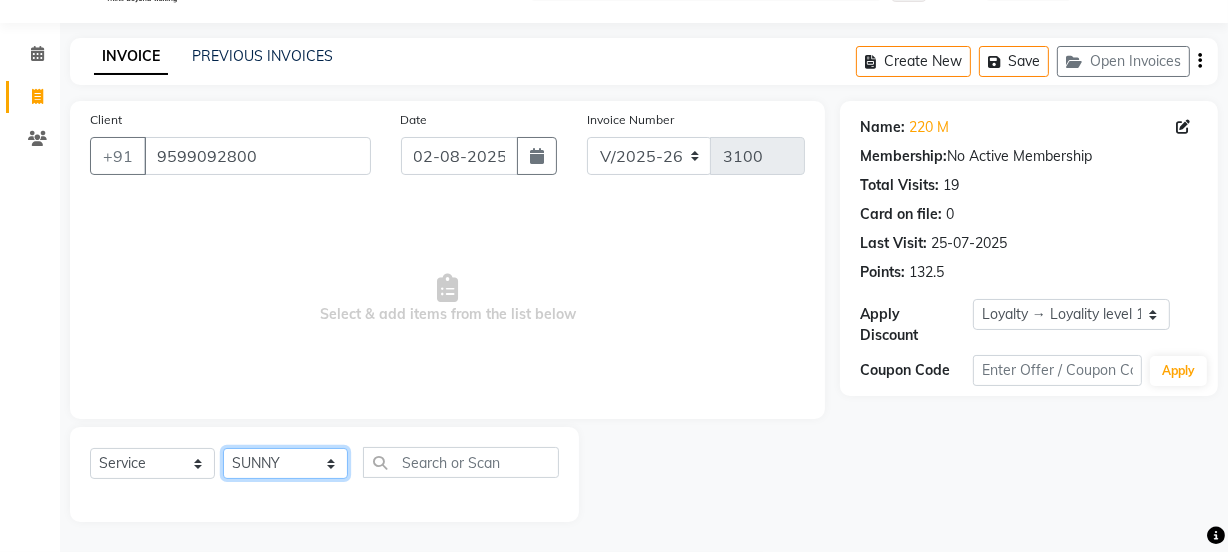 click on "Select Stylist Jyoti kaif Manager Pooja Prachi Raman Raman 2 Reception RIHAN Sameer Shivam simo SUNNY yogita" 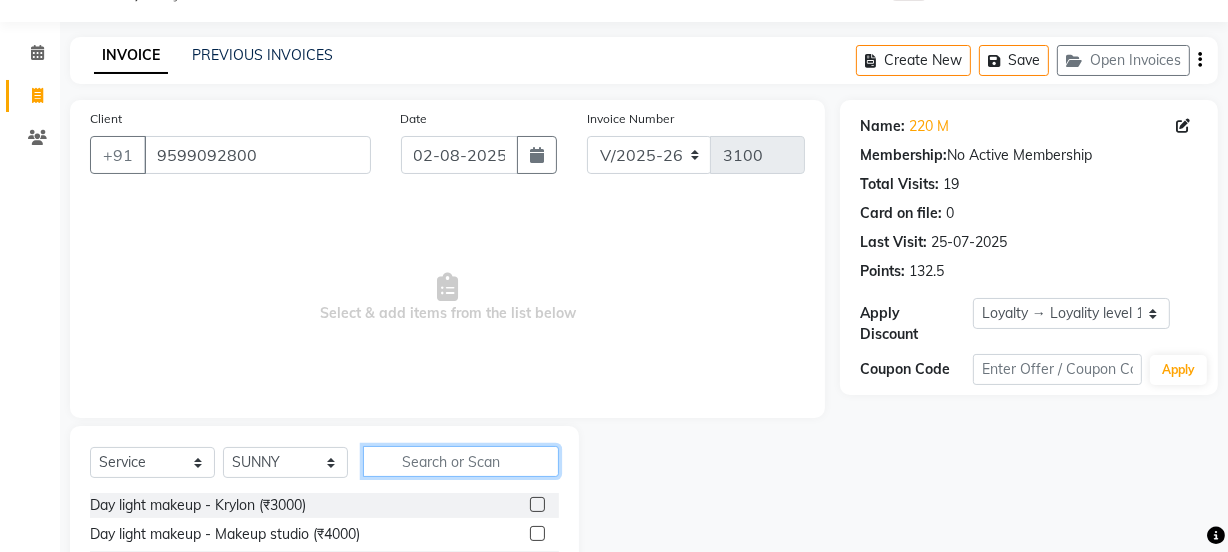 click 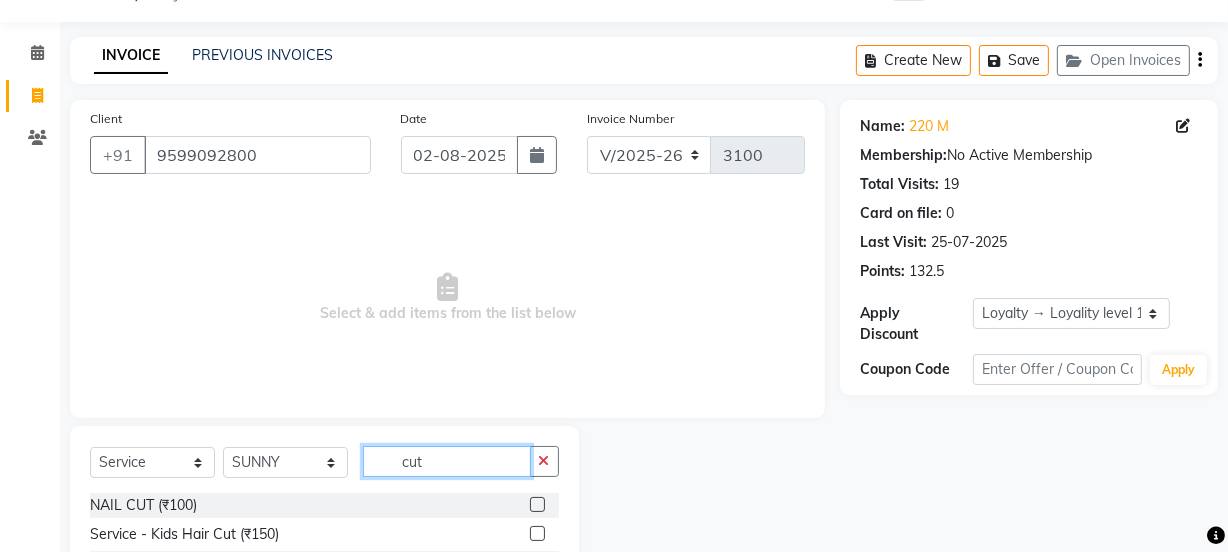 scroll, scrollTop: 250, scrollLeft: 0, axis: vertical 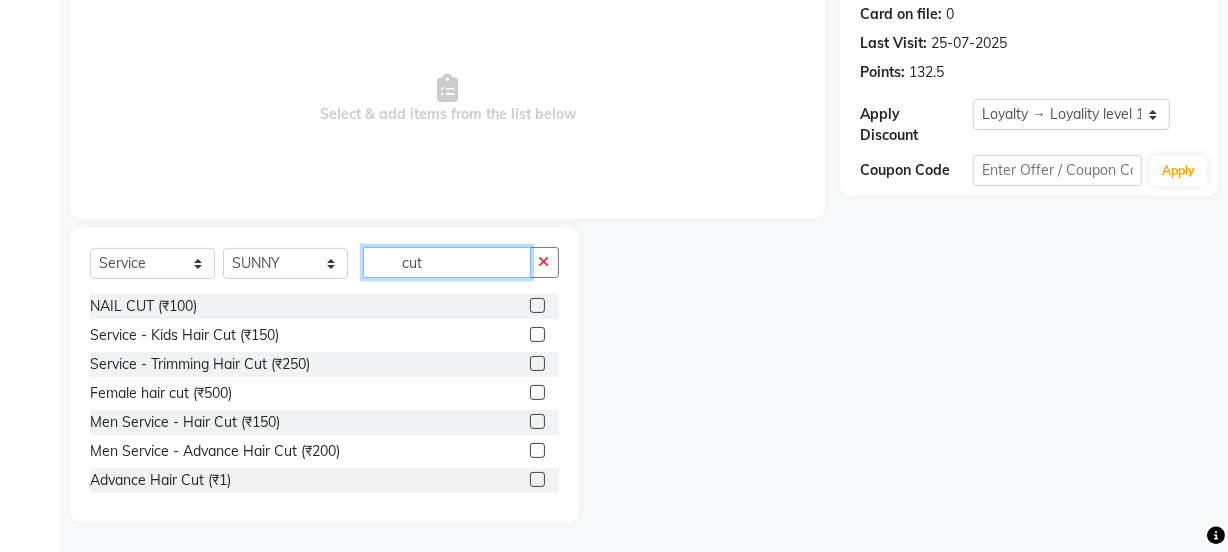 type on "cut" 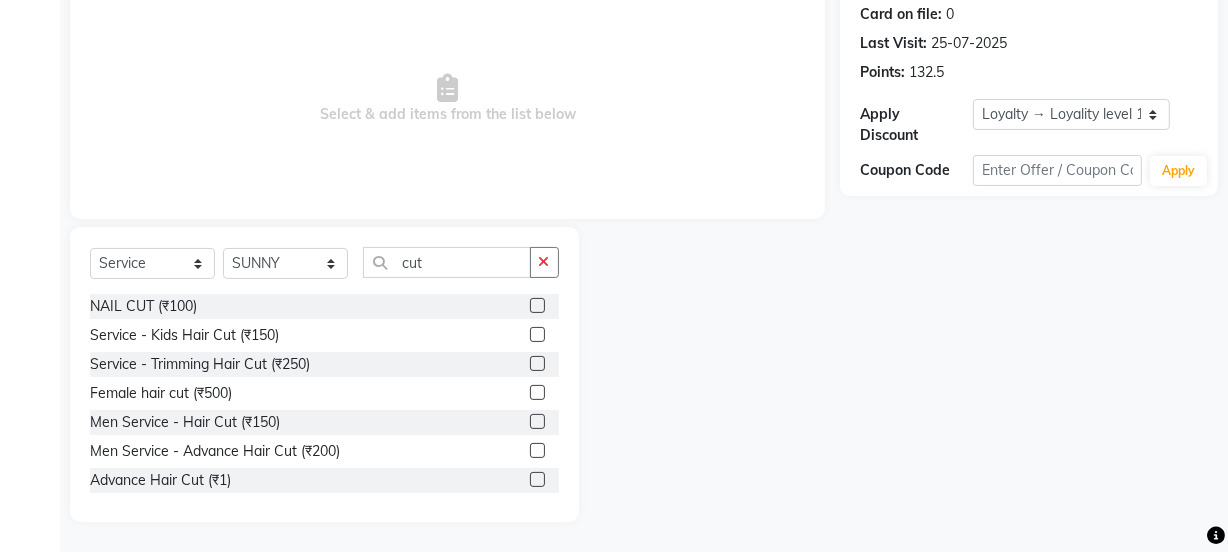 click 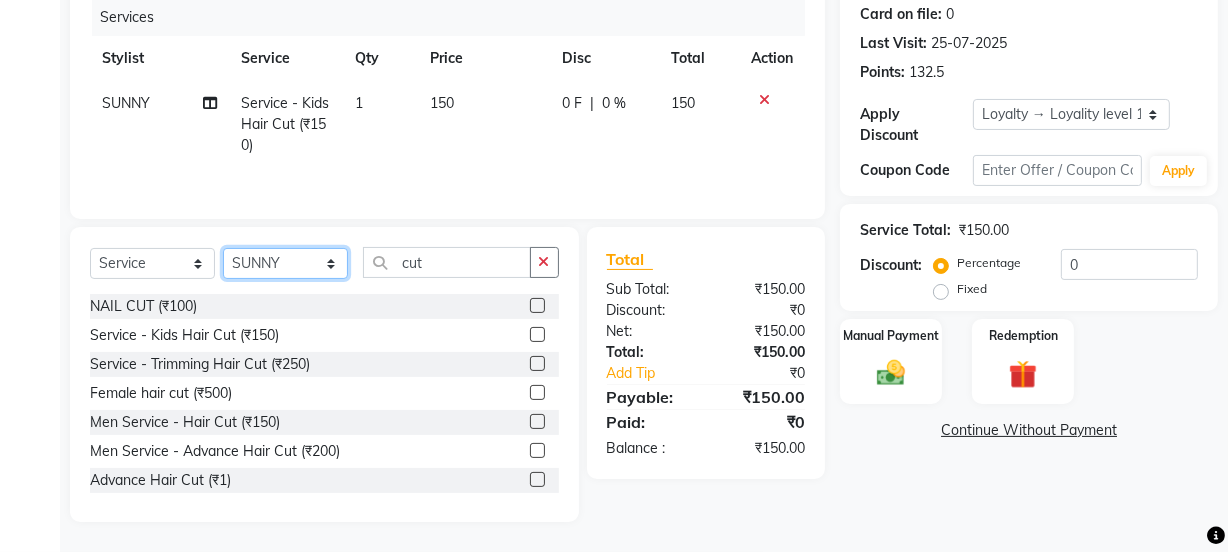 checkbox on "false" 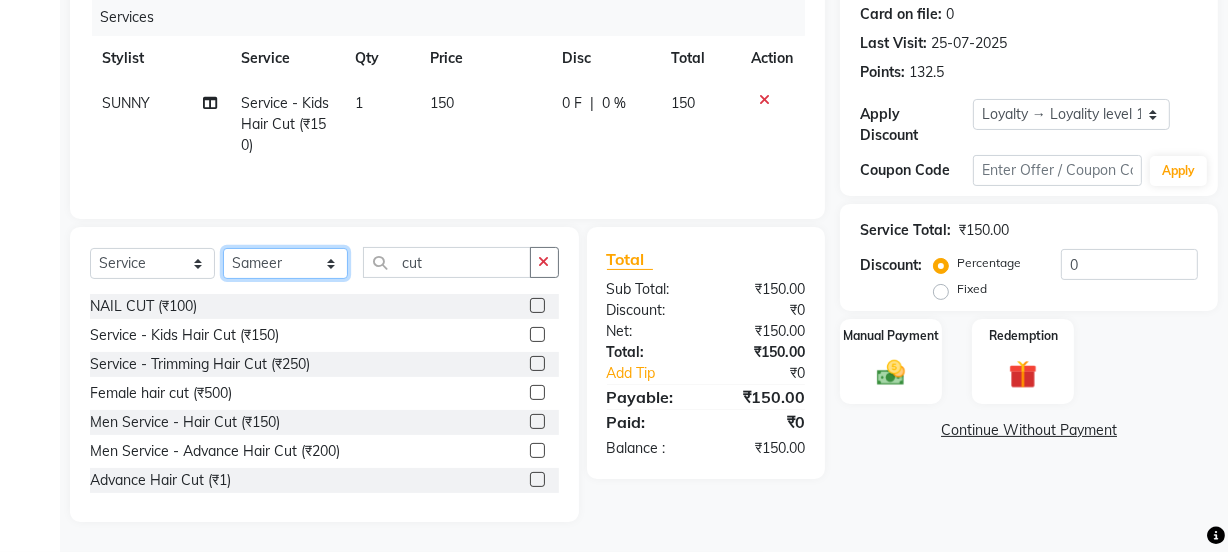 click on "Select Stylist Jyoti kaif Manager Pooja Prachi Raman Raman 2 Reception RIHAN Sameer Shivam simo SUNNY yogita" 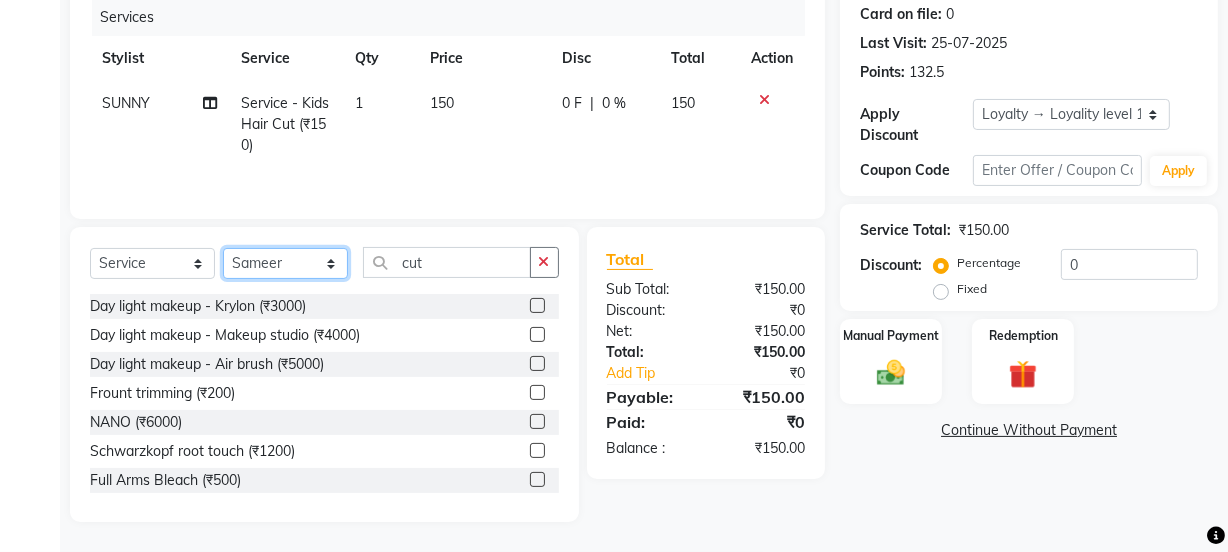 click on "Select Stylist Jyoti kaif Manager Pooja Prachi Raman Raman 2 Reception RIHAN Sameer Shivam simo SUNNY yogita" 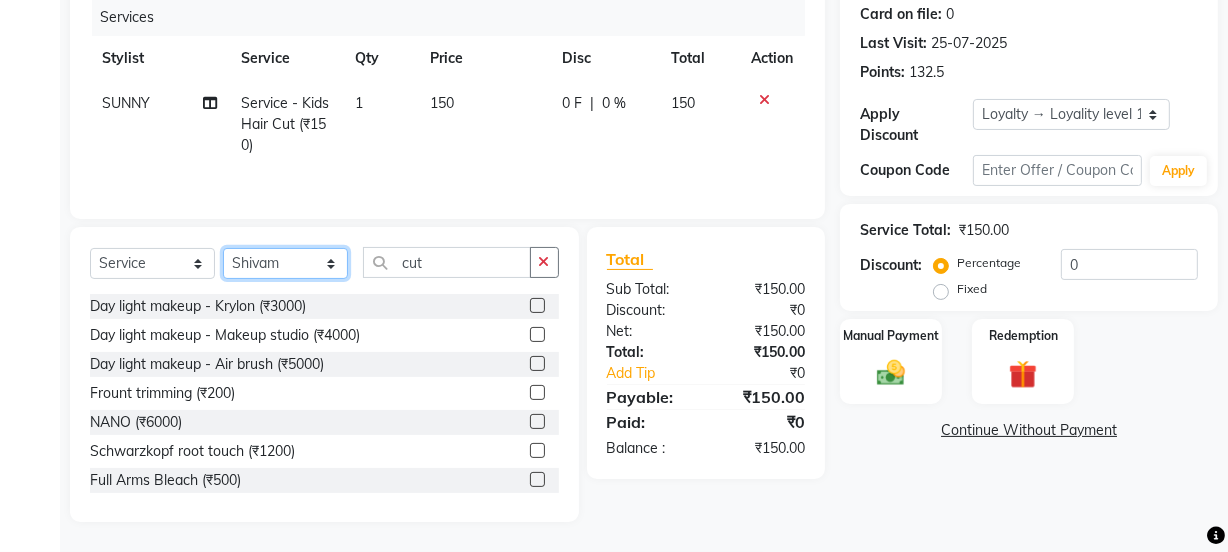 click on "Select Stylist Jyoti kaif Manager Pooja Prachi Raman Raman 2 Reception RIHAN Sameer Shivam simo SUNNY yogita" 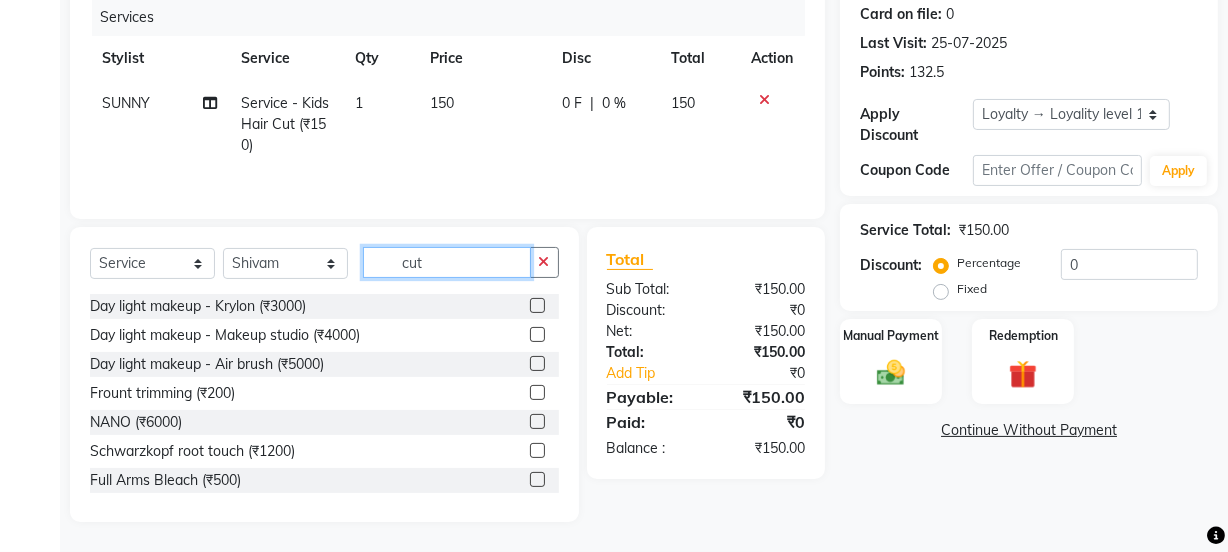 click on "cut" 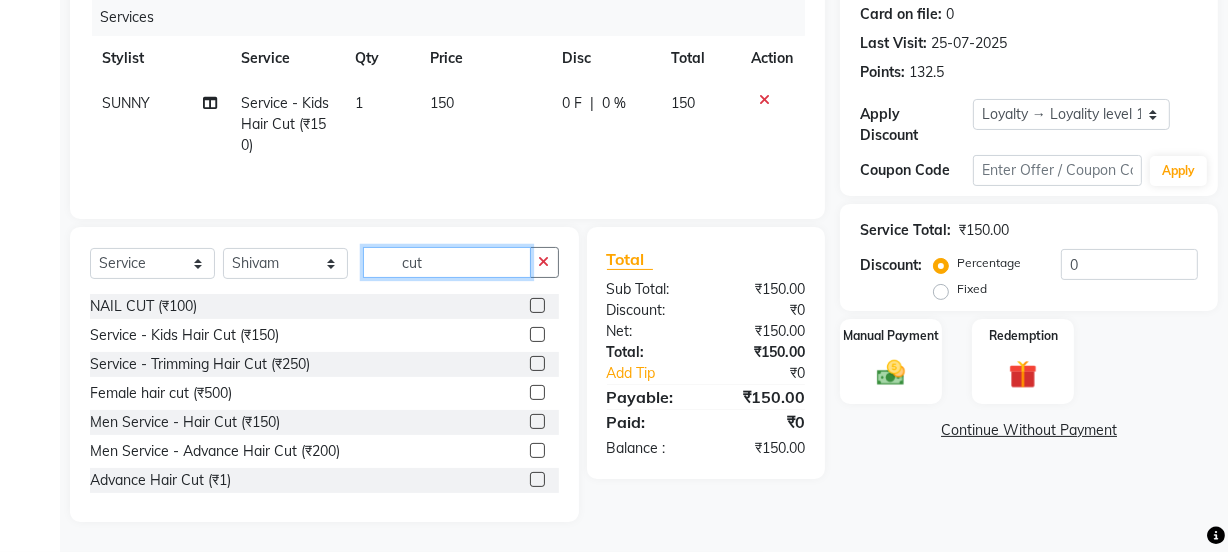 type on "cut" 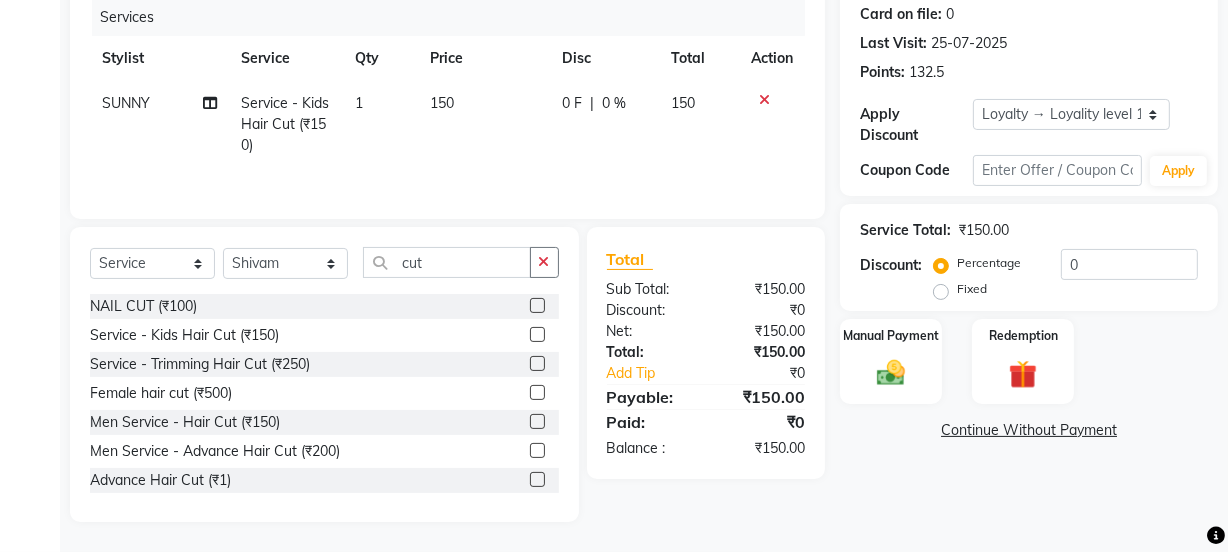 click 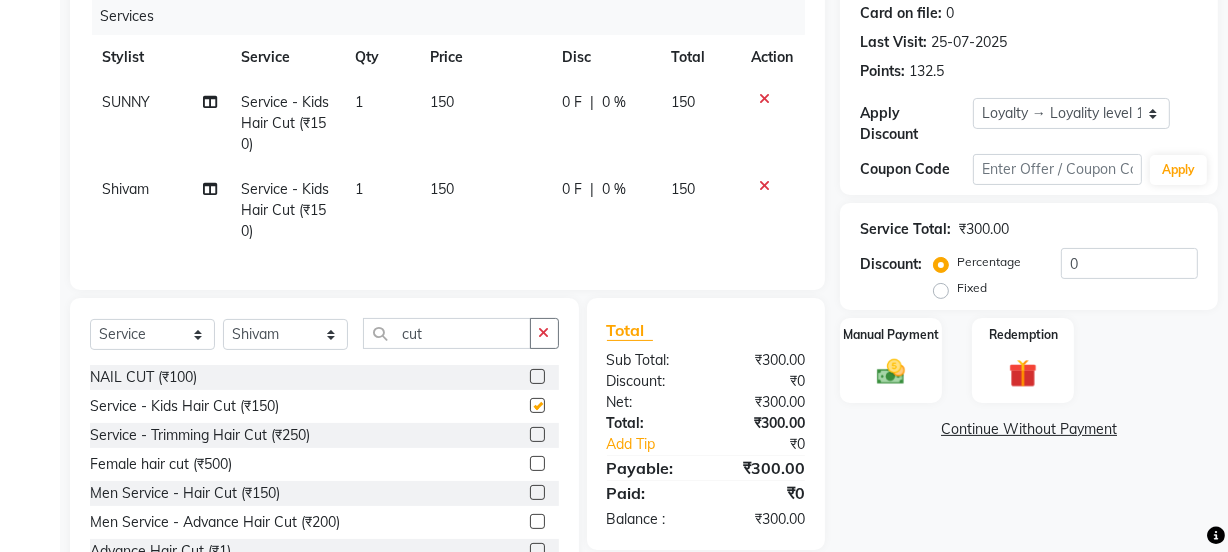 click on "150" 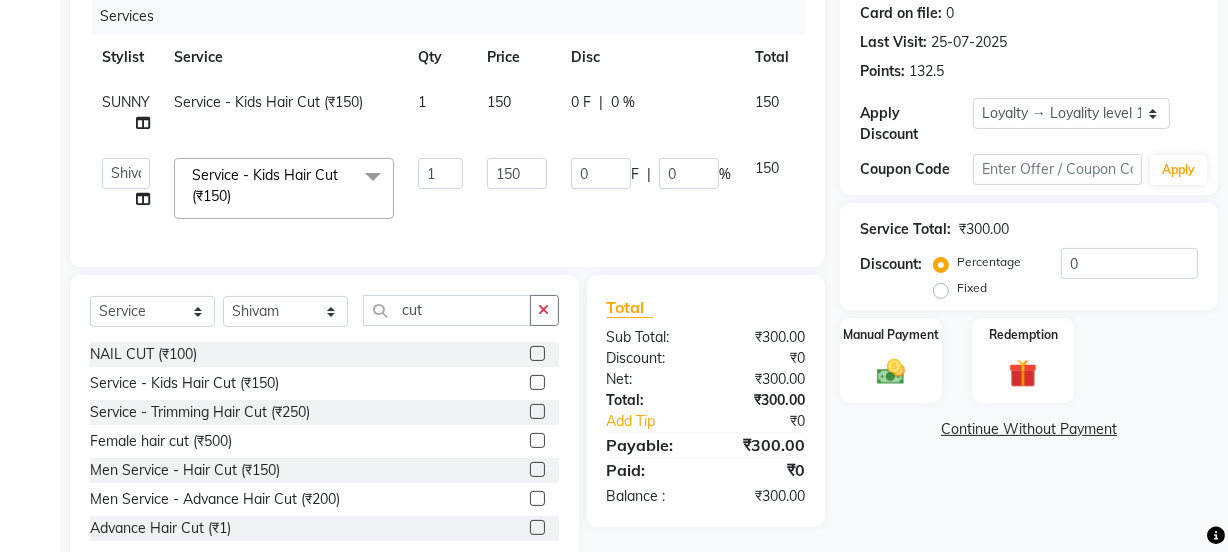 checkbox on "false" 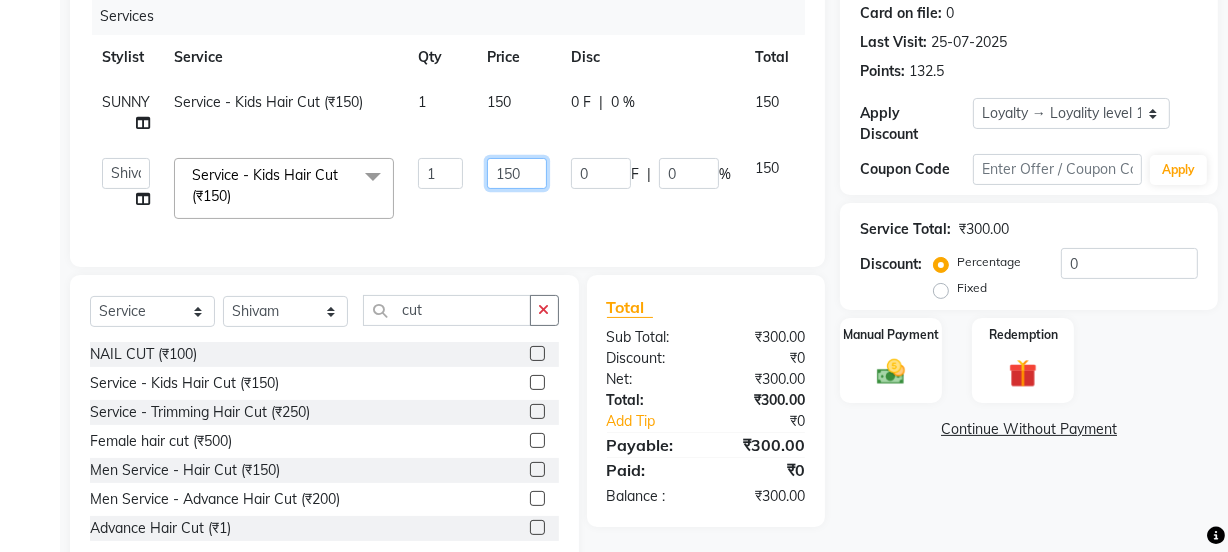 click on "150" 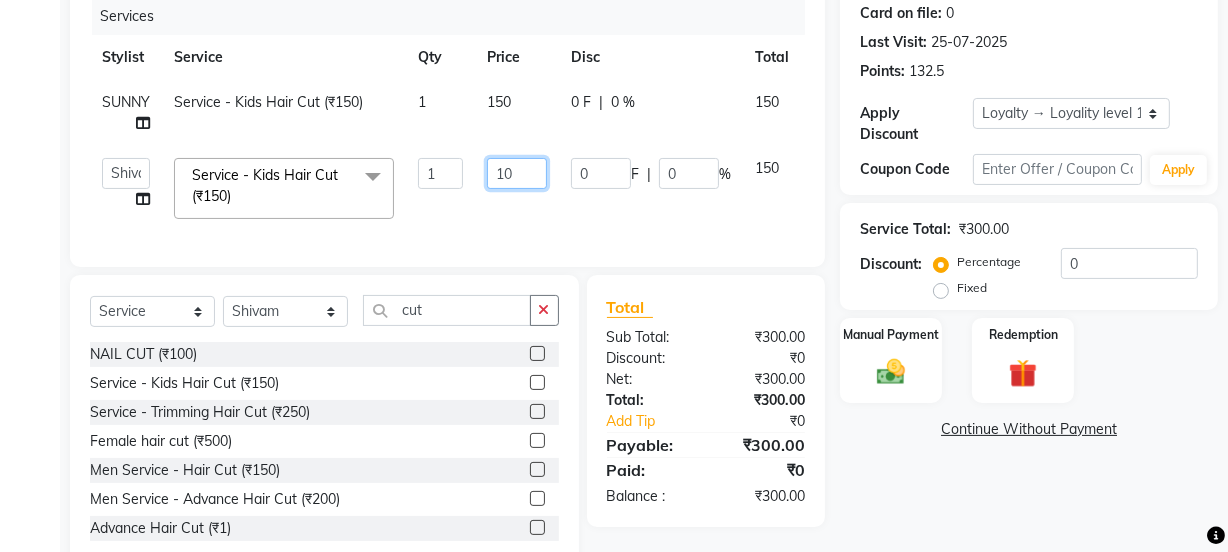 type on "100" 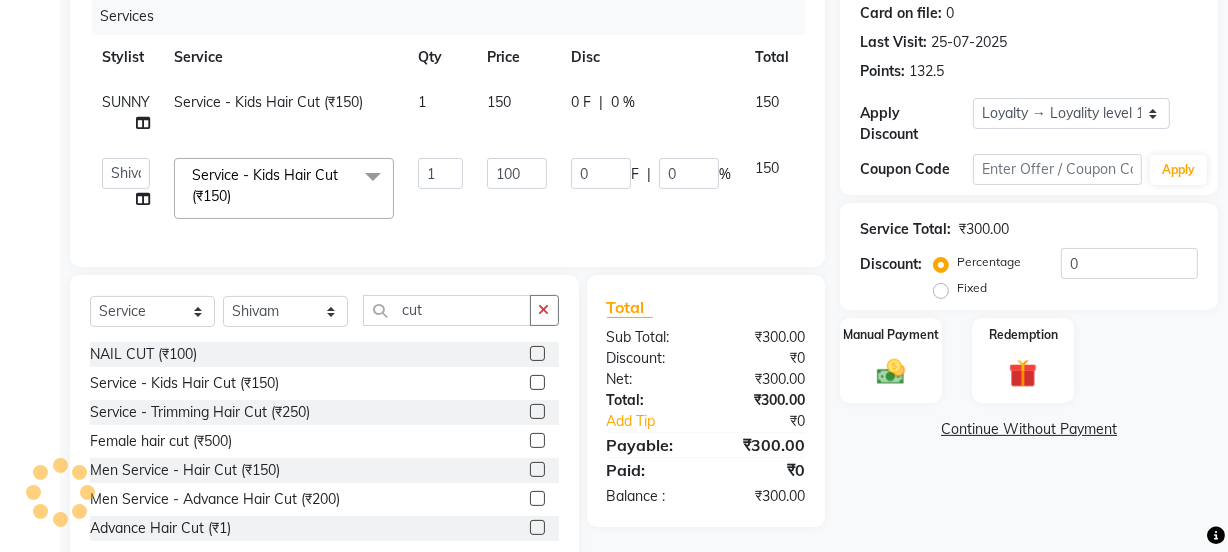 click on "150" 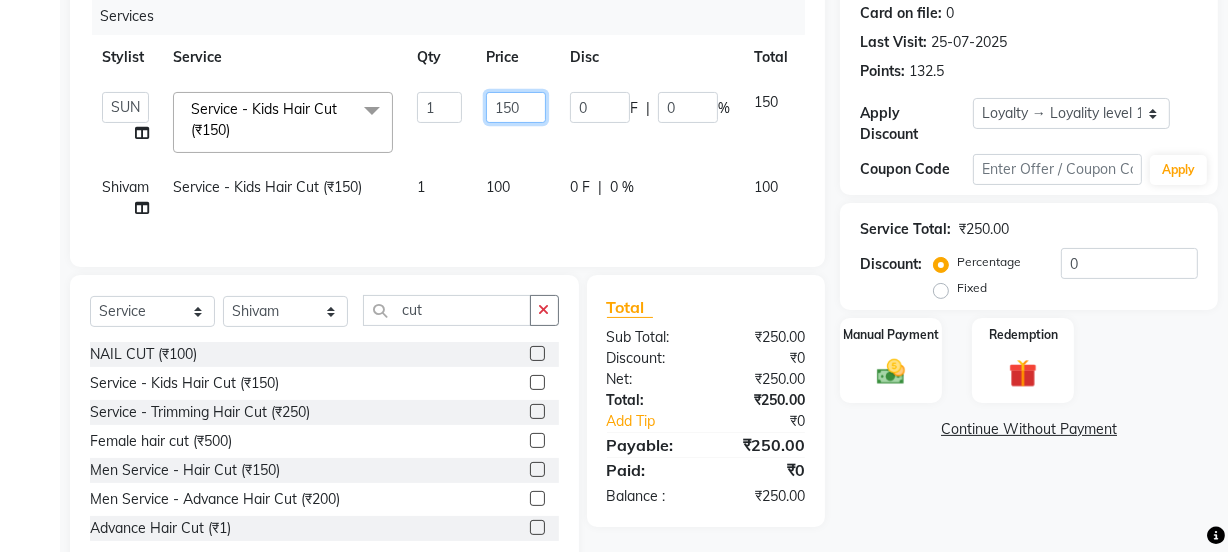 drag, startPoint x: 513, startPoint y: 108, endPoint x: 612, endPoint y: 121, distance: 99.849884 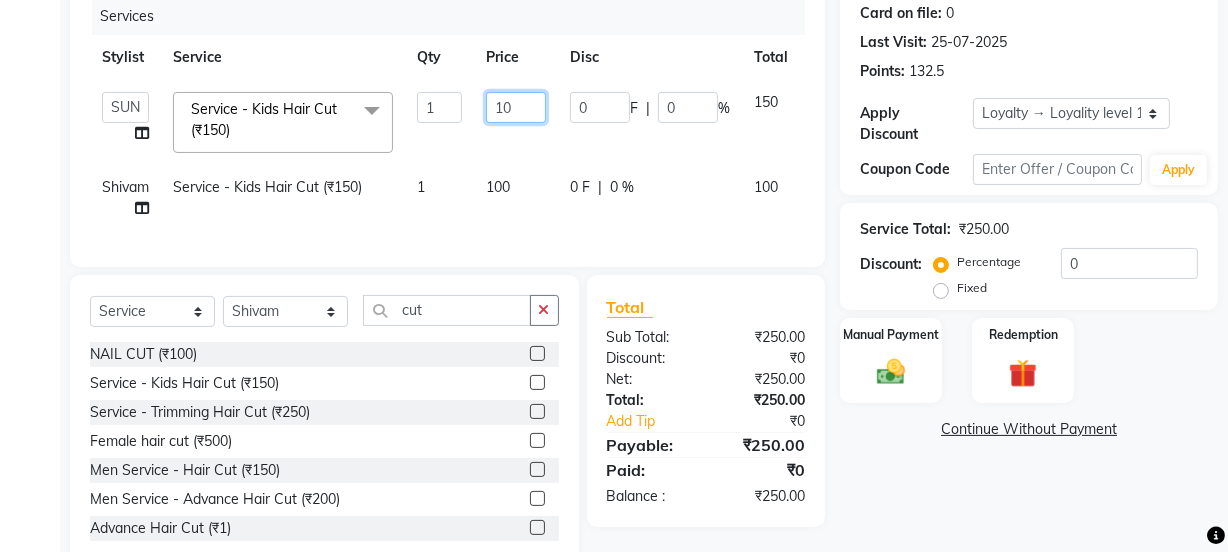 type on "100" 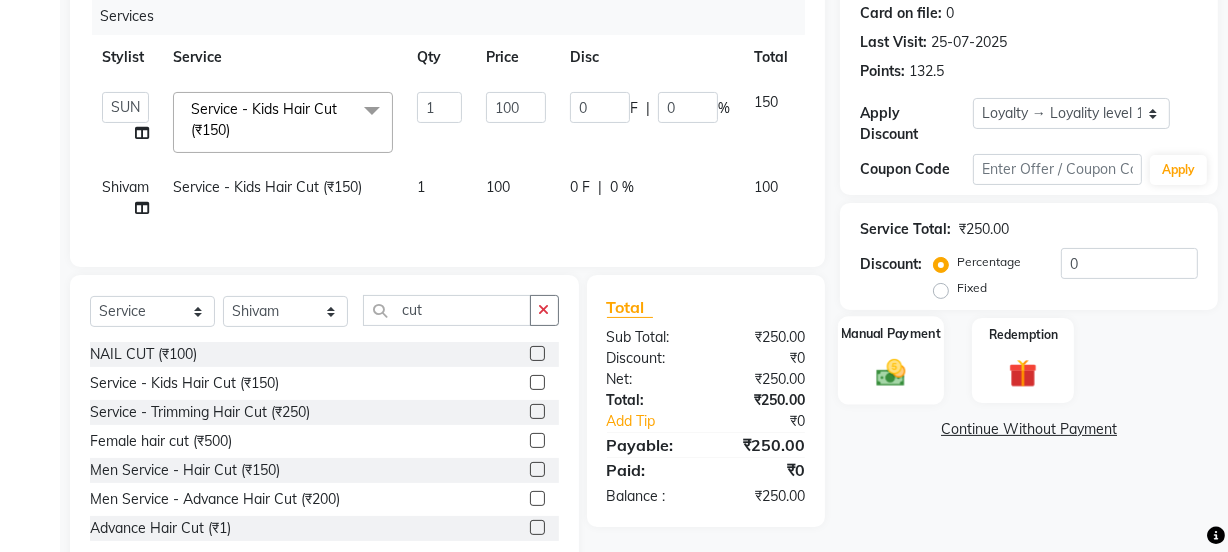 click on "Manual Payment" 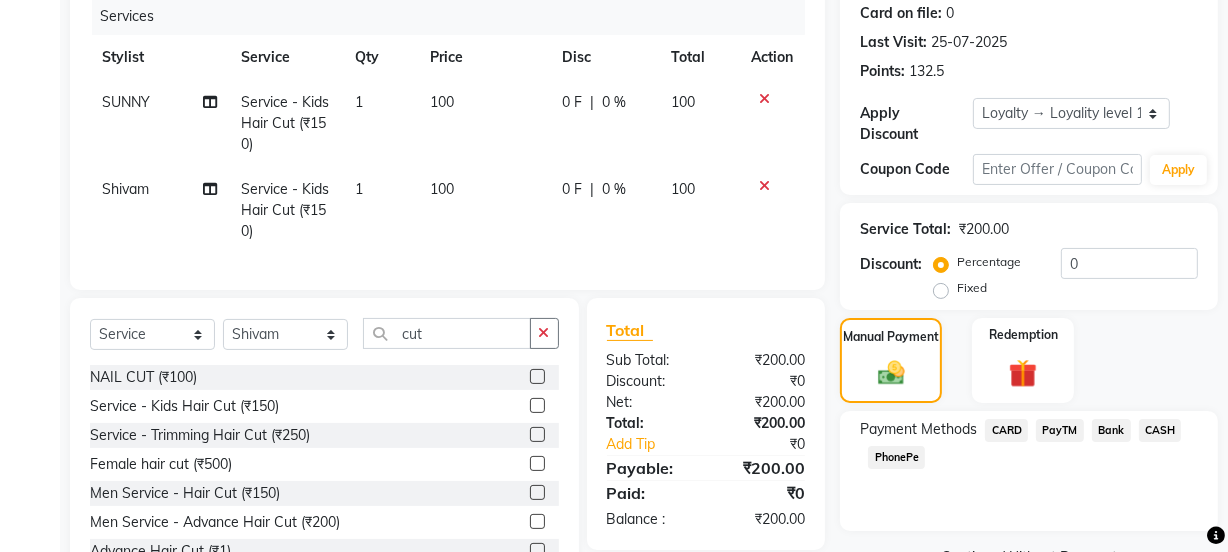 click on "PayTM" 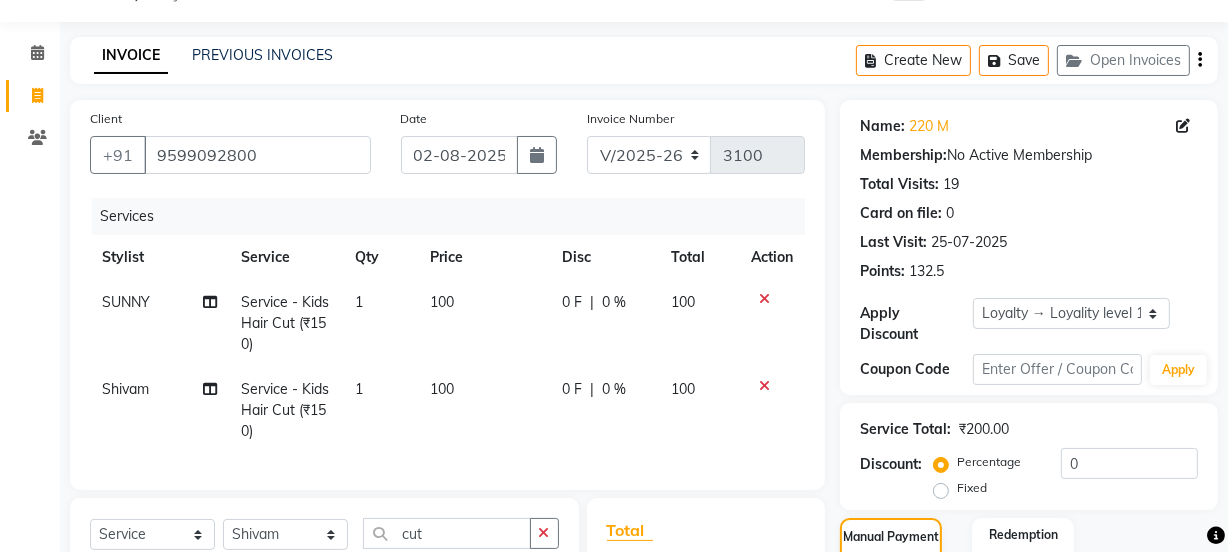 scroll, scrollTop: 0, scrollLeft: 0, axis: both 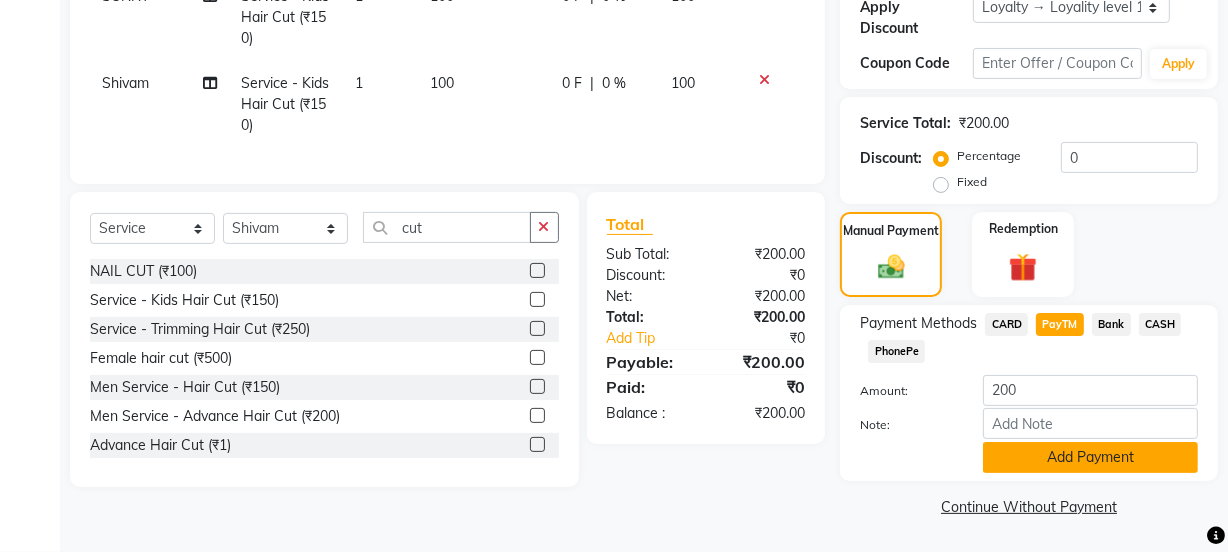 click on "Add Payment" 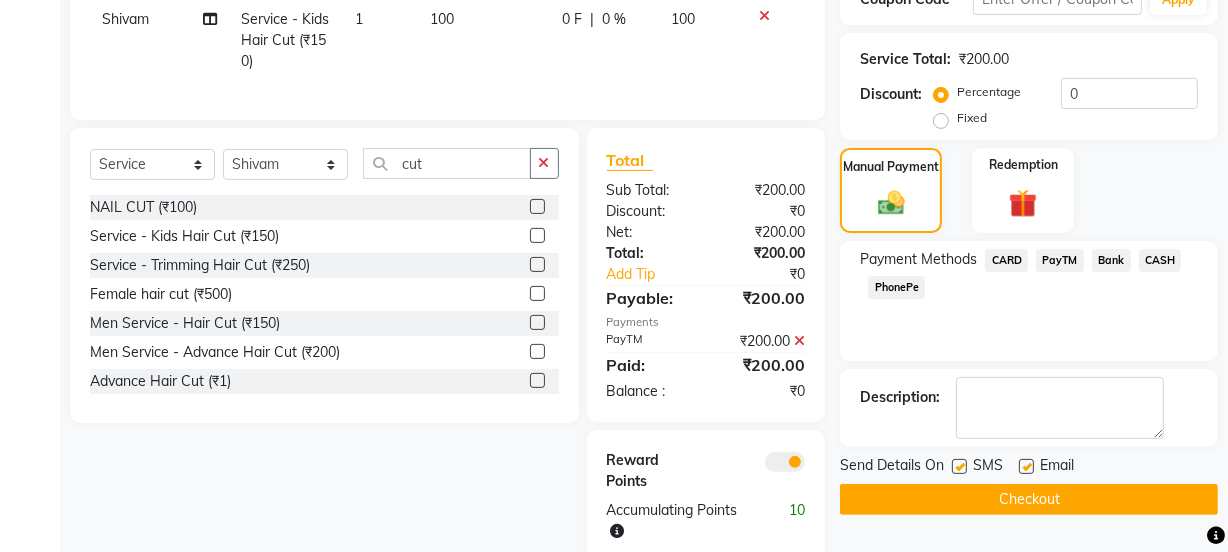 scroll, scrollTop: 473, scrollLeft: 0, axis: vertical 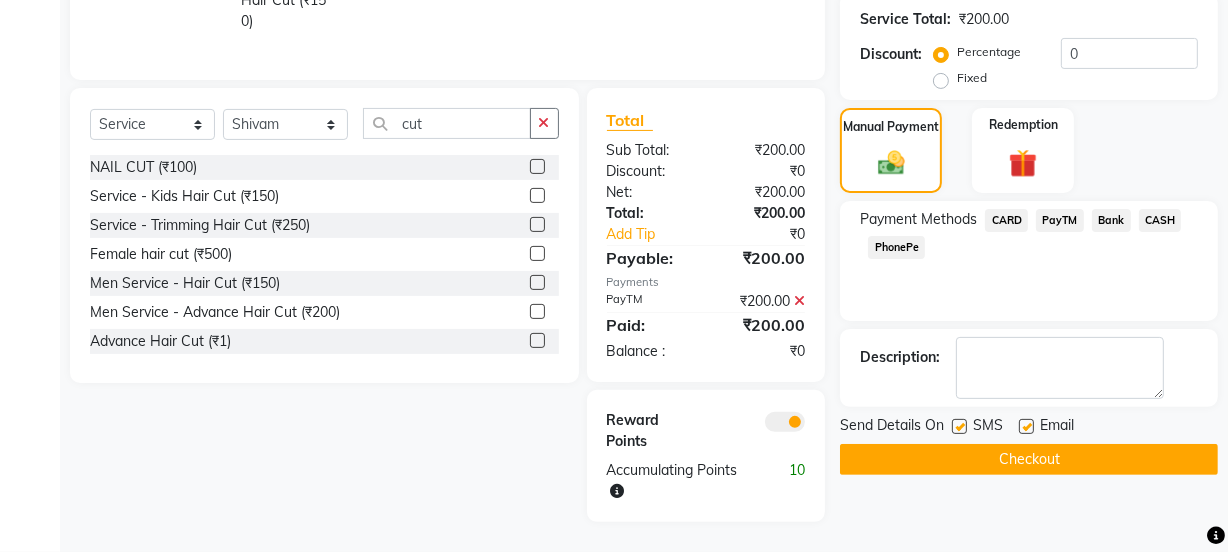 click 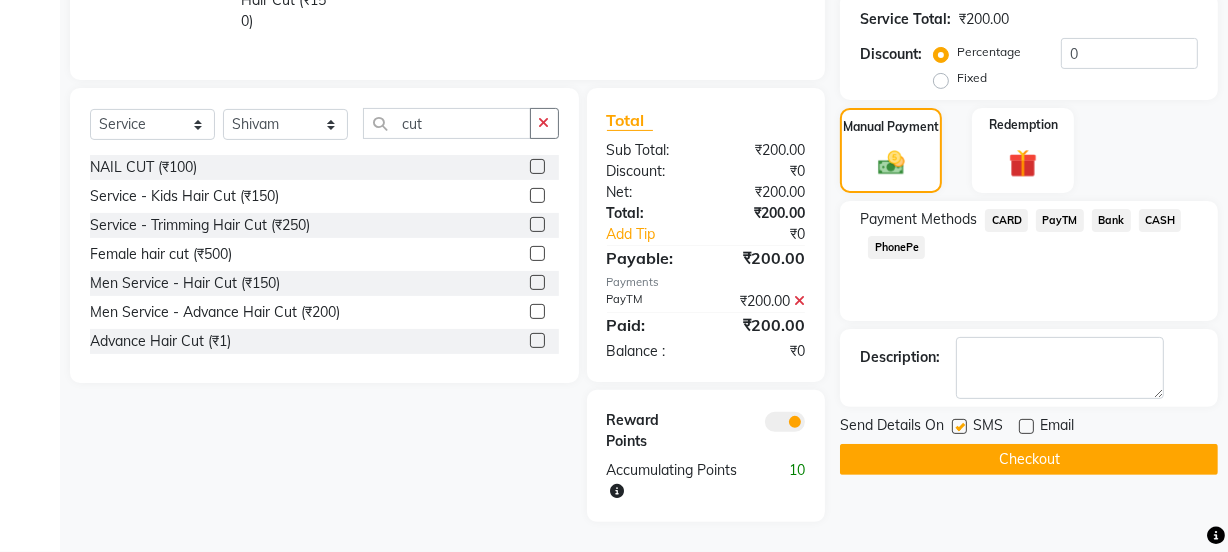 click 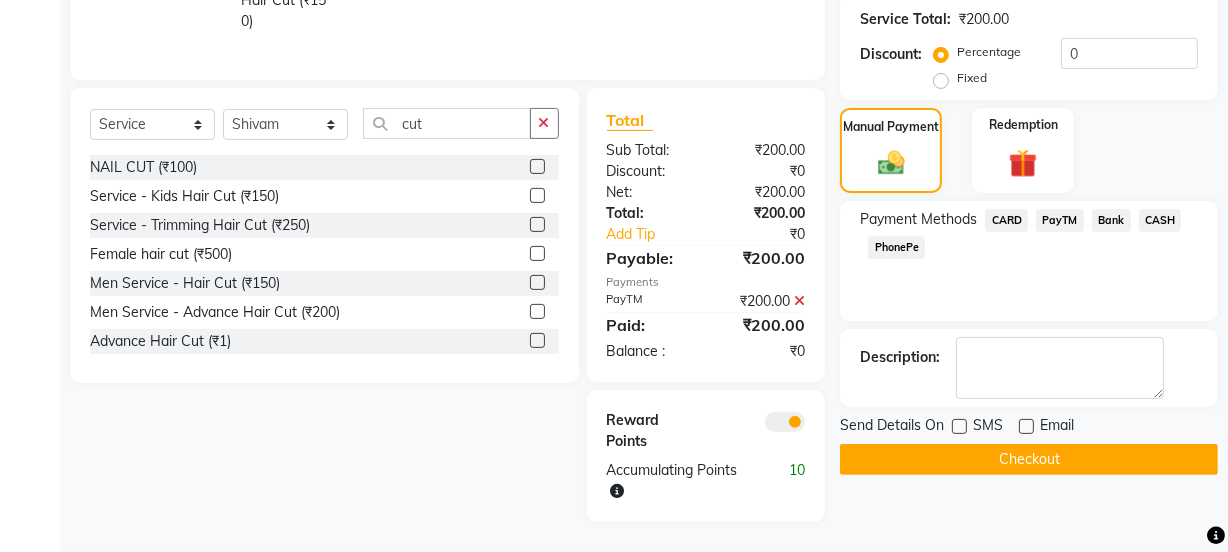 scroll, scrollTop: 473, scrollLeft: 0, axis: vertical 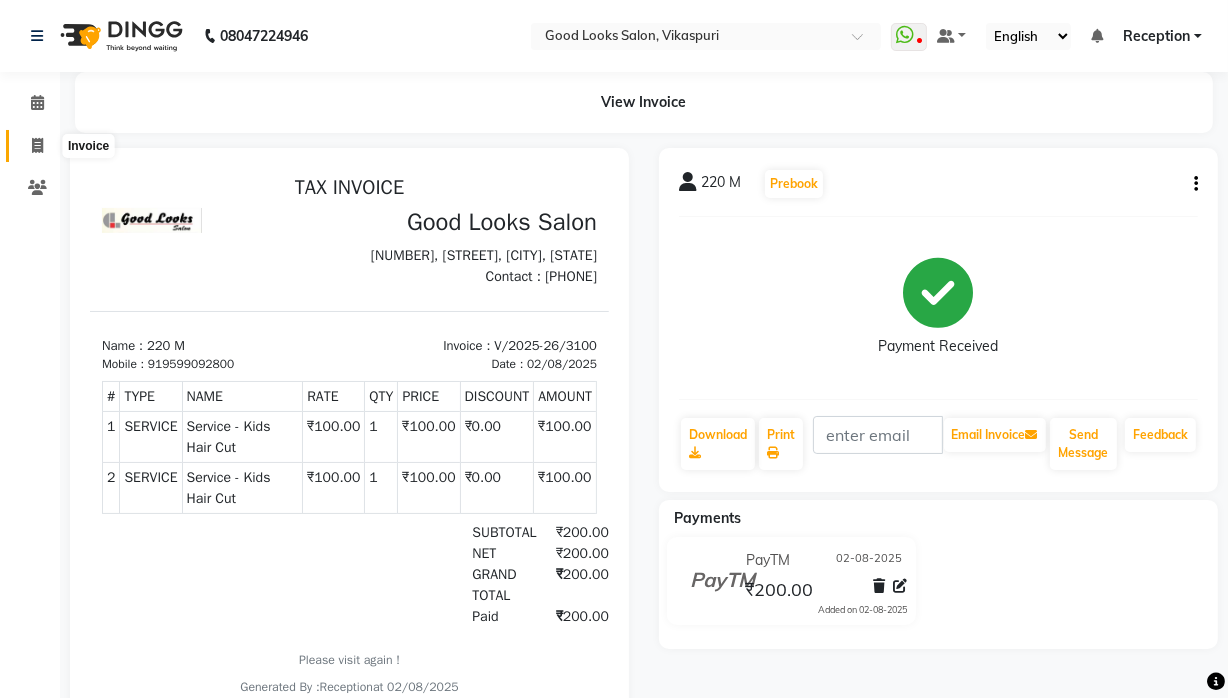 click 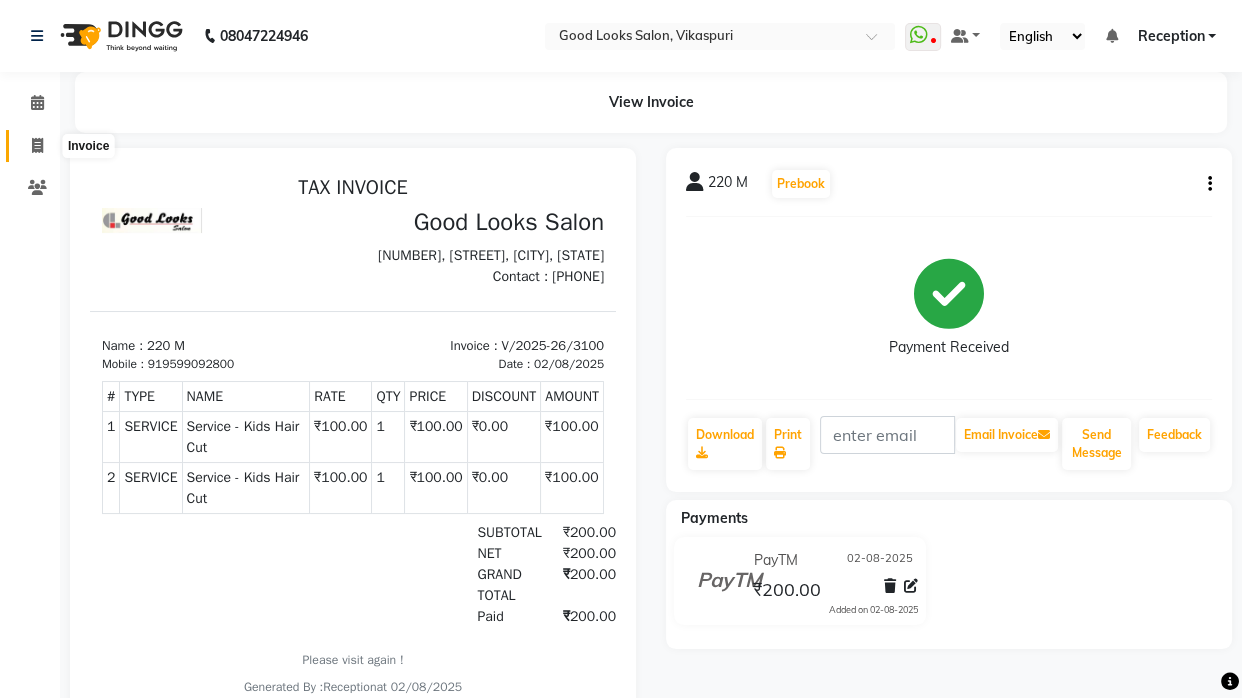 select on "4230" 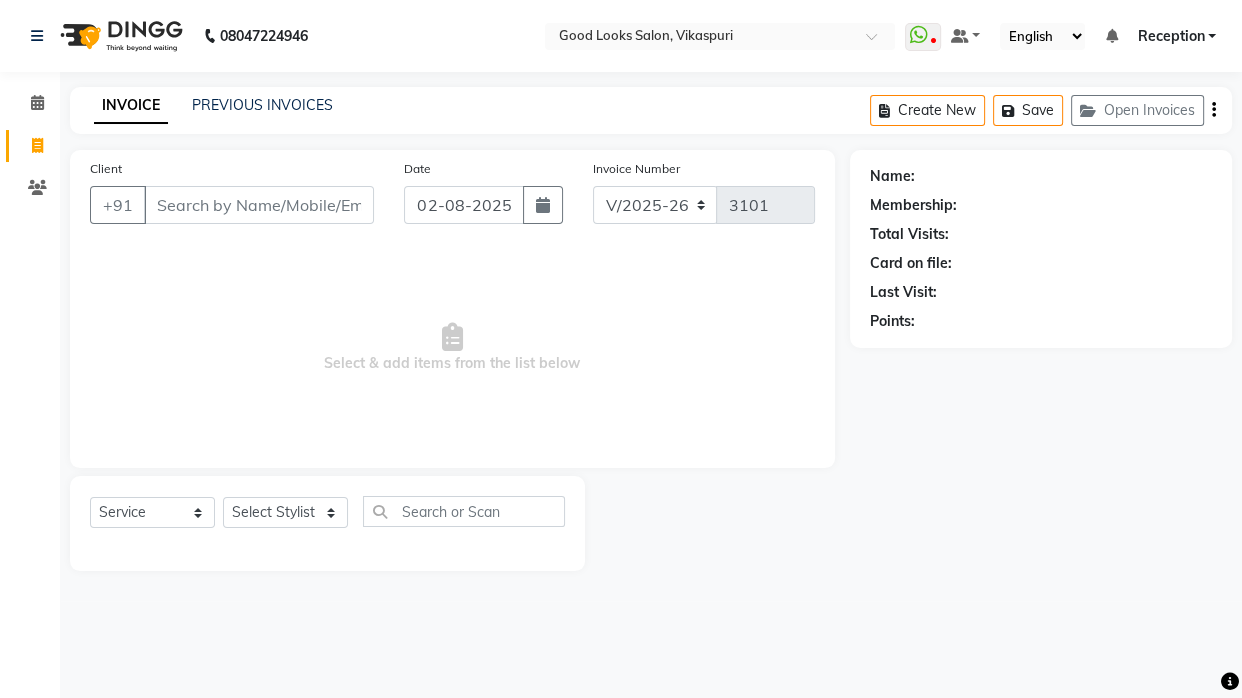 click on "Client" at bounding box center [259, 205] 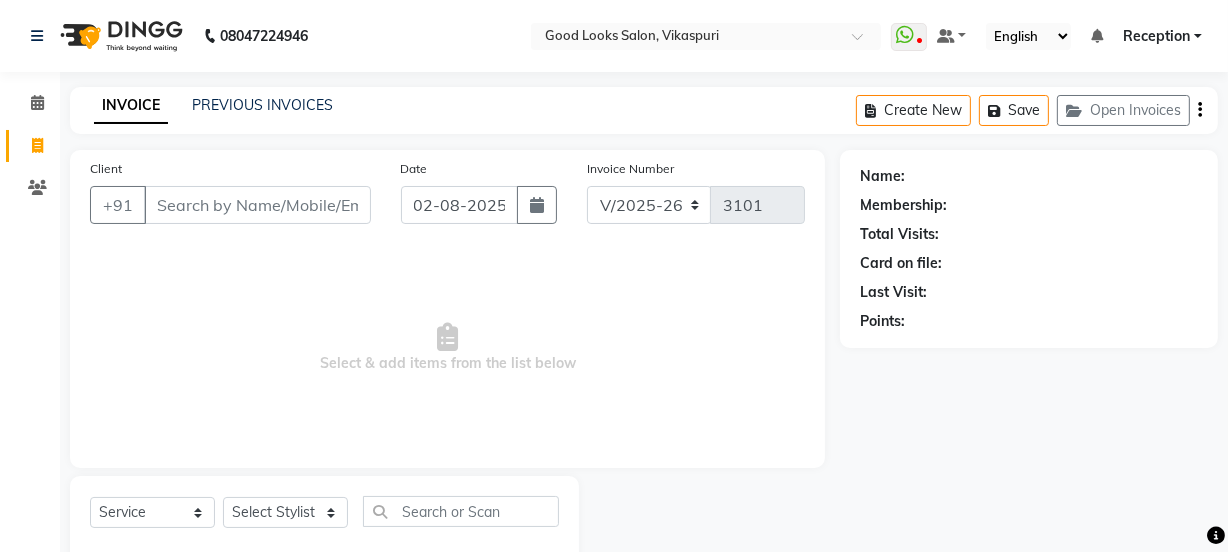 click on "Client" at bounding box center [257, 205] 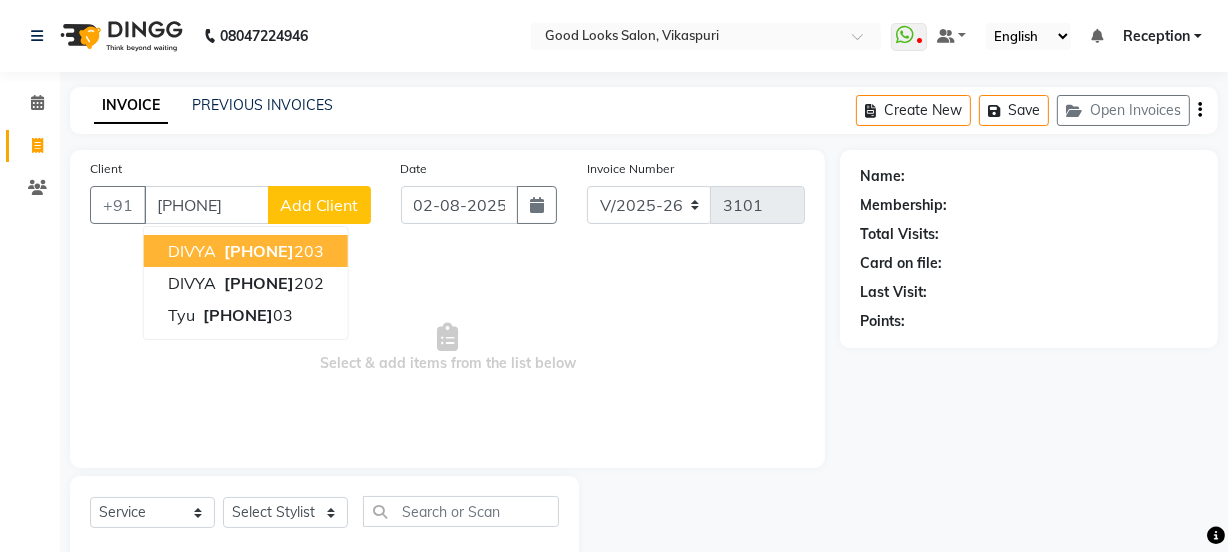 click on "[PHONE]" at bounding box center [272, 251] 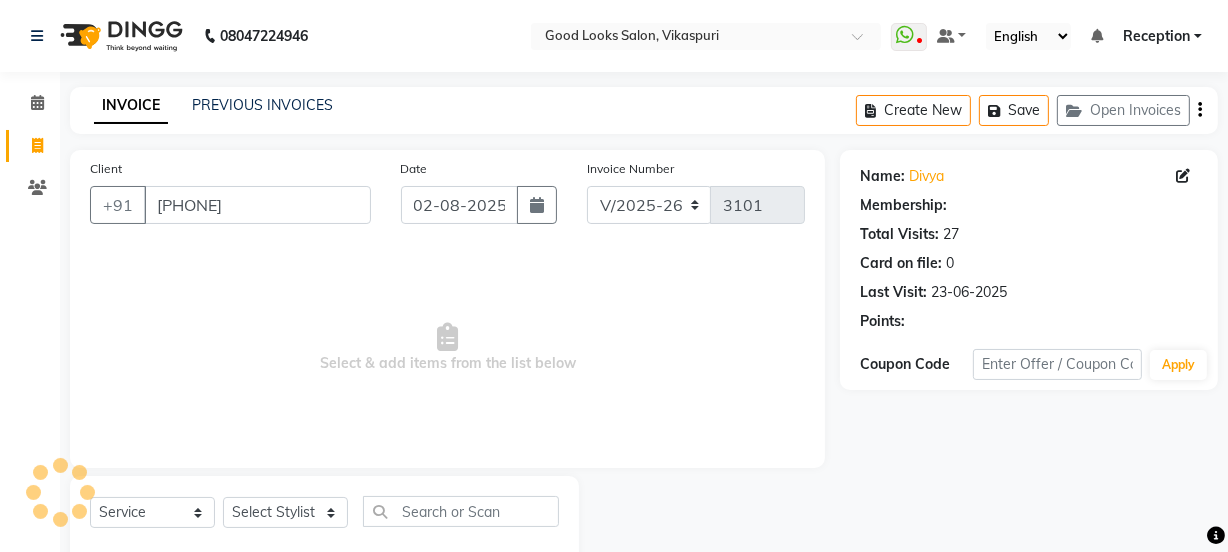 select on "1: Object" 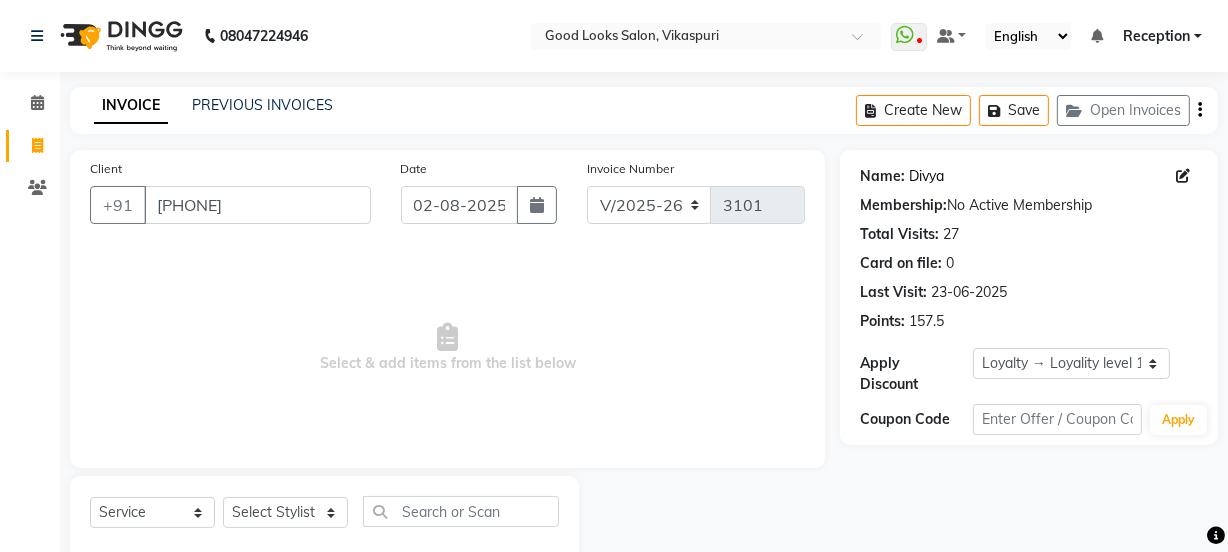 click on "Divya" 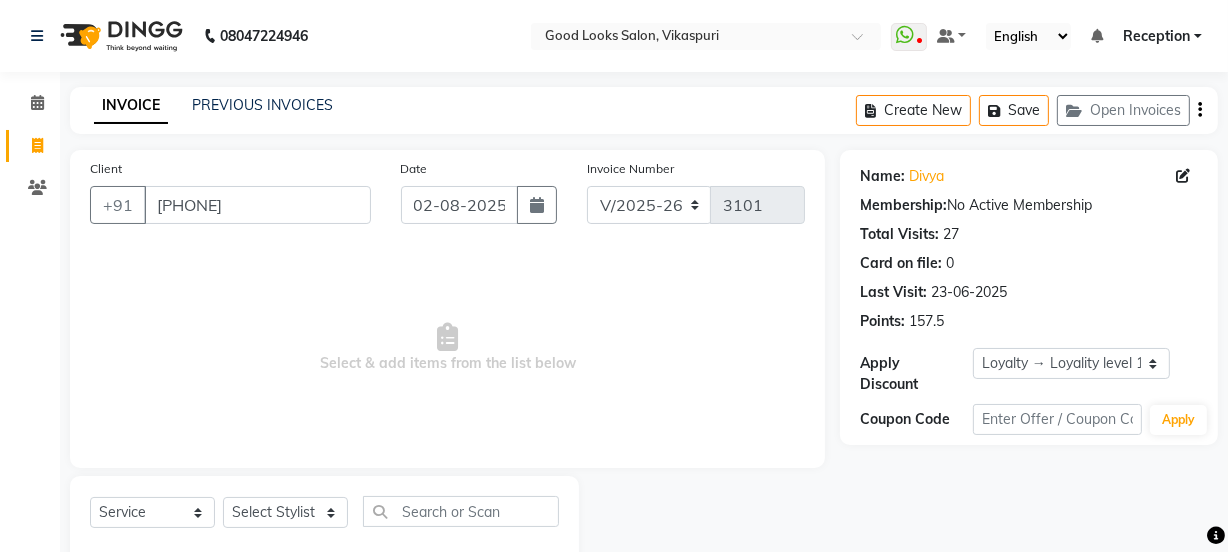 click on "Select  Service  Product  Membership  Package Voucher Prepaid Gift Card  Select Stylist Jyoti kaif Manager Pooja Prachi Raman Raman 2 Reception RIHAN Sameer Shivam simo SUNNY yogita" 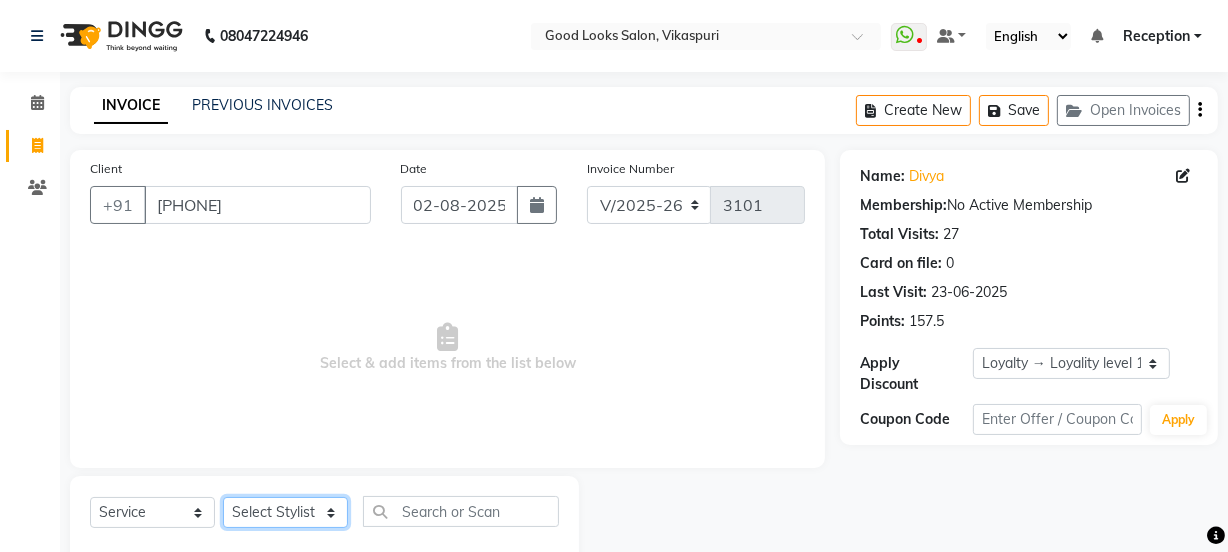 click on "Select Stylist Jyoti kaif Manager Pooja Prachi Raman Raman 2 Reception RIHAN Sameer Shivam simo SUNNY yogita" 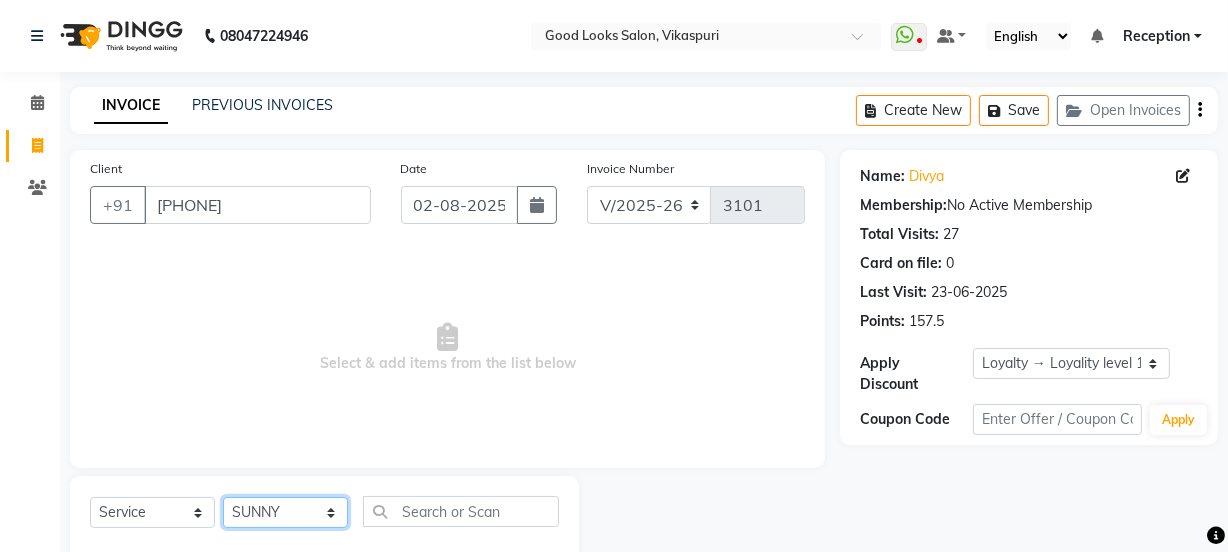click on "Select Stylist Jyoti kaif Manager Pooja Prachi Raman Raman 2 Reception RIHAN Sameer Shivam simo SUNNY yogita" 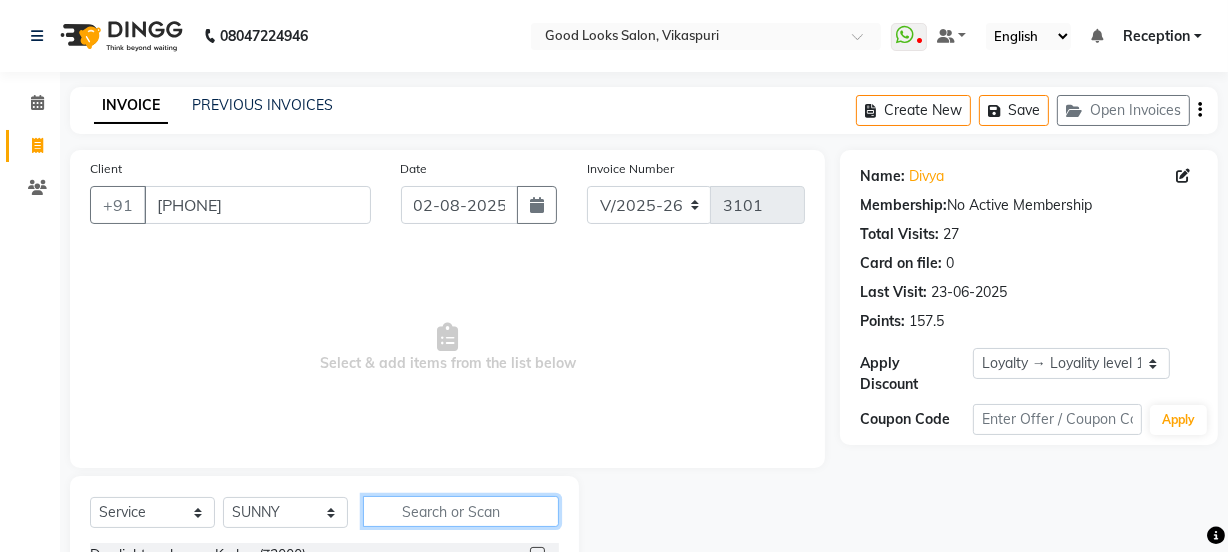 click 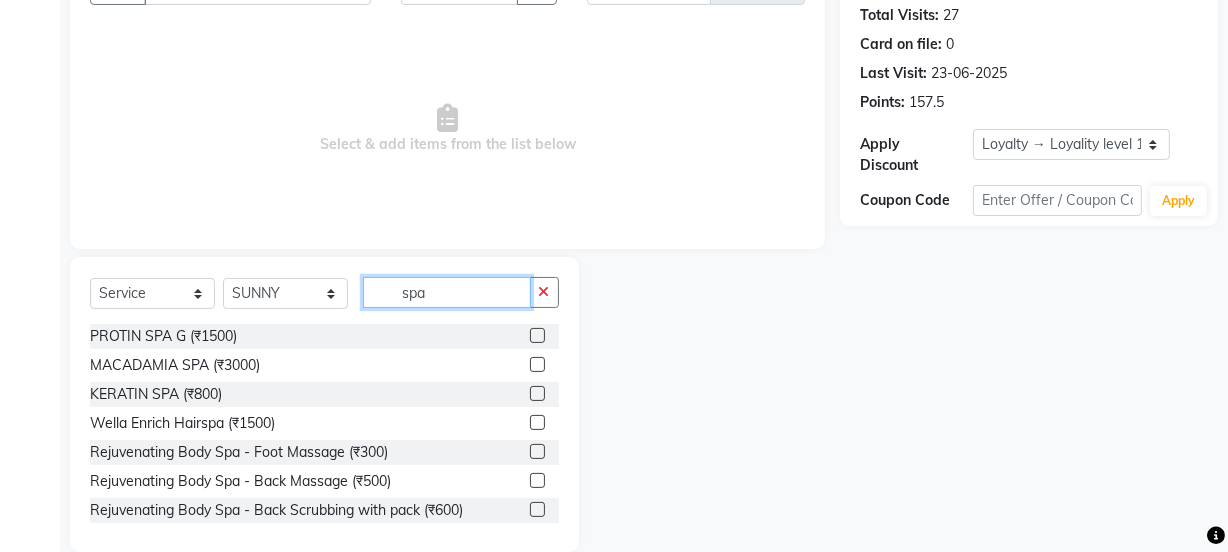 scroll, scrollTop: 250, scrollLeft: 0, axis: vertical 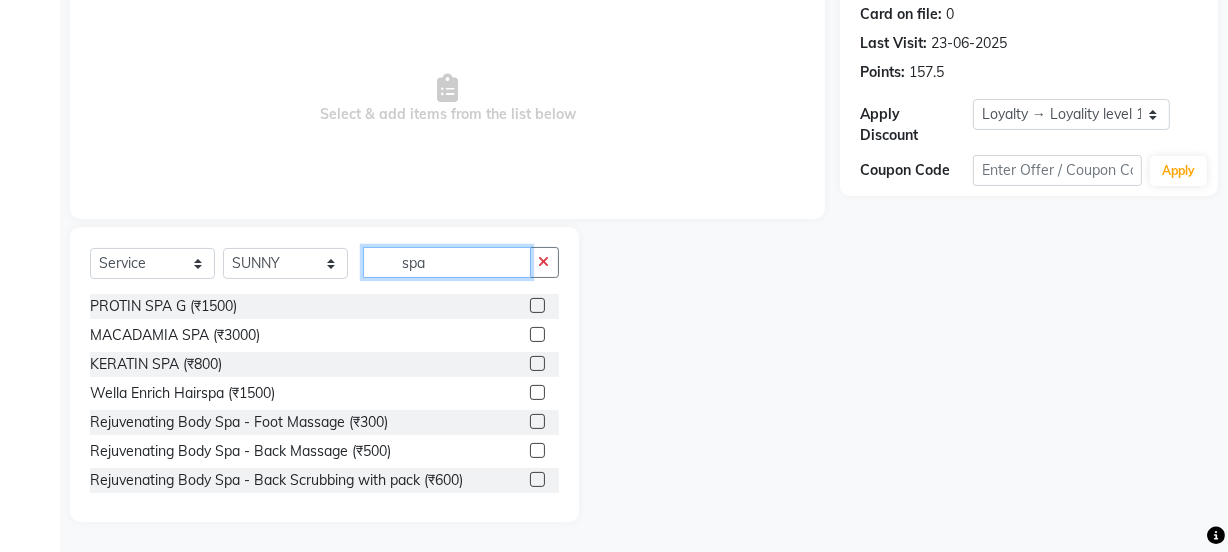 type on "spa" 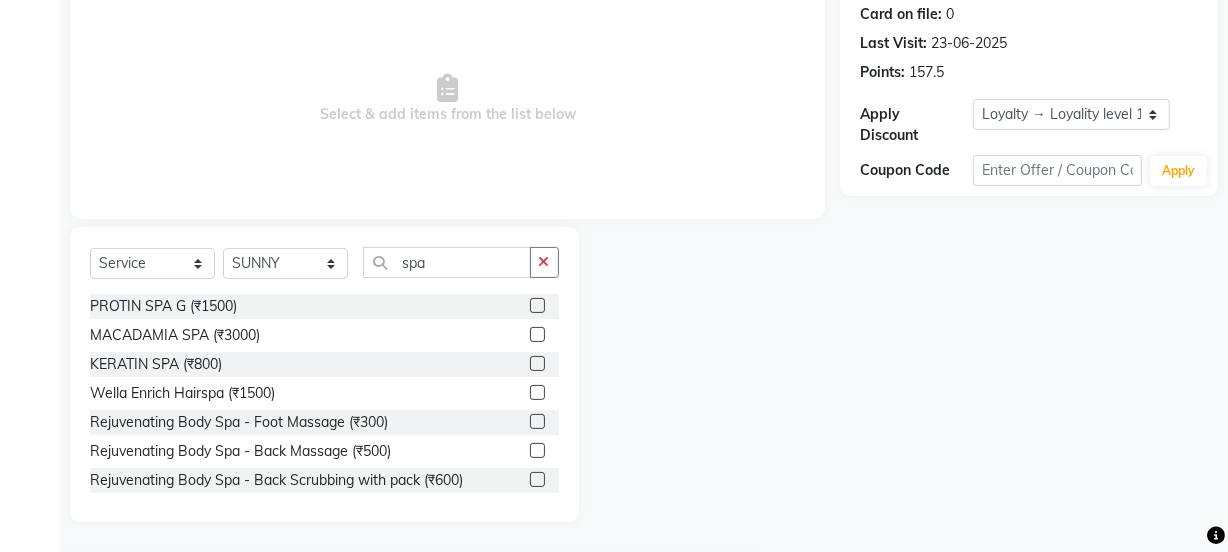 drag, startPoint x: 518, startPoint y: 368, endPoint x: 518, endPoint y: 329, distance: 39 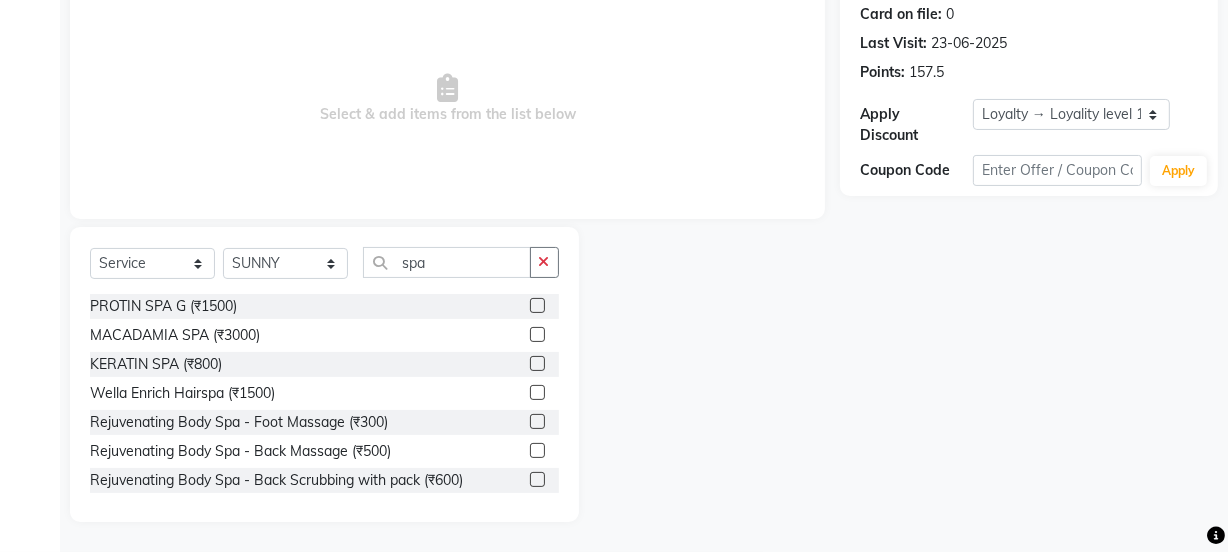 click 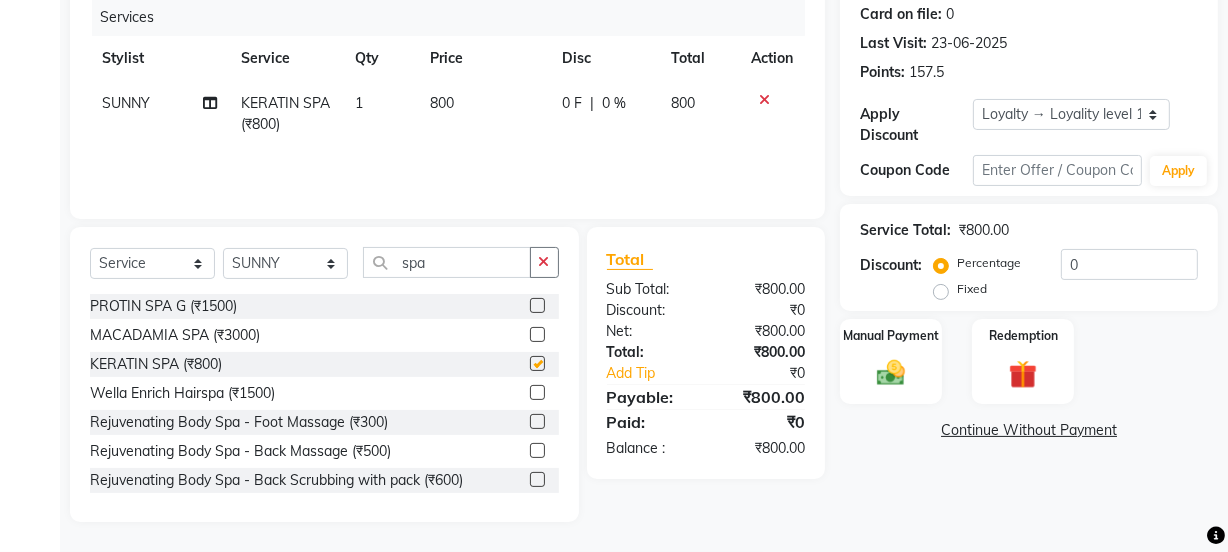 click on "Services Stylist Service Qty Price Disc Total Action SUNNY KERATIN SPA (₹800) 1 800 0 F | 0 % 800" 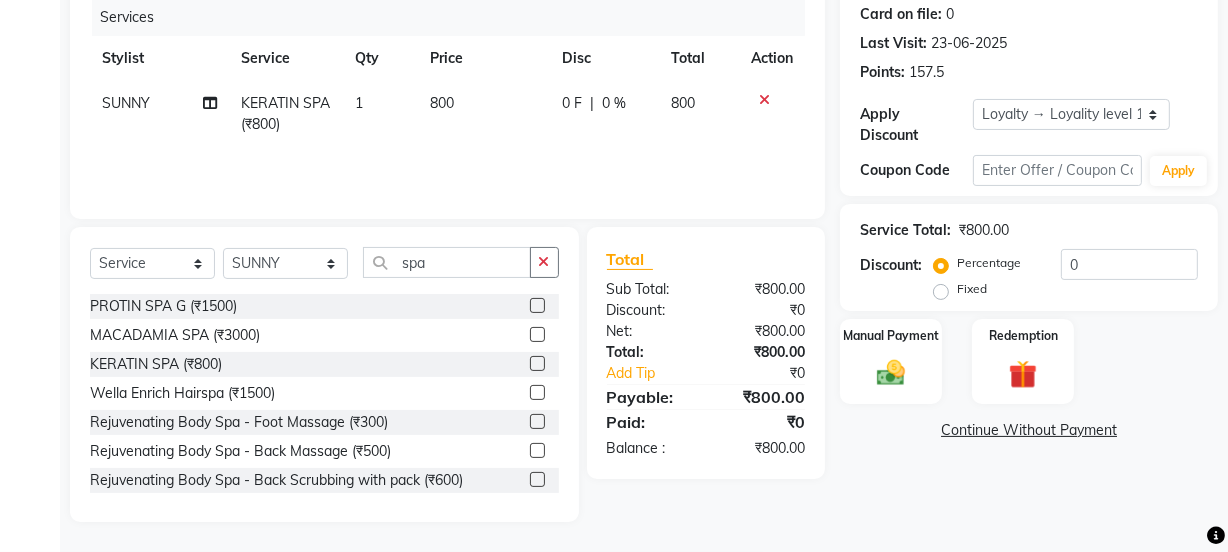 checkbox on "false" 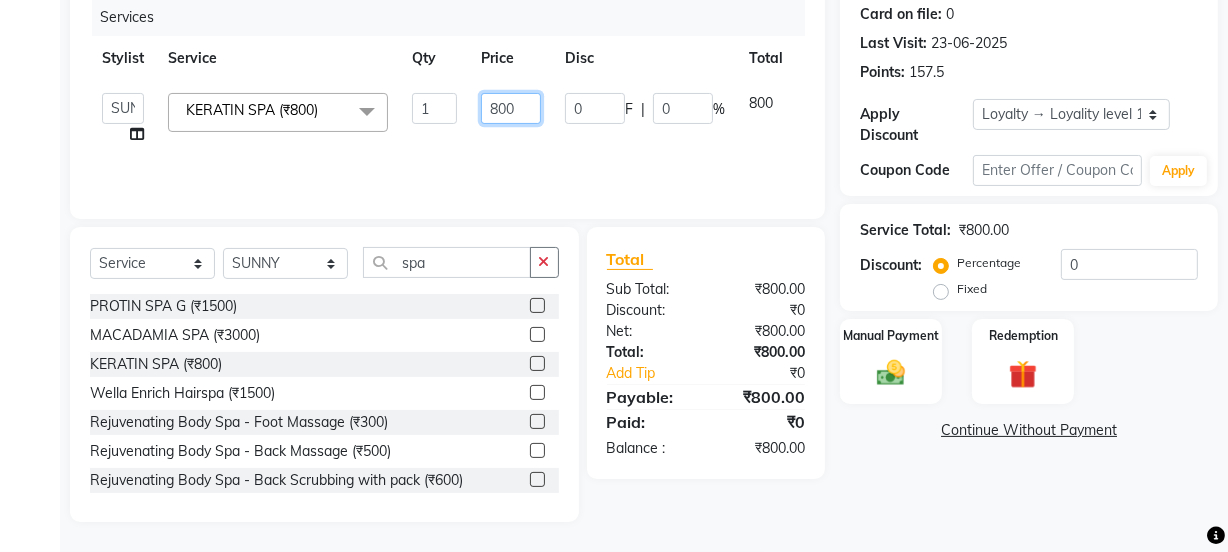 drag, startPoint x: 500, startPoint y: 119, endPoint x: 476, endPoint y: 123, distance: 24.33105 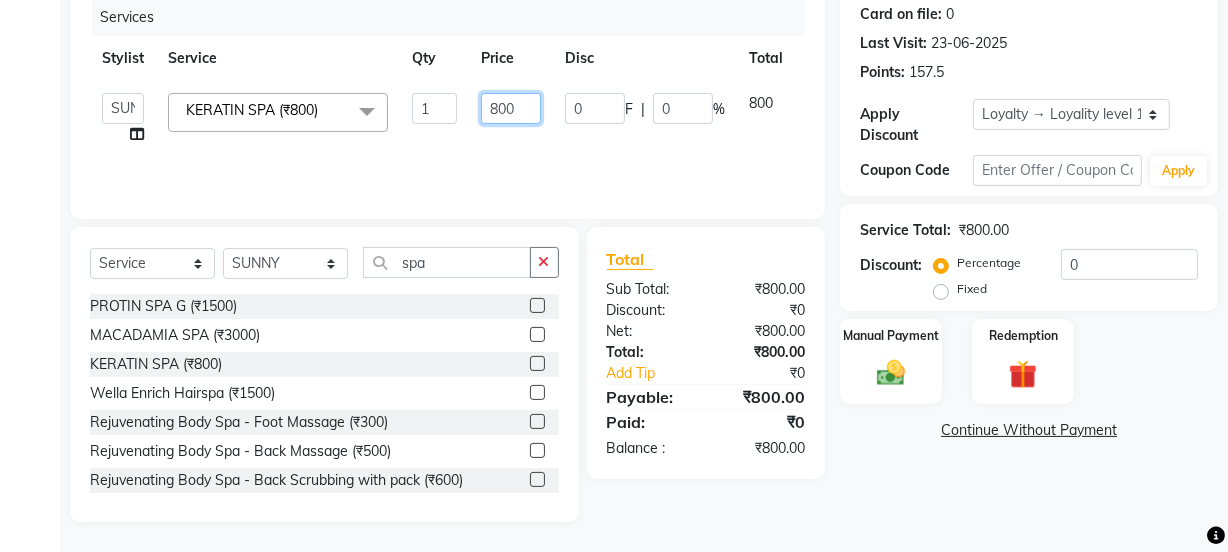 click on "800" 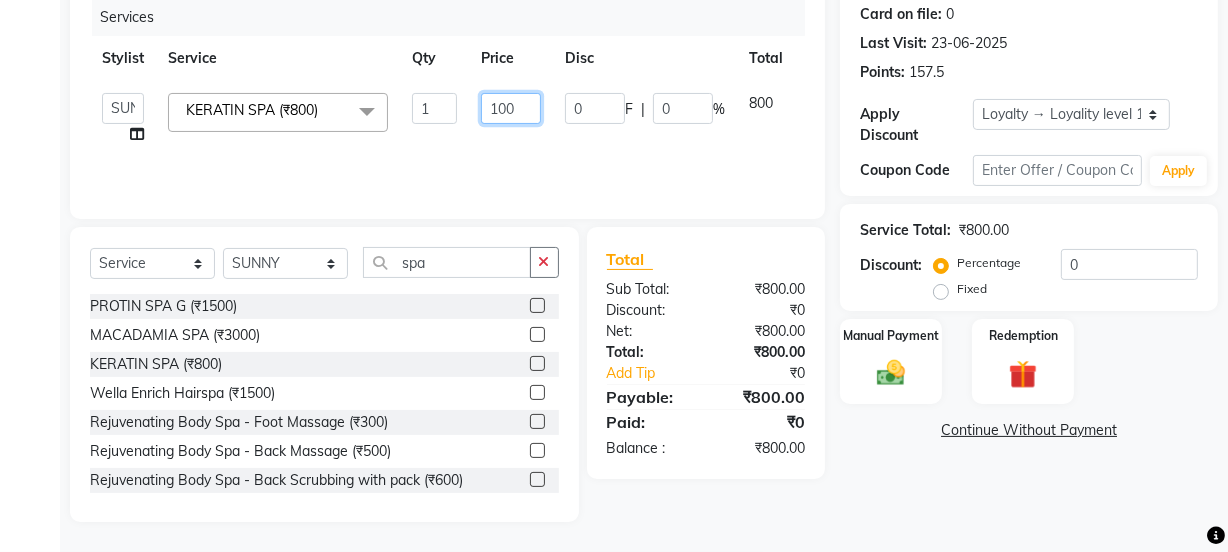 type on "1000" 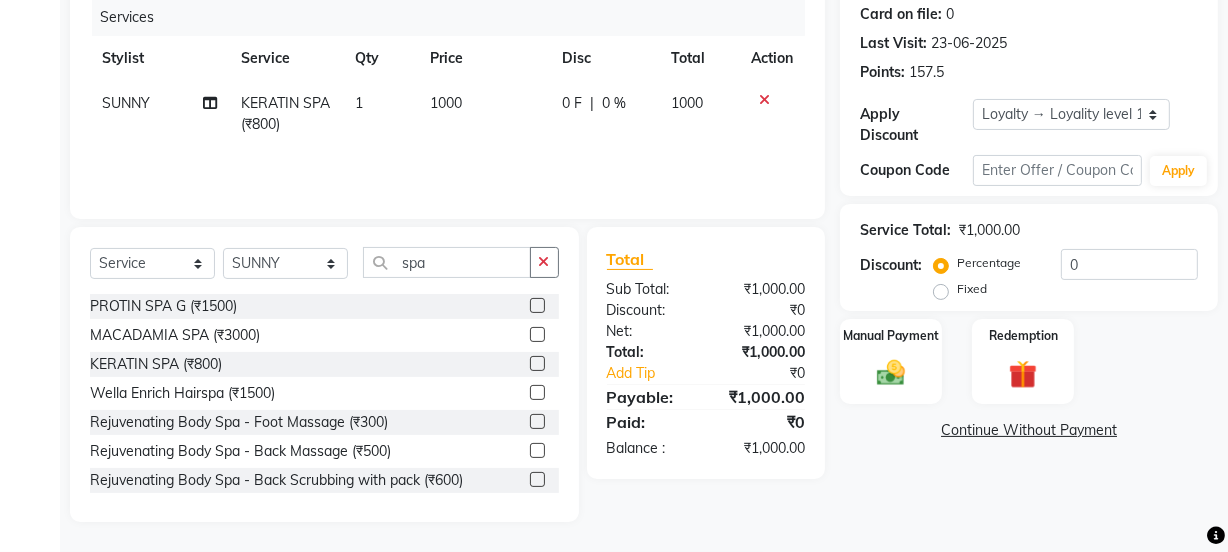 click on "Client +91 [PHONE] Date 02-08-2025 Invoice Number V/2025 V/2025-26 3101 Services Stylist Service Qty Price Disc Total Action [FIRST]KERATIN SPA (₹800) 1 1000 0 F | 0 % 1000" 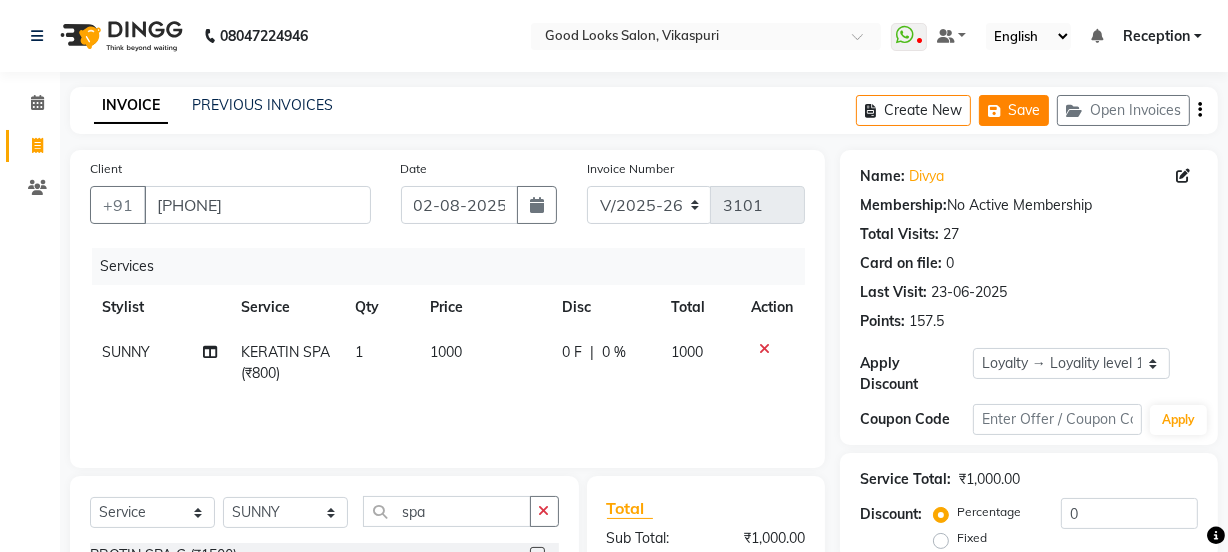 click on "Save" 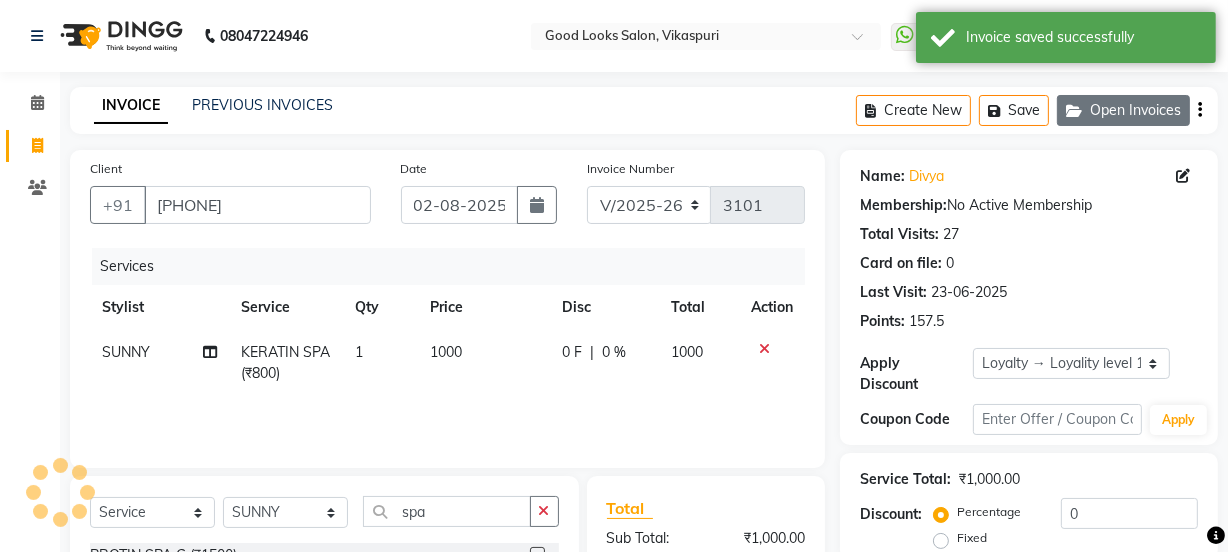 click on "Open Invoices" 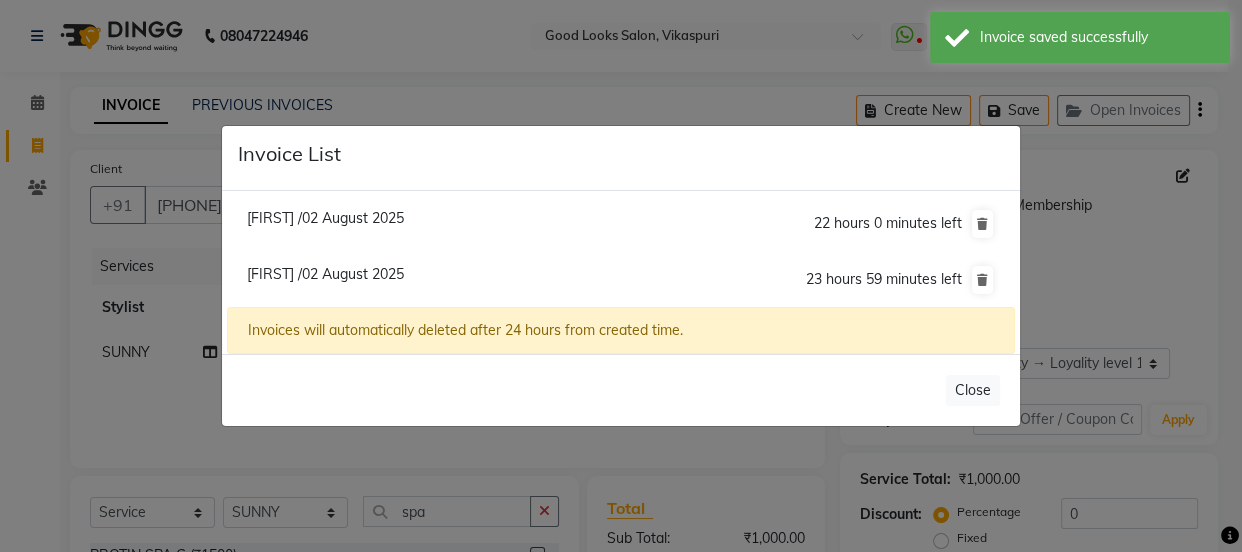 click on "Invoice List  [FIRST] /02 August 2025  22 hours 0 minutes left  [FIRST] /02 August 2025  23 hours 59 minutes left  Invoices will automatically deleted after 24 hours from created time.   Close" 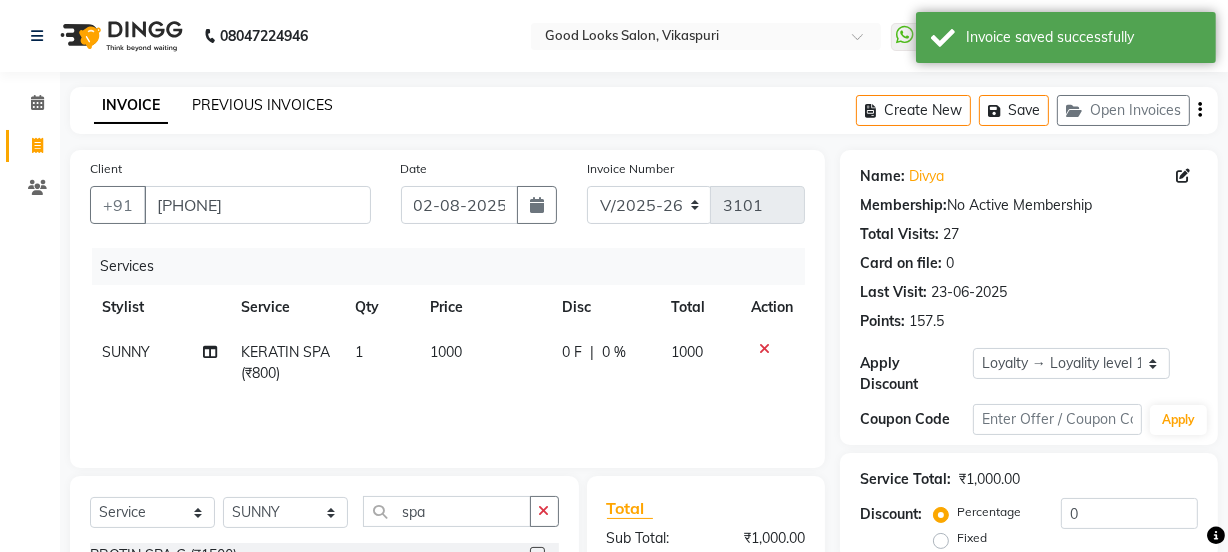 drag, startPoint x: 244, startPoint y: 93, endPoint x: 245, endPoint y: 107, distance: 14.035668 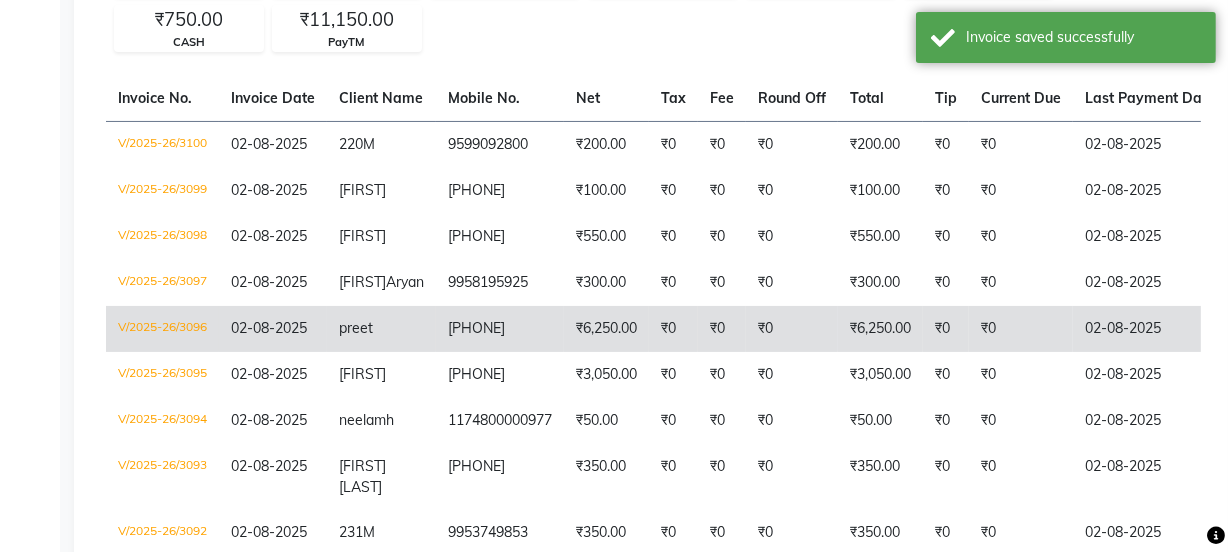 scroll, scrollTop: 0, scrollLeft: 0, axis: both 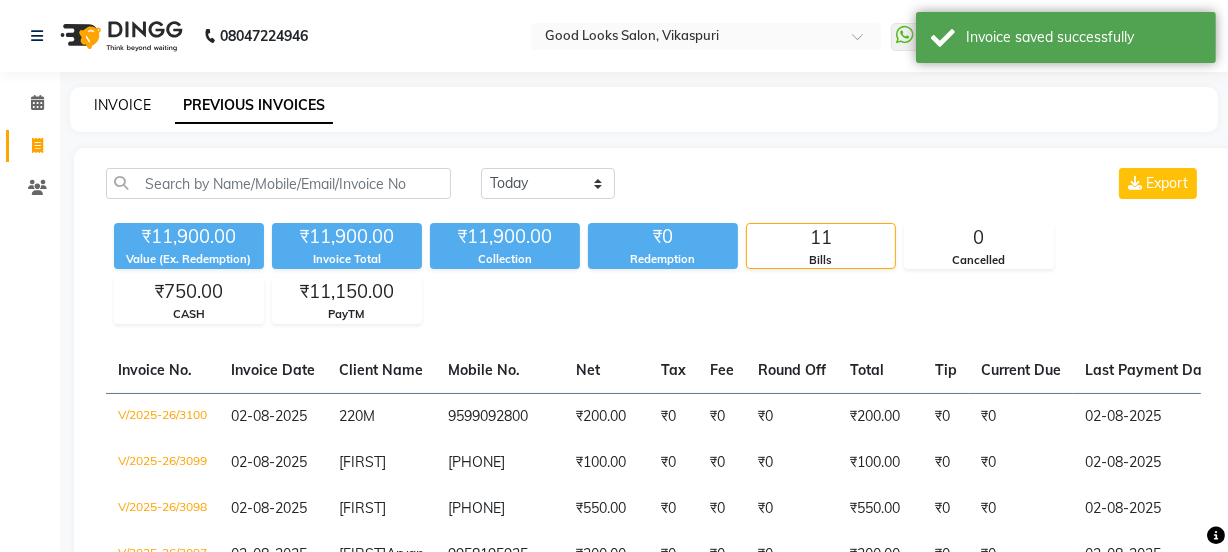 click on "INVOICE" 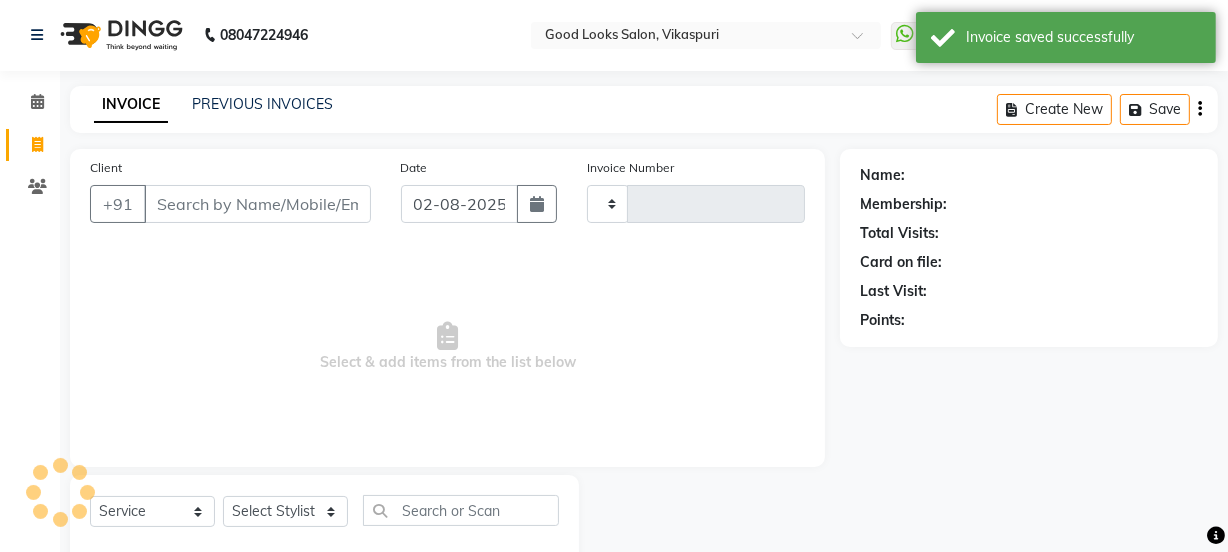 type on "3101" 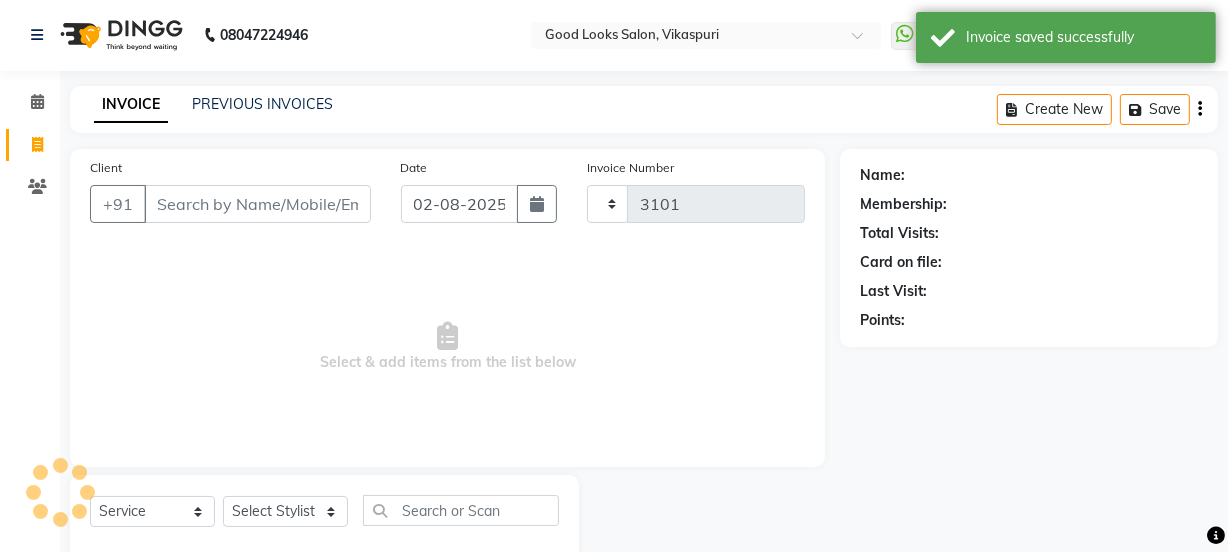 select on "4230" 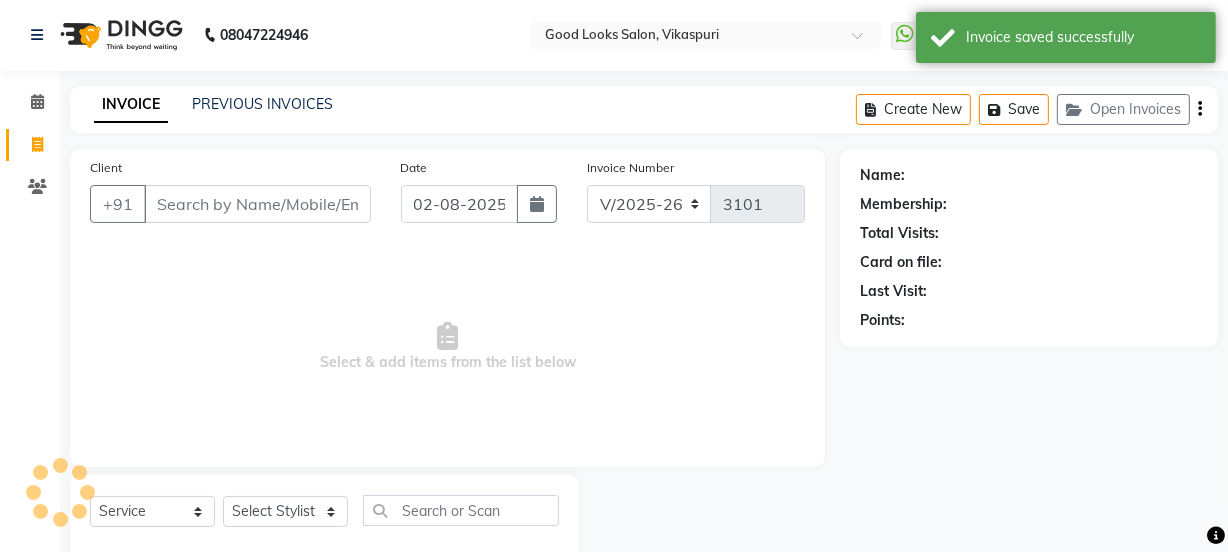 scroll, scrollTop: 50, scrollLeft: 0, axis: vertical 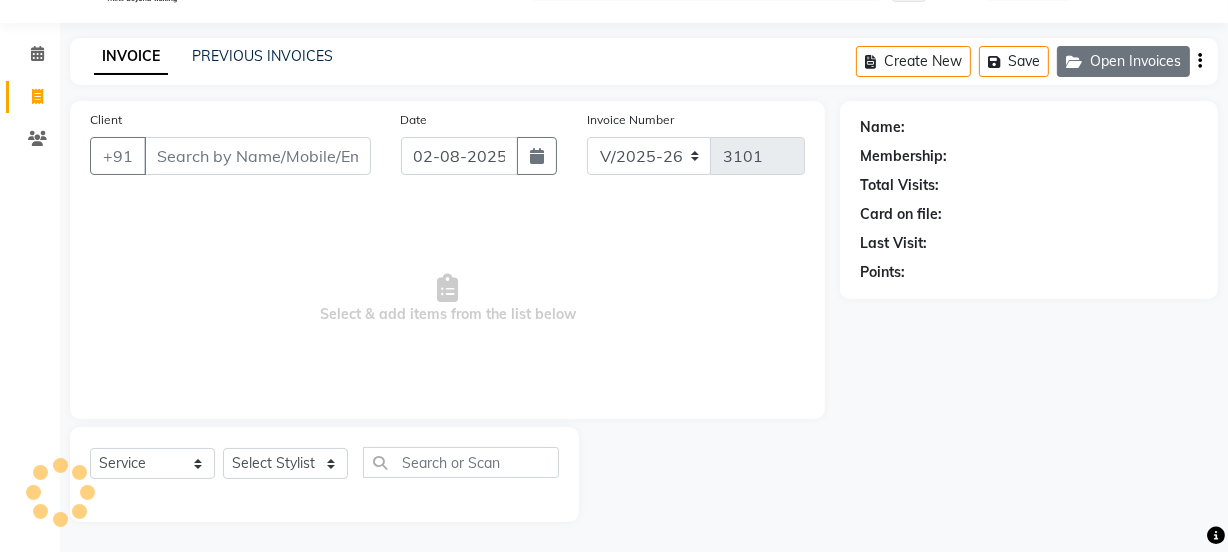 click on "Open Invoices" 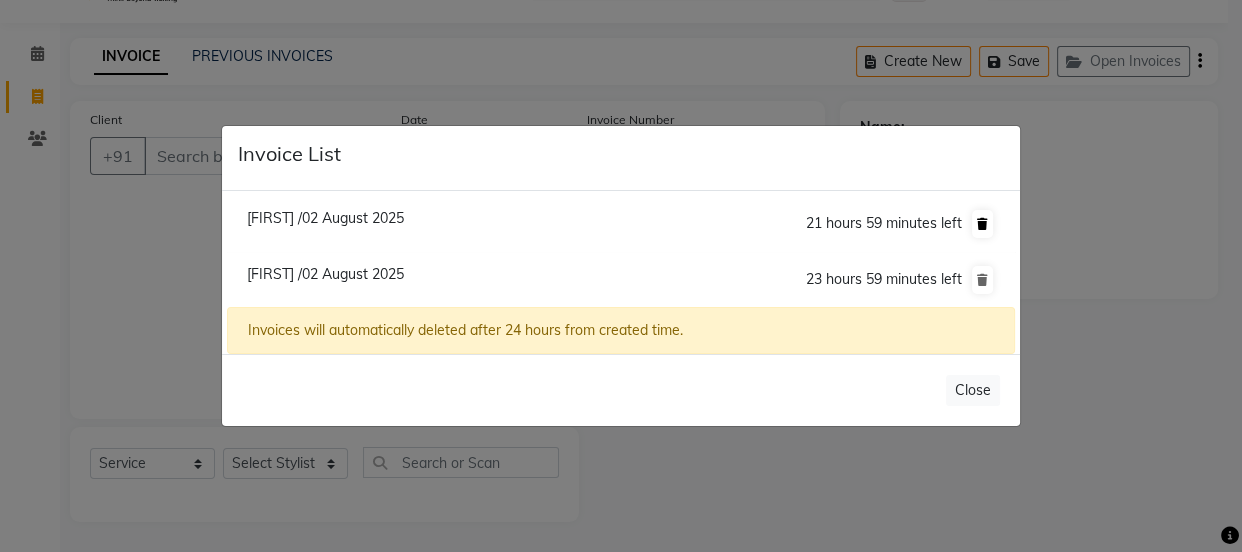 click 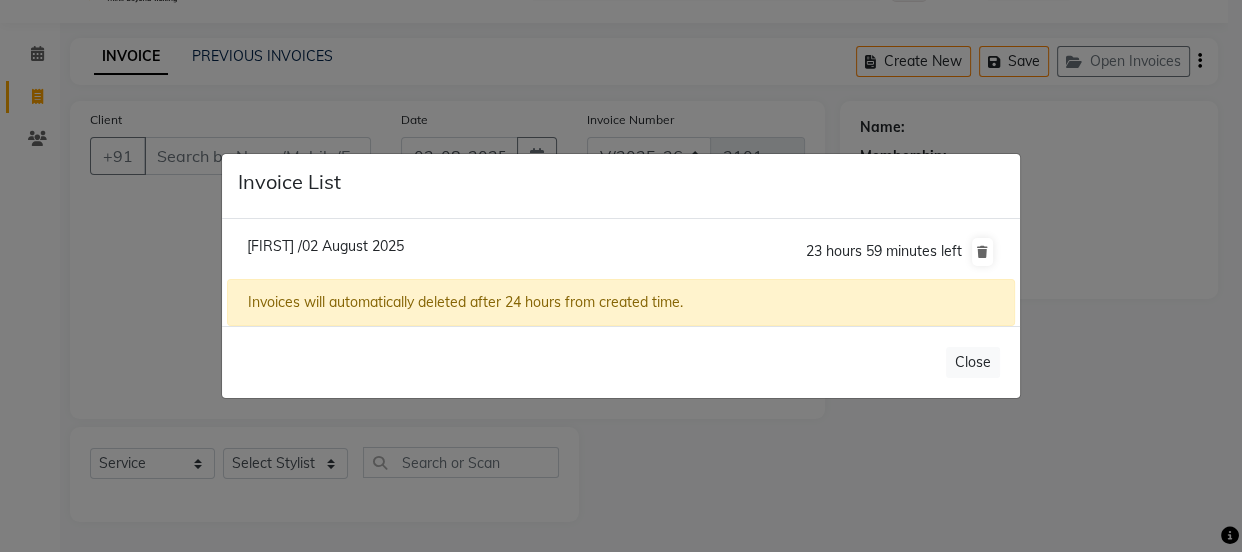 click on "Invoice List  [FIRST] /02 August 2025  23 hours 59 minutes left  Invoices will automatically deleted after 24 hours from created time.   Close" 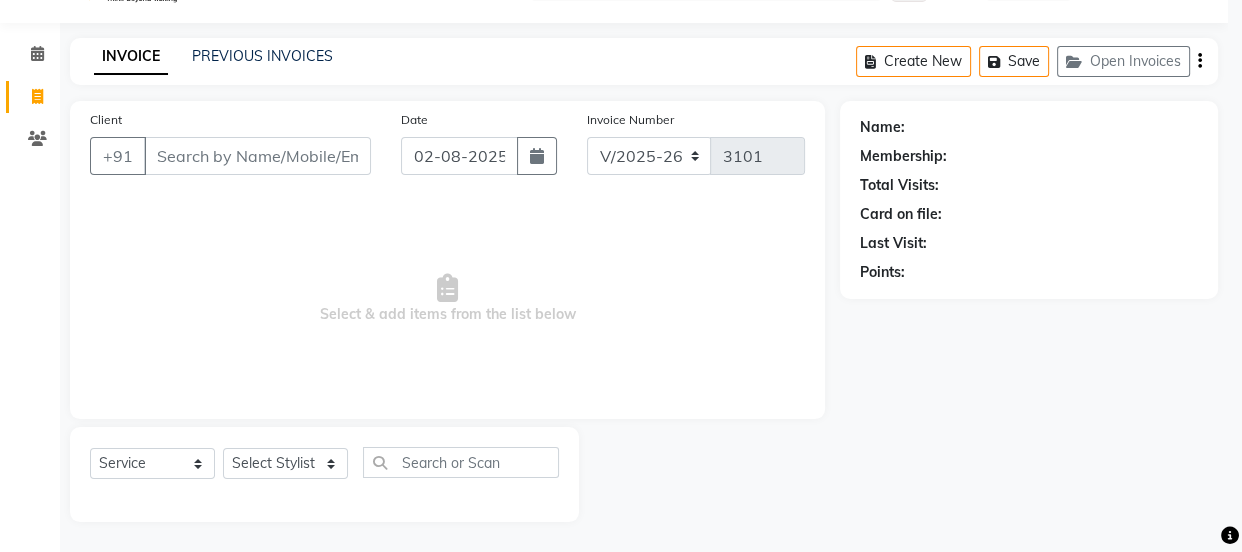 click on "Invoice List  [FIRST] /02 August 2025  23 hours 59 minutes left  Invoices will automatically deleted after 24 hours from created time.   Close" at bounding box center (621, 276) 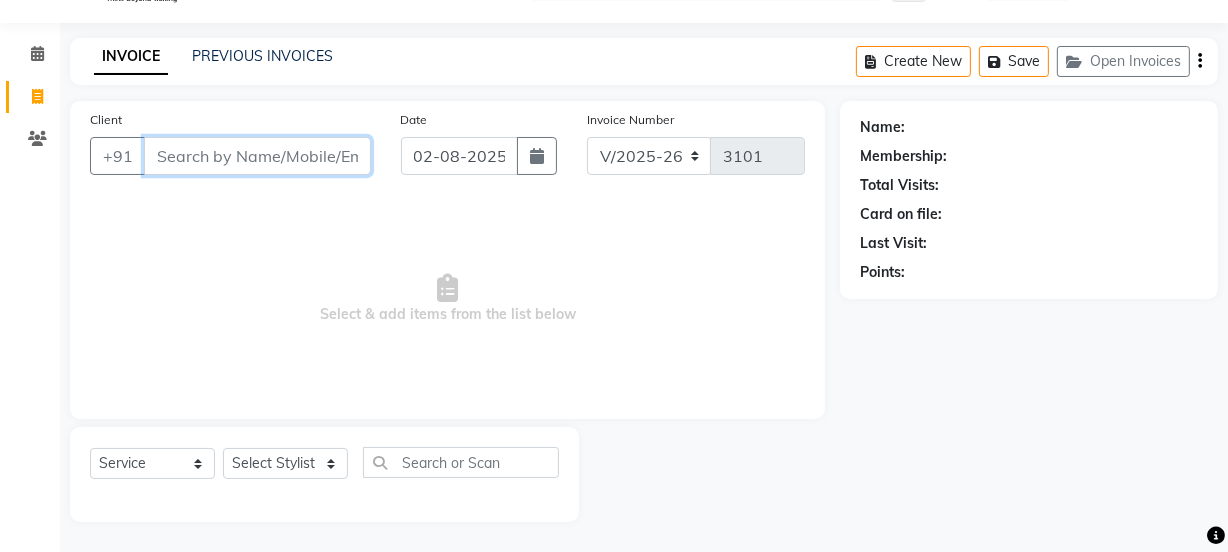click on "Client" at bounding box center [257, 156] 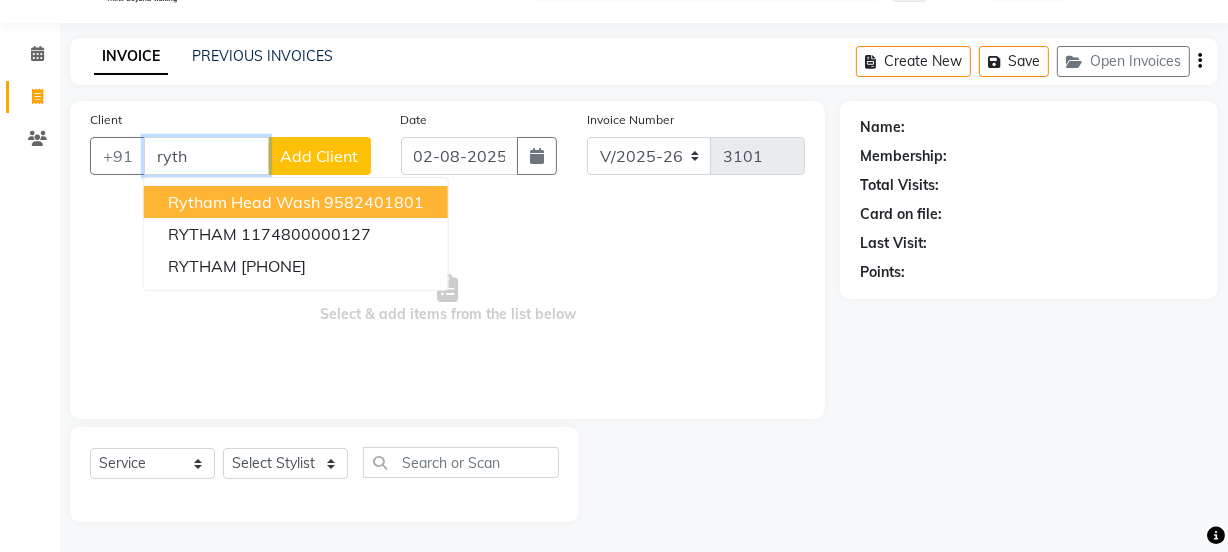 click on "rytham head wash" at bounding box center [244, 202] 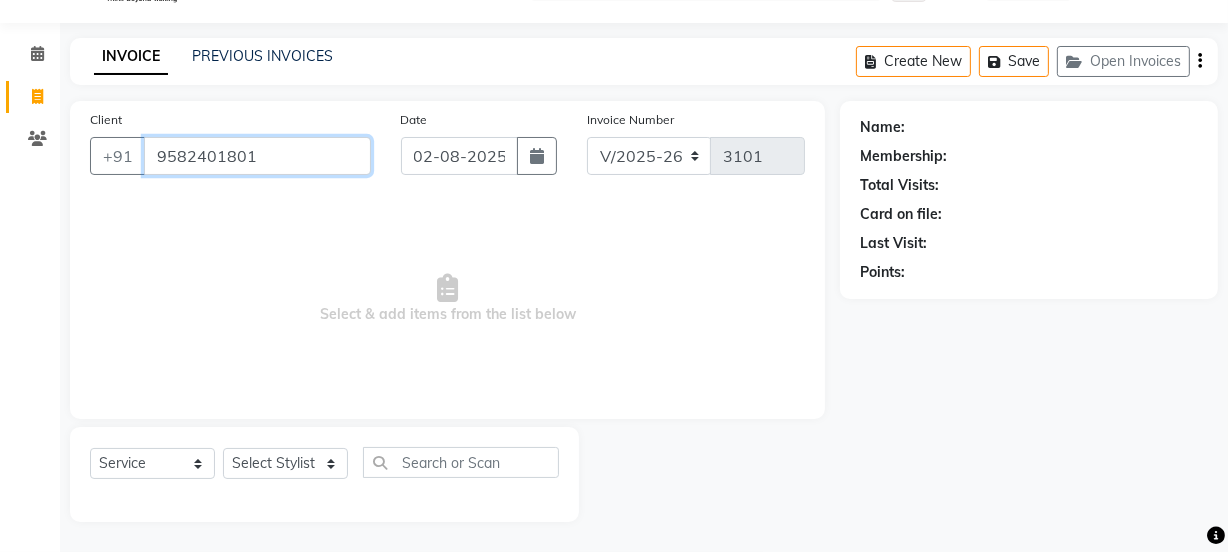 type on "9582401801" 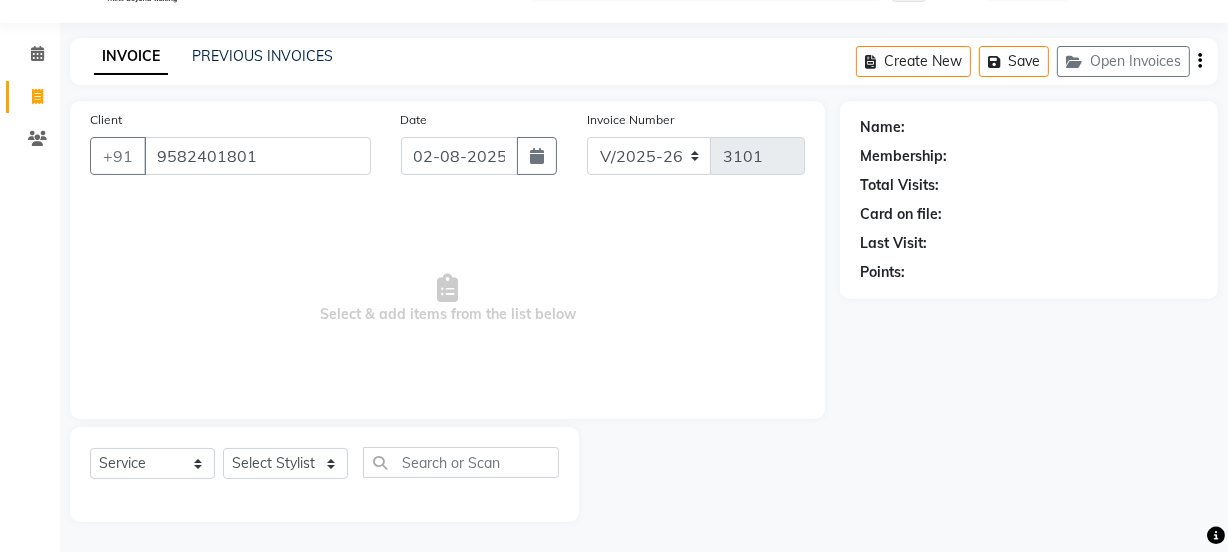 select on "1: Object" 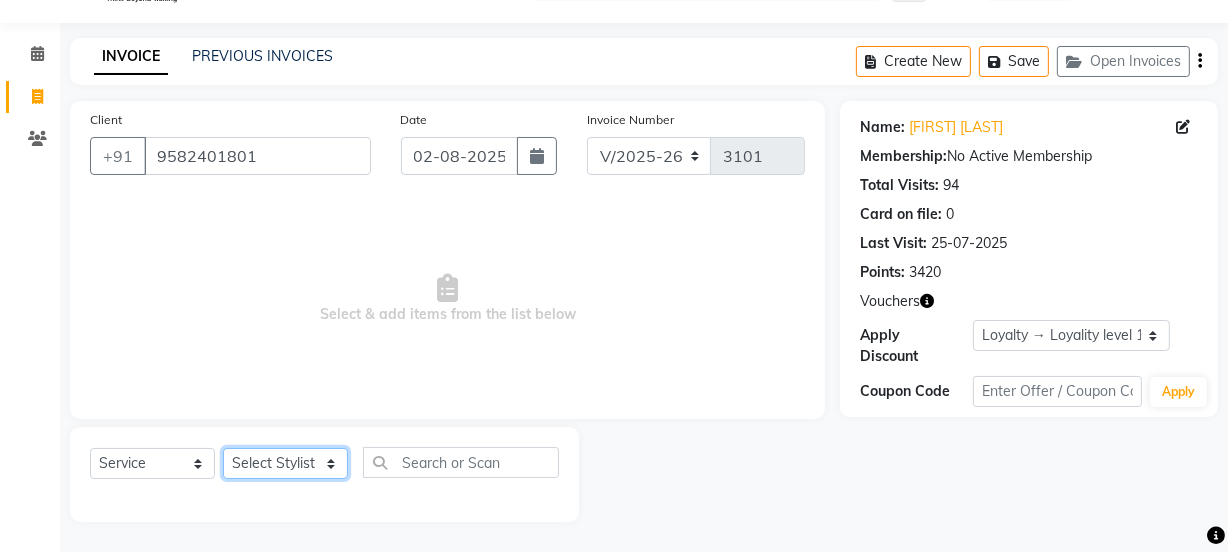 click on "Select Stylist Jyoti kaif Manager Pooja Prachi Raman Raman 2 Reception RIHAN Sameer Shivam simo SUNNY yogita" 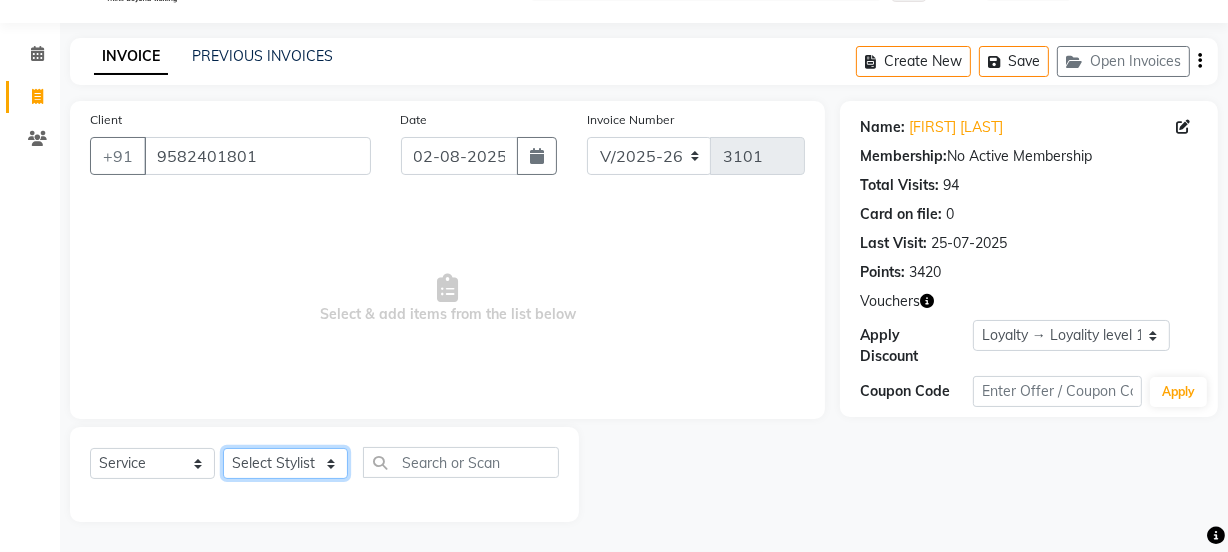 select on "22726" 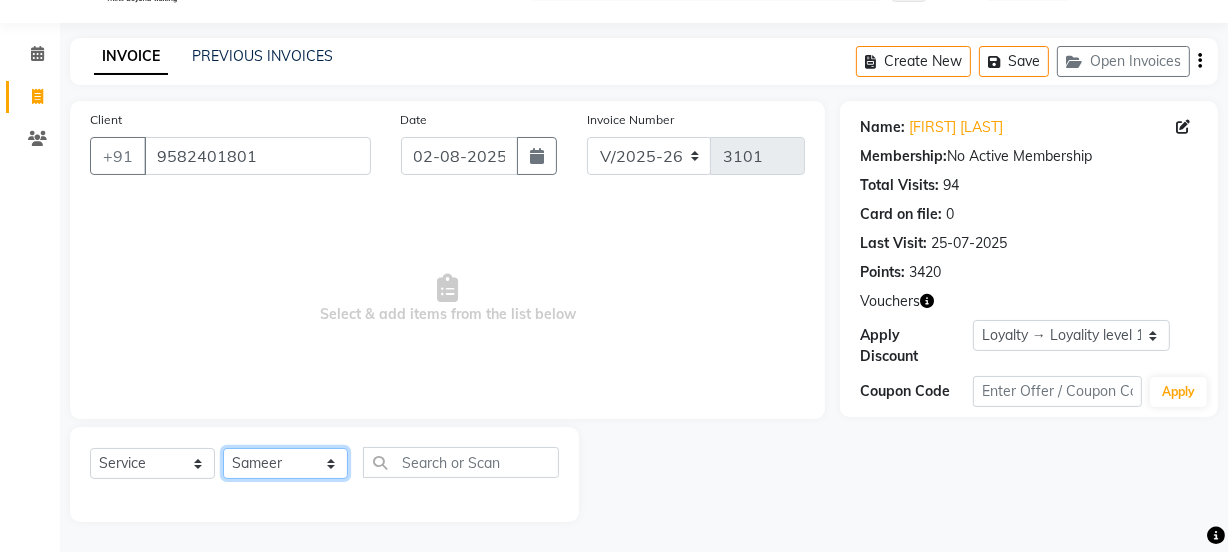 click on "Select Stylist Jyoti kaif Manager Pooja Prachi Raman Raman 2 Reception RIHAN Sameer Shivam simo SUNNY yogita" 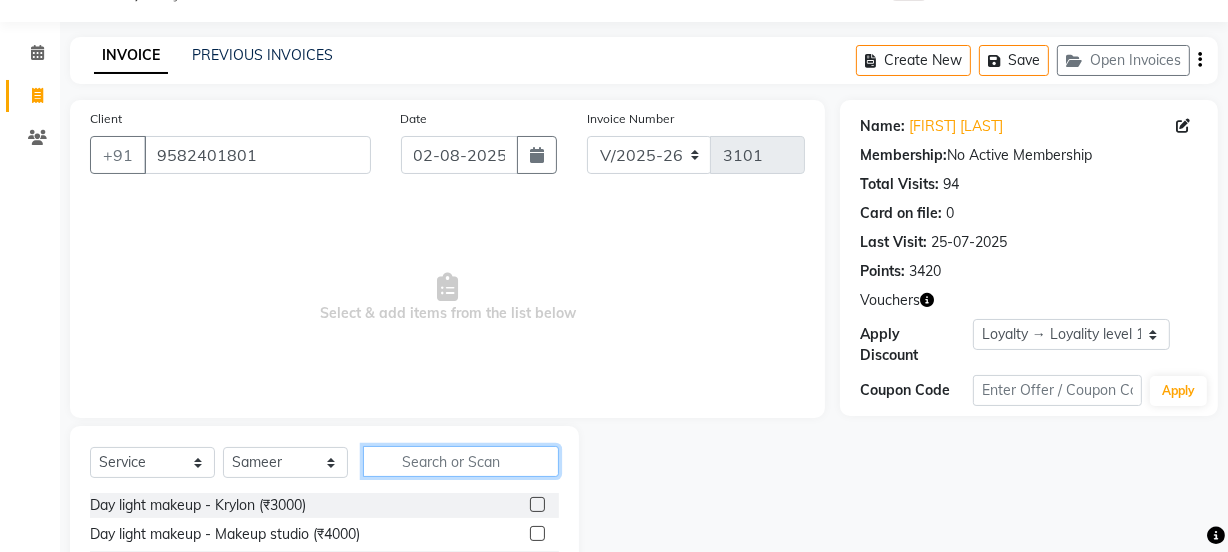 click 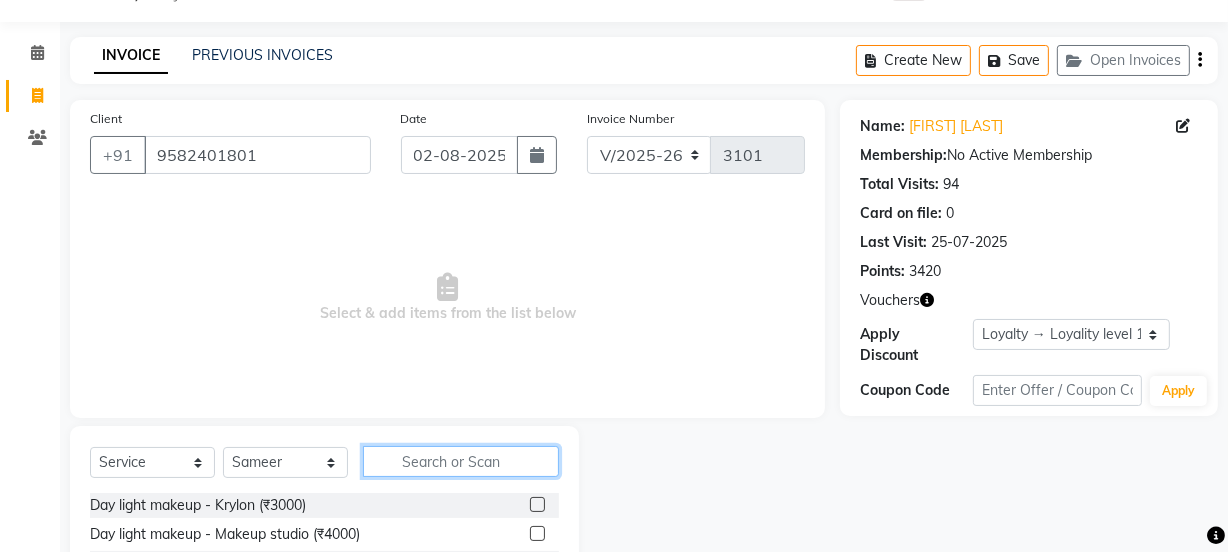 click 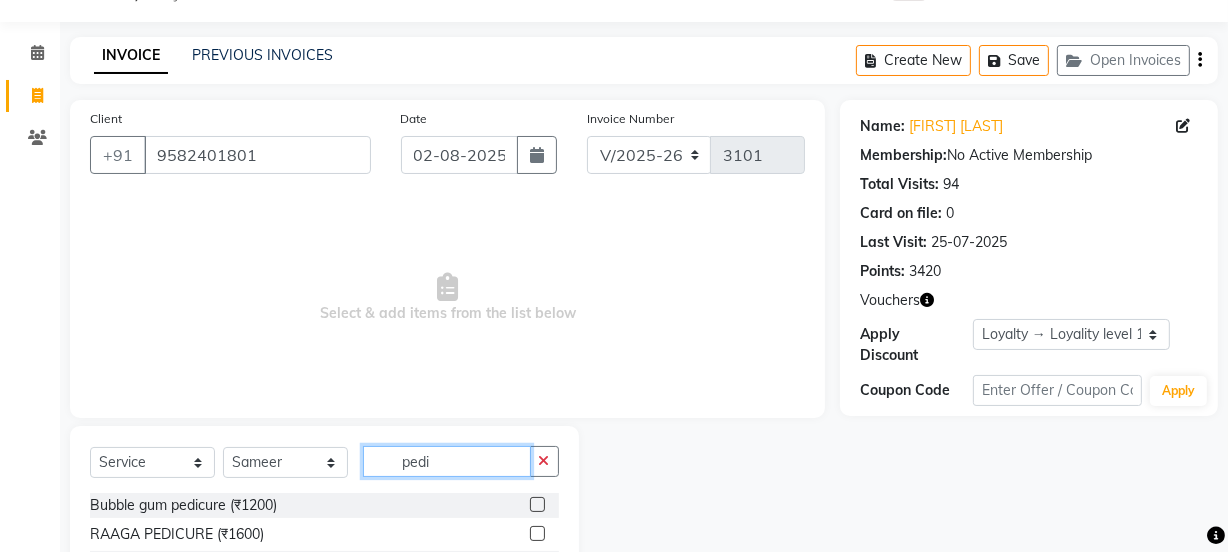 scroll, scrollTop: 148, scrollLeft: 0, axis: vertical 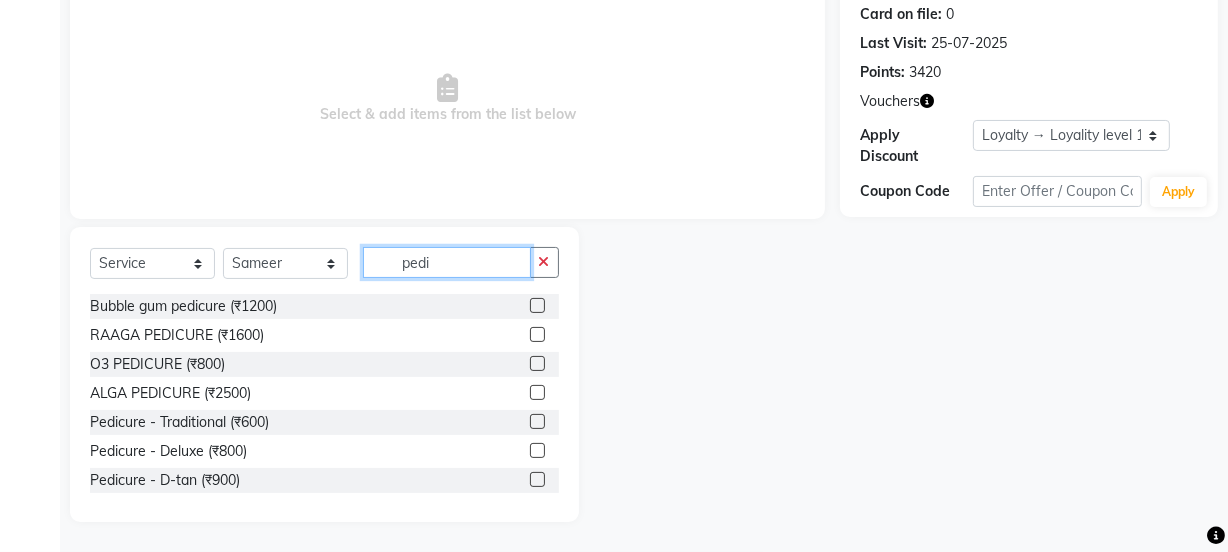 type on "pedi" 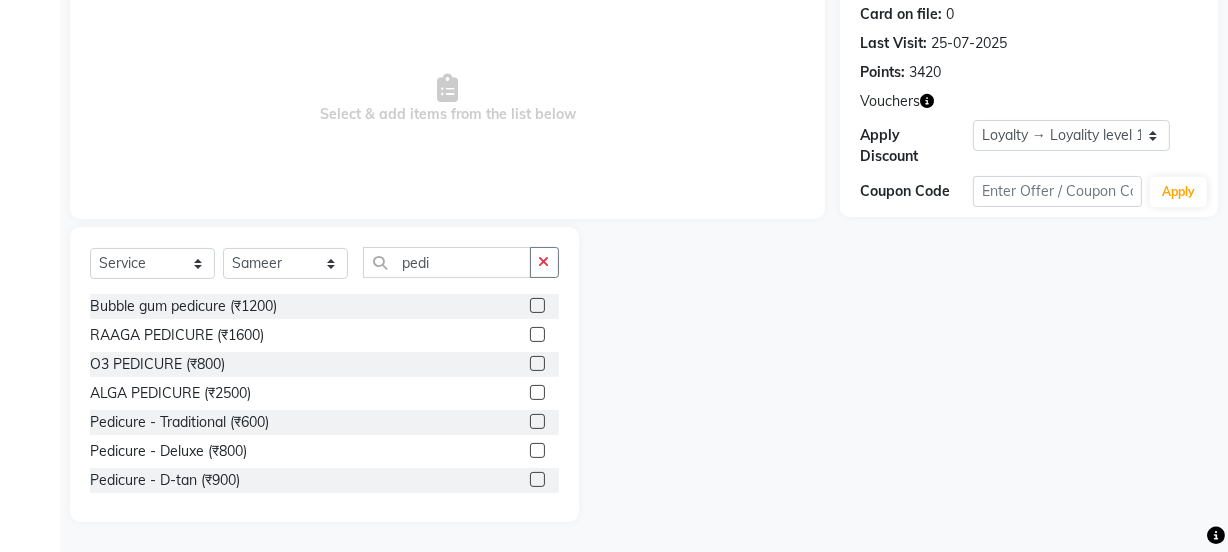 click 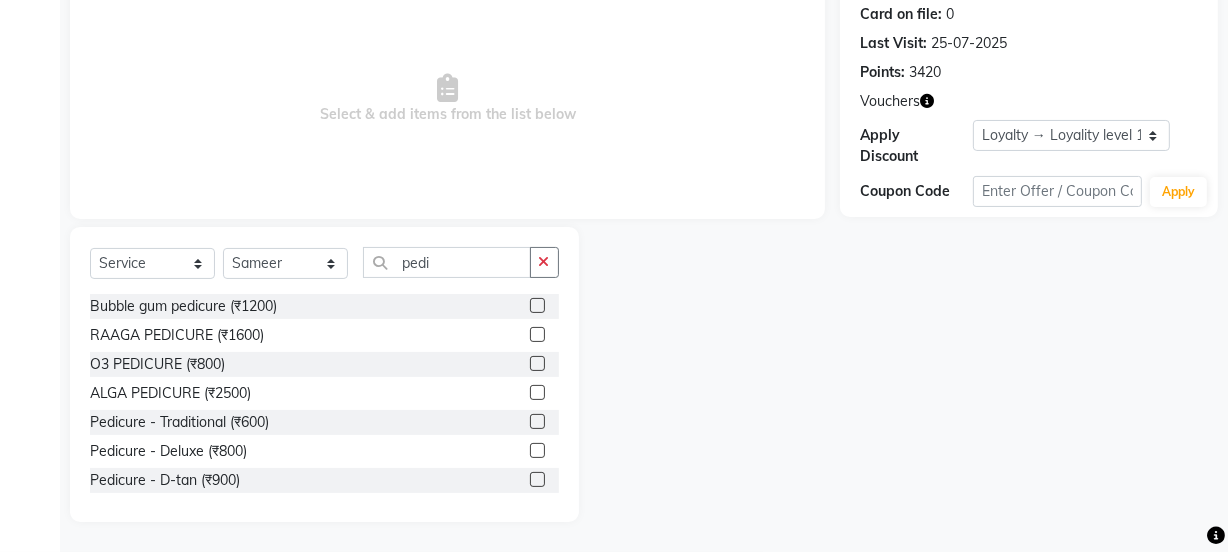 click at bounding box center [536, 422] 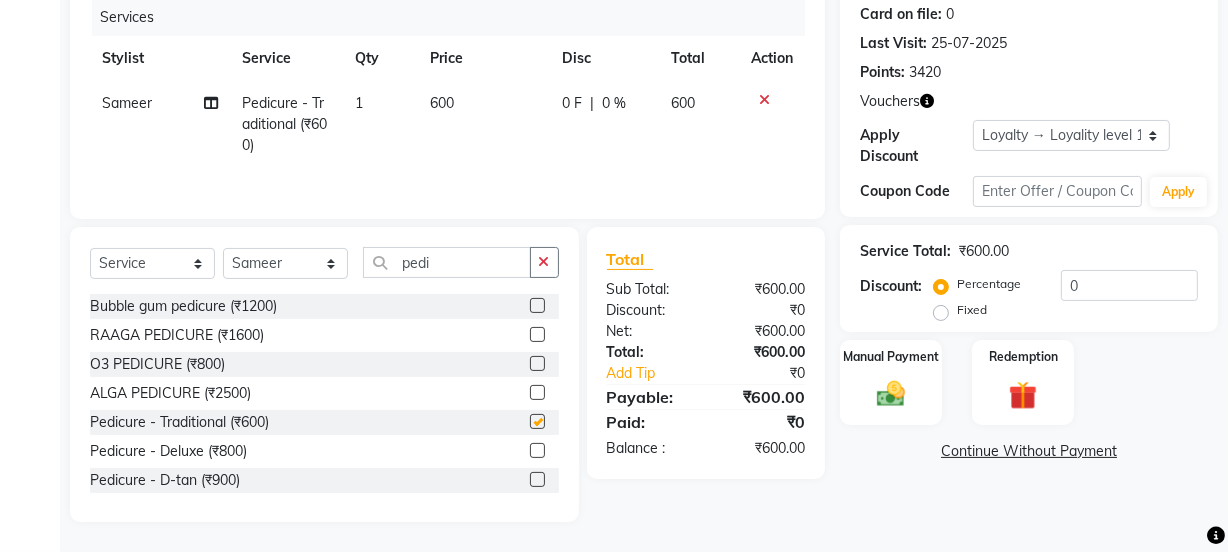 click on "600" 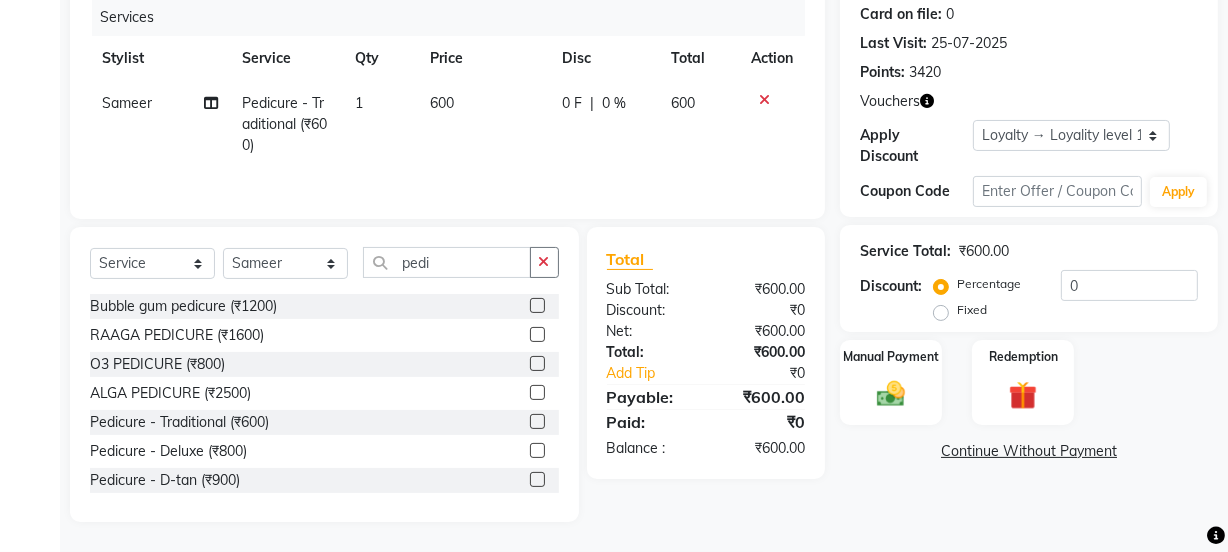 checkbox on "false" 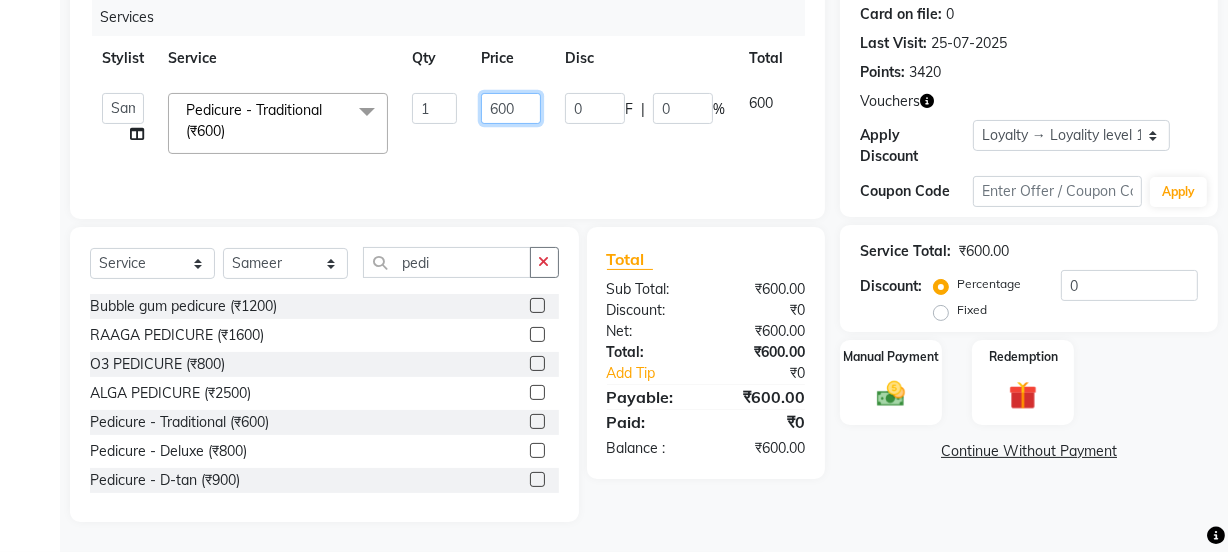 drag, startPoint x: 497, startPoint y: 111, endPoint x: 424, endPoint y: 102, distance: 73.552704 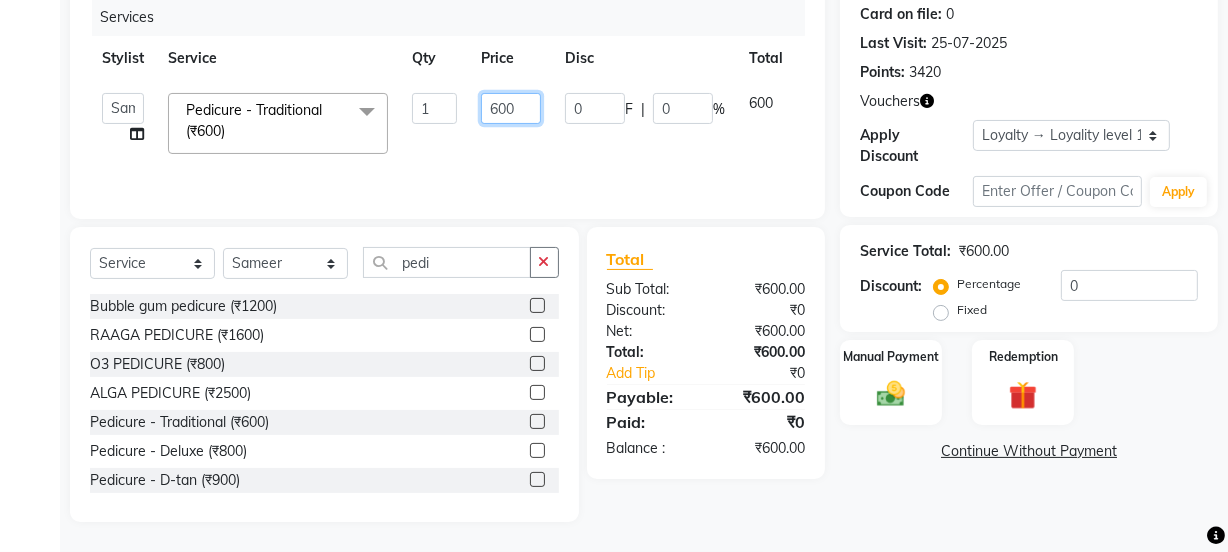 click on "Jyoti   kaif   Manager   Pooja   Prachi   Raman   Raman 2   Reception   RIHAN   Sameer   Shivam   simo   SUNNY   yogita  Pedicure - Traditional (₹600)  x Day light makeup  - Krylon (₹3000) Day light makeup  - Makeup studio (₹4000) Day light makeup  - Air brush (₹5000) Frount trimming (₹200) NANO (₹6000) Schwarzkopf root touch (₹1200) Full Arms Bleach (₹500) Bubble gum pedicure (₹1200) Wella bleach (₹700) FACE SCRUB (₹200) EYELESH (₹500) KANPEKI (₹3000) BUBBLE GUM MANICURE (₹1500) TMT MASK (₹8001) MOROCCO SEREM (₹1800) LOREAL GLOBLE COLOUR (₹3000) BACK RICA WAX (₹600) NAIL CUT (₹100) PROTIN SPA G (₹1500) FOOT MASSAGE (₹300) STOMACH WAX (₹200) BACK TRIMMING (₹150) TWACHA FACIAL (₹1500) MACADAMIA SPA (₹3000) FULL BODY TRIMMING (₹100) THREADING MALE (₹100) BLUETOX (₹6000) lower lips (₹30) NOSE WAX (₹50) CHIN WAX (₹50) UNDER ARMS TRIMMING (₹50) ELBOWS (₹100) MENHDI APPLICATION (₹300) FROUNT BLEACH (₹400) BACK  BLEACH (₹400) pack (₹200) 1 0" 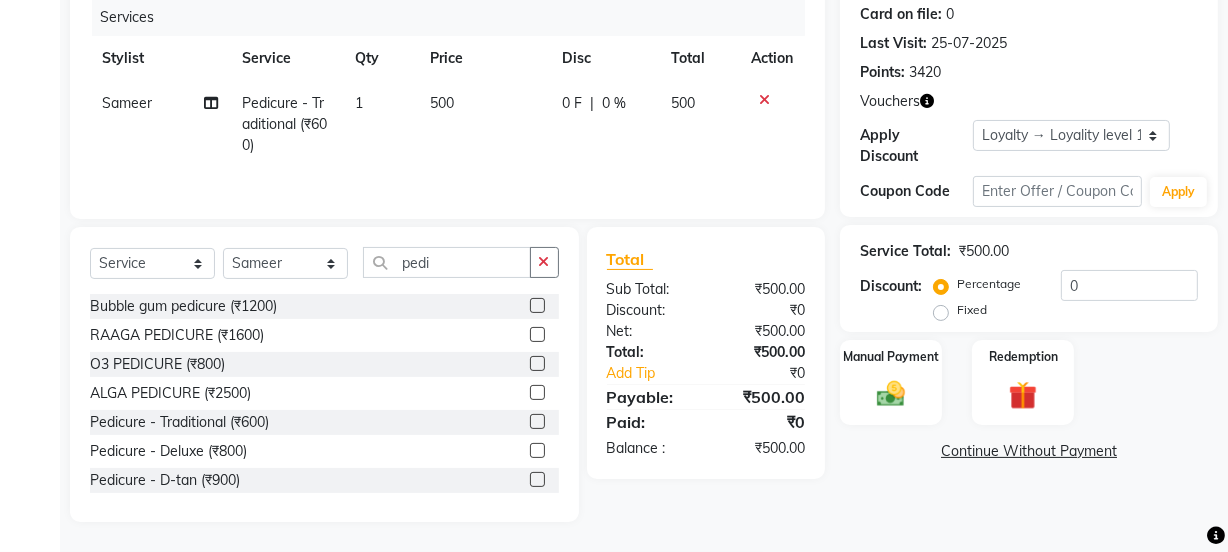 click on "[FIRST] Pedicure - Traditional (₹600) 1 500 0 F | 0 % 500" 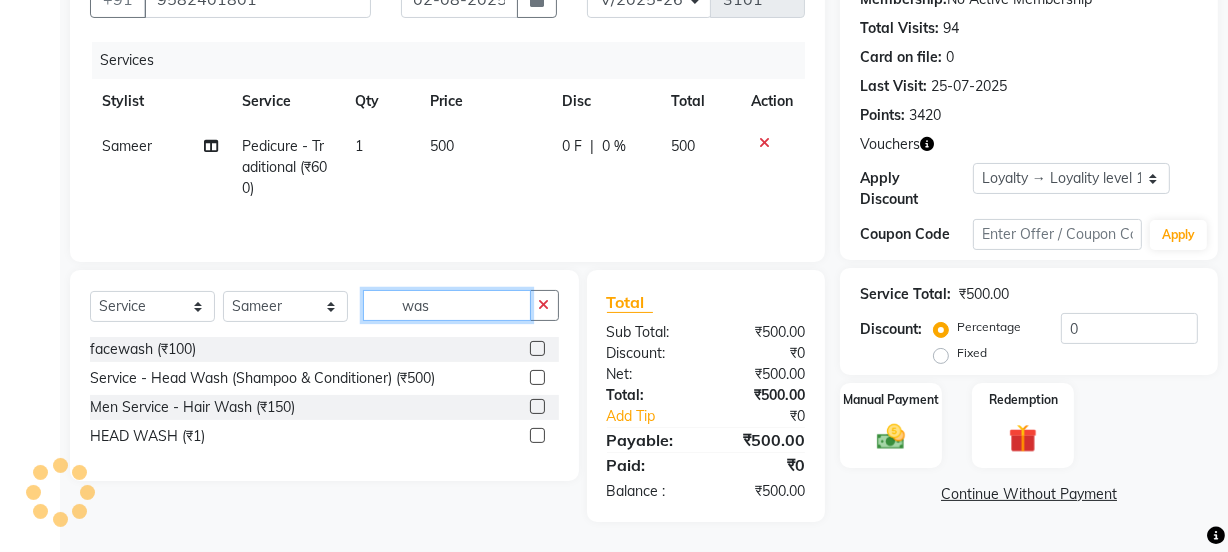 scroll, scrollTop: 206, scrollLeft: 0, axis: vertical 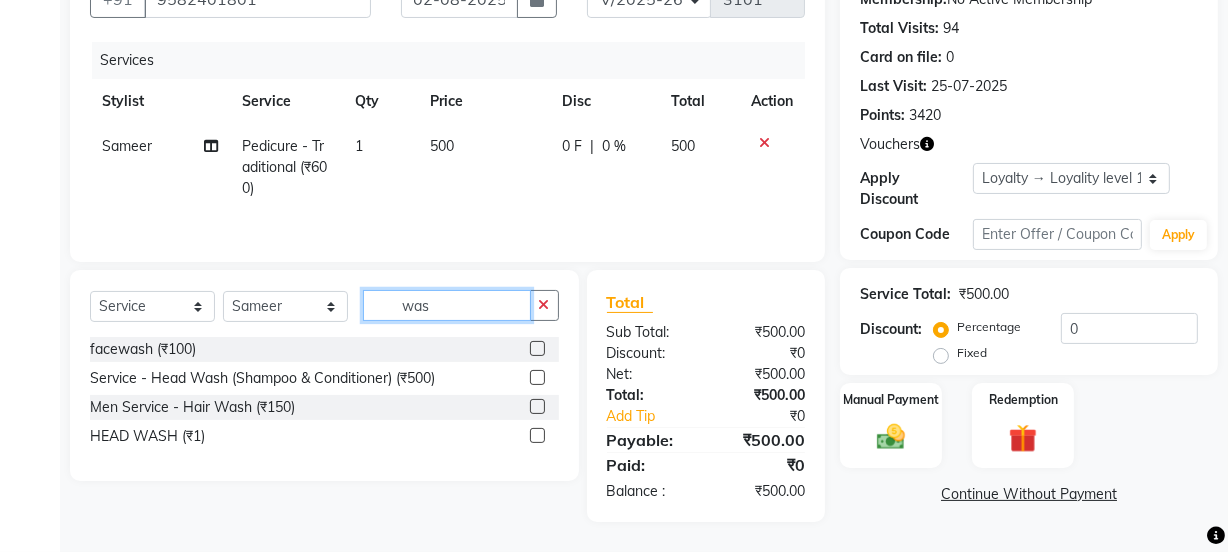 type on "was" 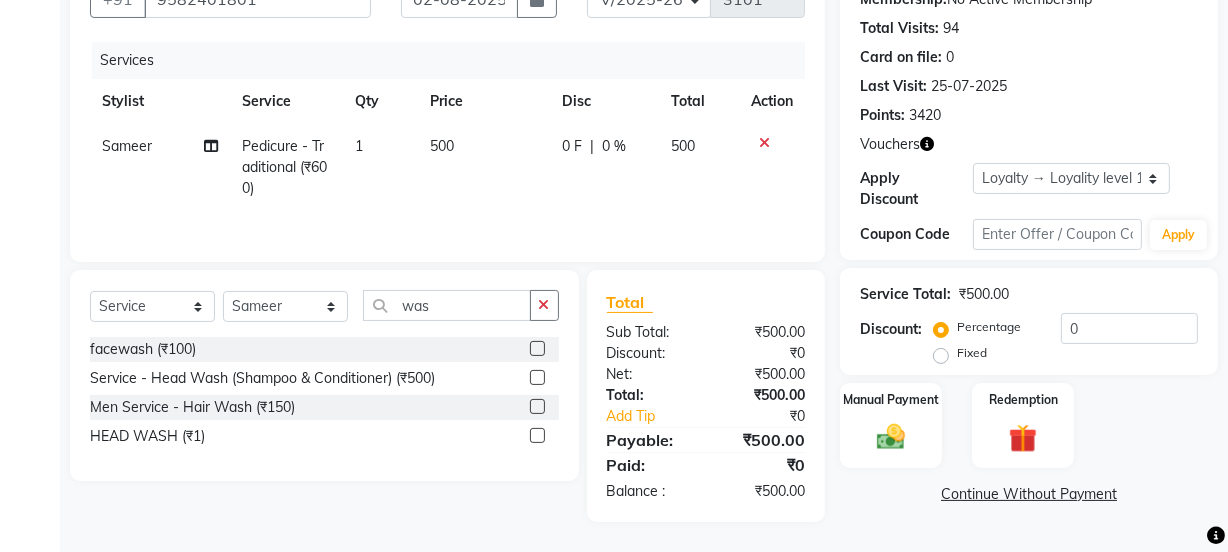 click 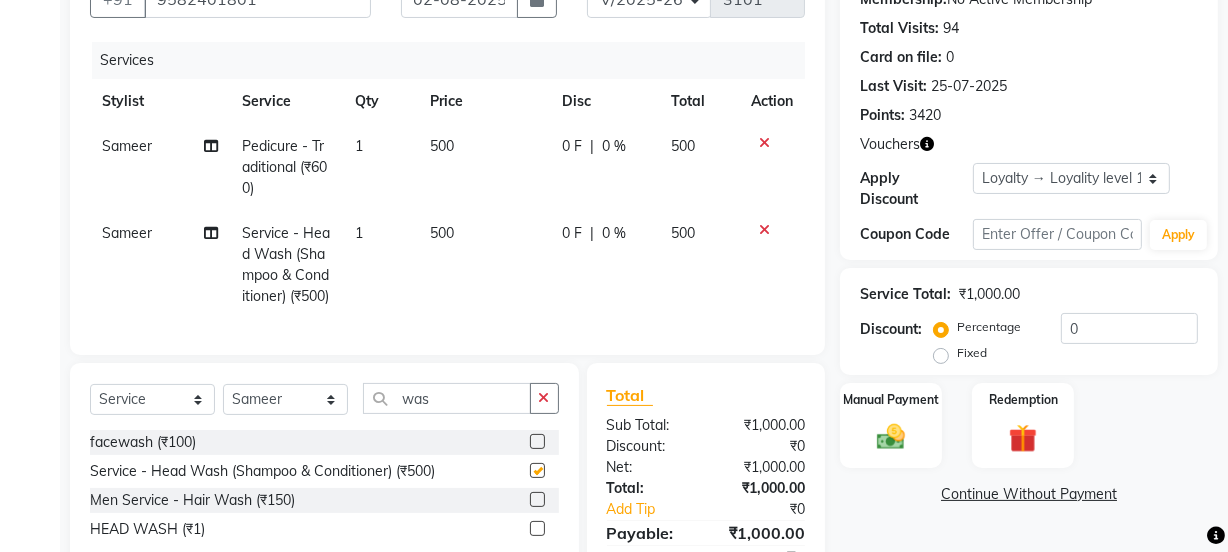 click on "500" 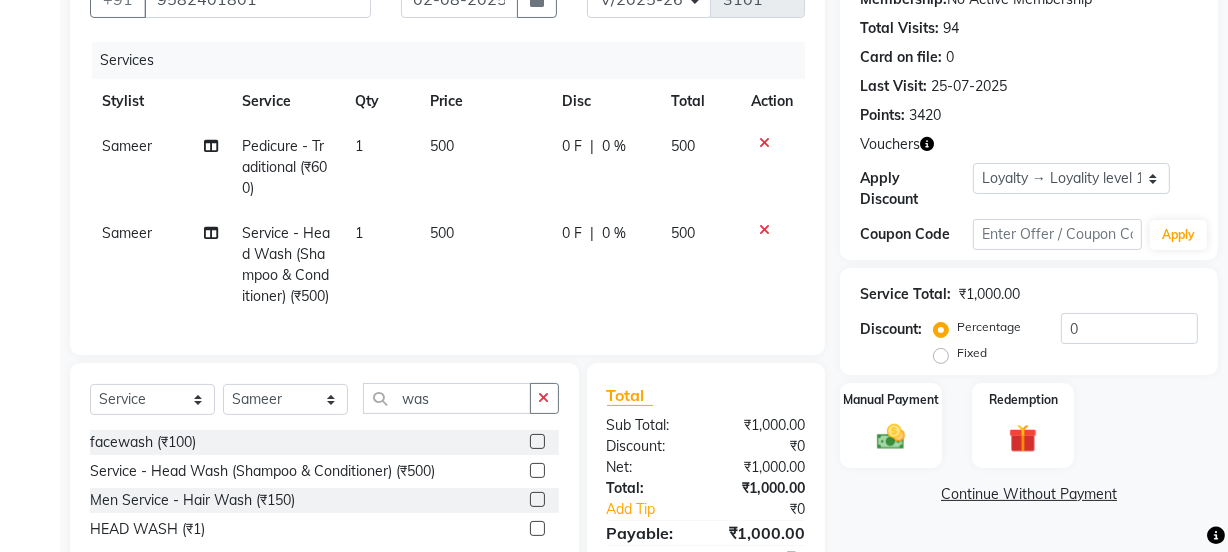 checkbox on "false" 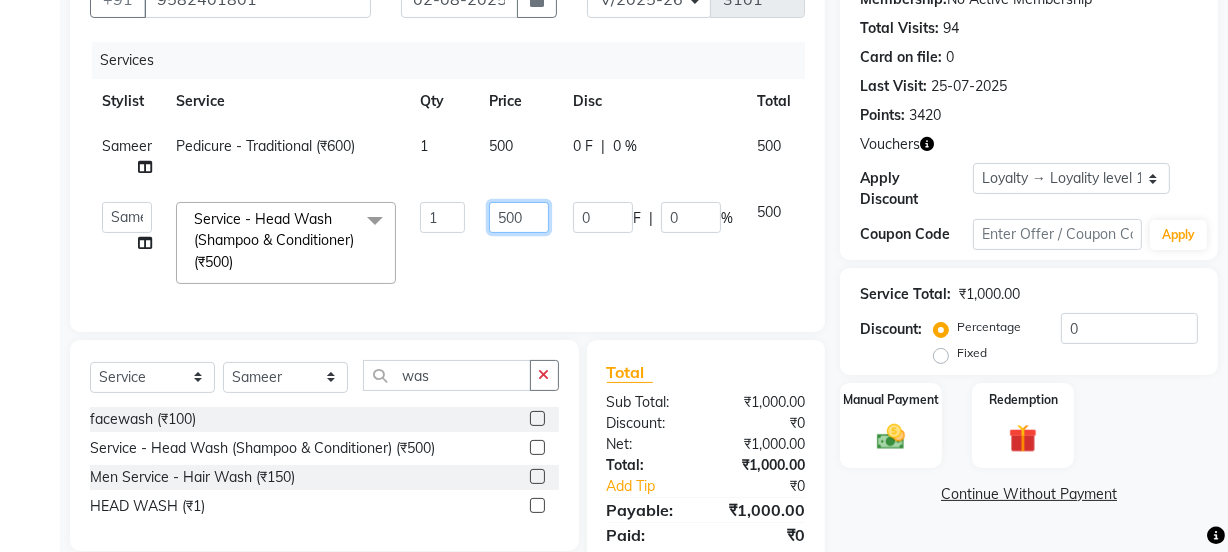 drag, startPoint x: 514, startPoint y: 233, endPoint x: 470, endPoint y: 211, distance: 49.193497 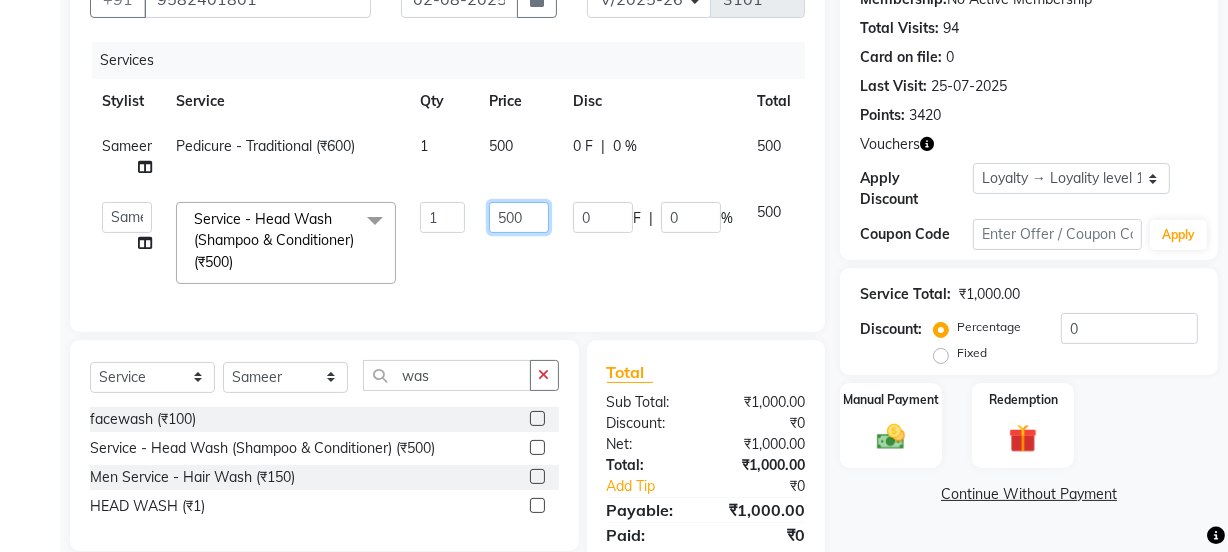 click on "[FIRST]   [FIRST]   Manager   [FIRST]   [FIRST]   [FIRST]   [FIRST] 2   Reception   [FIRST]   [FIRST]   [FIRST]   [FIRST]   [FIRST]  Service - Head Wash (Shampoo & Conditioner) (₹500)  x Day light makeup  - Krylon (₹3000) Day light makeup  - Makeup studio (₹4000) Day light makeup  - Air brush (₹5000) Frount trimming (₹200) NANO (₹6000) Schwarzkopf root touch (₹1200) Full Arms Bleach (₹500) Bubble gum pedicure (₹1200) Wella bleach (₹700) FACE SCRUB (₹200) EYELESH (₹500) KANPEKI (₹3000) BUBBLE GUM MANICURE (₹1500) TMT MASK (₹8001) MOROCCO SEREM (₹1800) LOREAL GLOBLE COLOUR (₹3000) BACK RICA WAX (₹600) NAIL CUT (₹100) PROTIN SPA G (₹1500) FOOT MASSAGE (₹300) STOMACH WAX (₹200) BACK TRIMMING (₹150) TWACHA FACIAL (₹1500) MACADAMIA SPA (₹3000) FULL BODY TRIMMING (₹100) THREADING MALE (₹100) BLUETOX (₹6000) lower lips (₹30) NOSE WAX (₹50) CHIN WAX (₹50) UNDER ARMS TRIMMING (₹50) ELBOWS (₹100) MENHDI APPLICATION (₹300) FROUNT BLEACH (₹400) pack (₹200) 1 0" 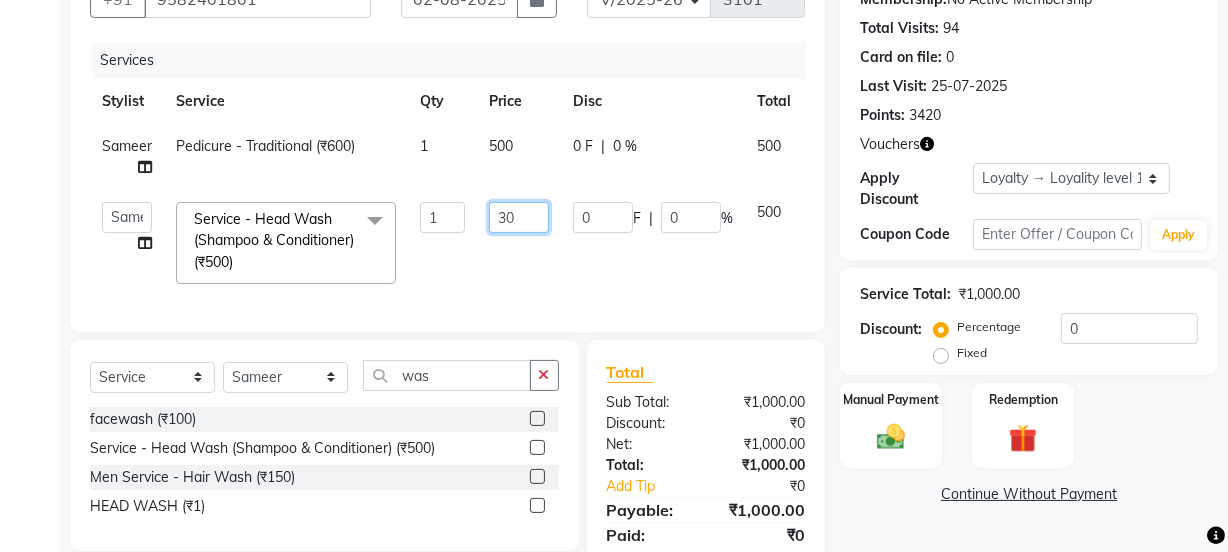 type on "350" 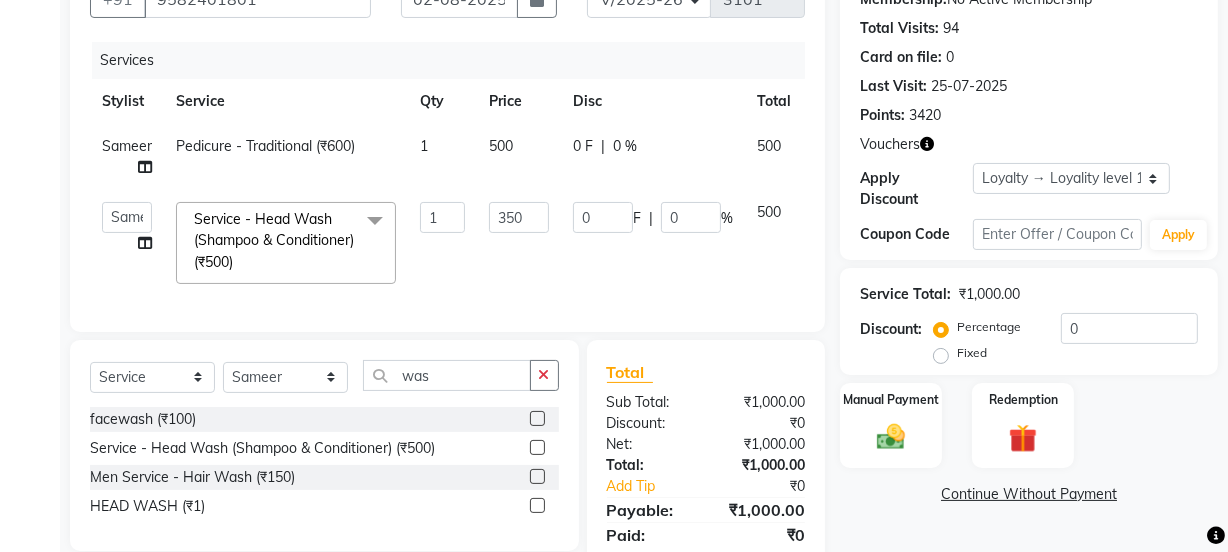 click on "[FIRST]   [FIRST]   Manager   [FIRST]   [FIRST]   [FIRST]   [FIRST] 2   Reception   [FIRST]   [FIRST]   [FIRST]   [FIRST]   [FIRST]  Service - Head Wash (Shampoo & Conditioner) (₹500)  x Day light makeup  - Krylon (₹3000) Day light makeup  - Makeup studio (₹4000) Day light makeup  - Air brush (₹5000) Frount trimming (₹200) NANO (₹6000) Schwarzkopf root touch (₹1200) Full Arms Bleach (₹500) Bubble gum pedicure (₹1200) Wella bleach (₹700) FACE SCRUB (₹200) EYELESH (₹500) KANPEKI (₹3000) BUBBLE GUM MANICURE (₹1500) TMT MASK (₹8001) MOROCCO SEREM (₹1800) LOREAL GLOBLE COLOUR (₹3000) BACK RICA WAX (₹600) NAIL CUT (₹100) PROTIN SPA G (₹1500) FOOT MASSAGE (₹300) STOMACH WAX (₹200) BACK TRIMMING (₹150) TWACHA FACIAL (₹1500) MACADAMIA SPA (₹3000) FULL BODY TRIMMING (₹100) THREADING MALE (₹100) BLUETOX (₹6000) lower lips (₹30) NOSE WAX (₹50) CHIN WAX (₹50) UNDER ARMS TRIMMING (₹50) ELBOWS (₹100) MENHDI APPLICATION (₹300) FROUNT BLEACH (₹400) pack (₹200) 1 0" 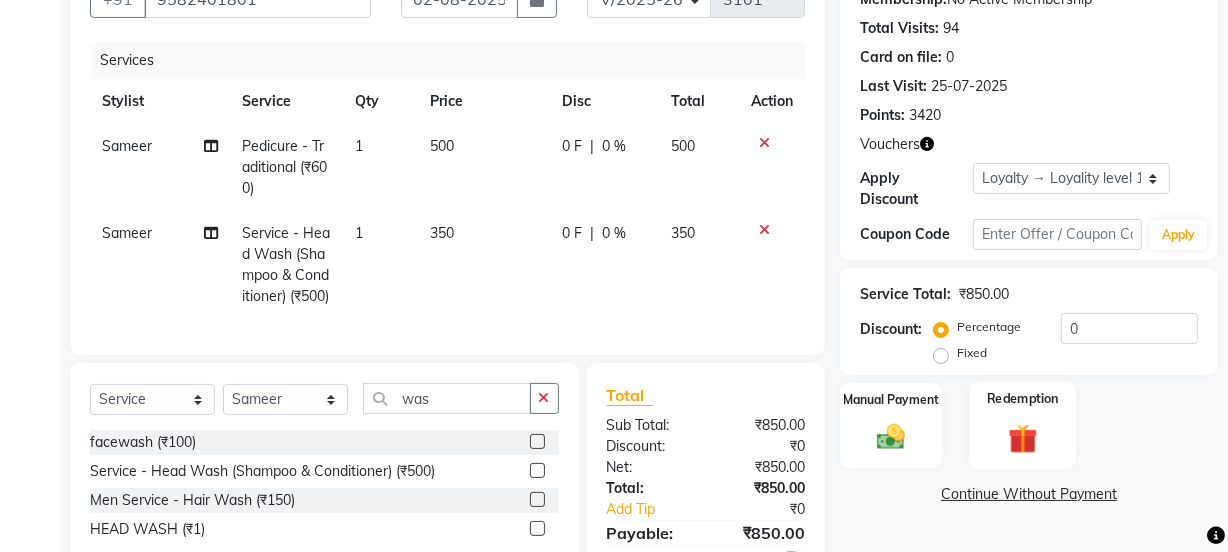 click 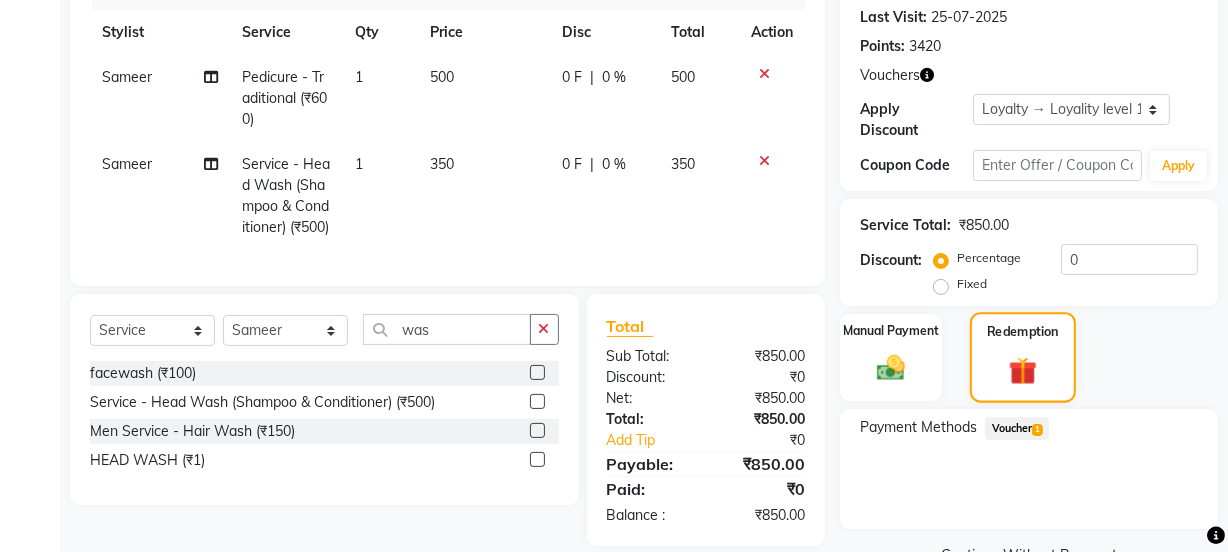 scroll, scrollTop: 334, scrollLeft: 0, axis: vertical 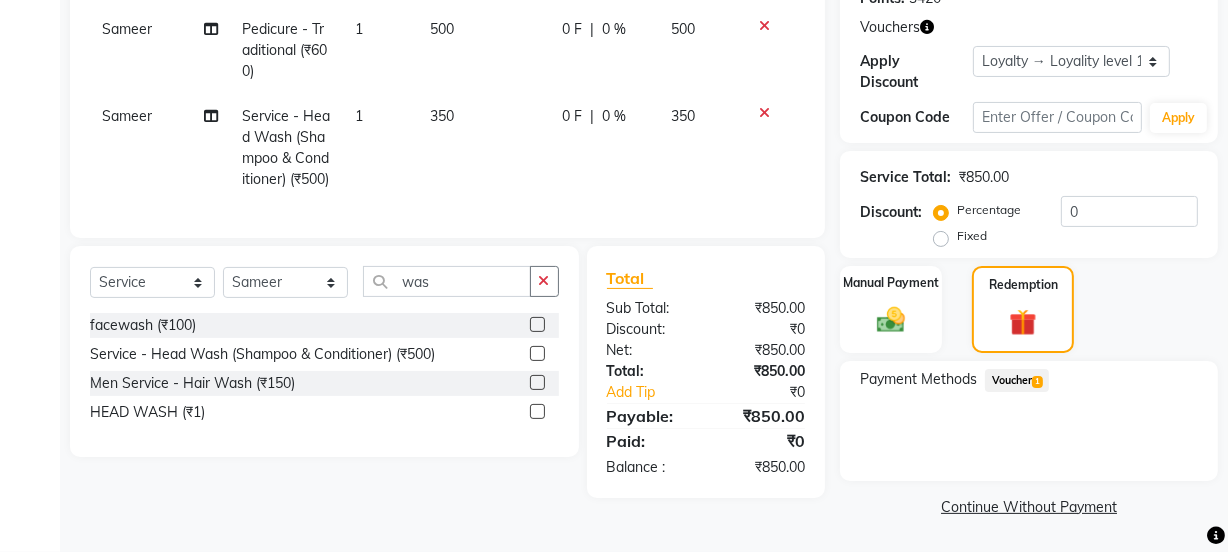 click on "Voucher  1" 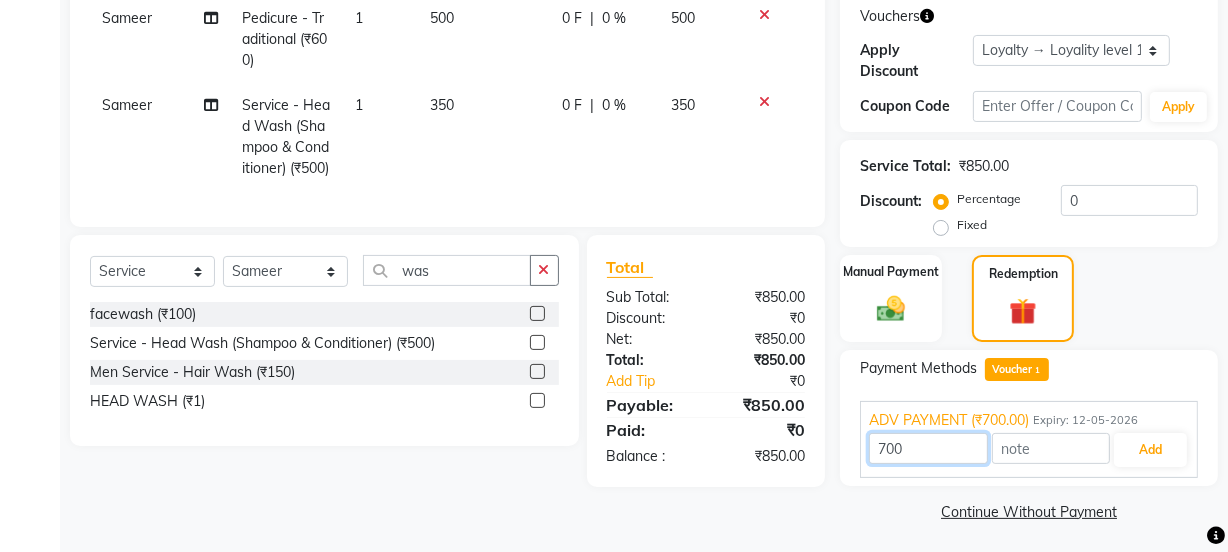 drag, startPoint x: 908, startPoint y: 439, endPoint x: 843, endPoint y: 451, distance: 66.09841 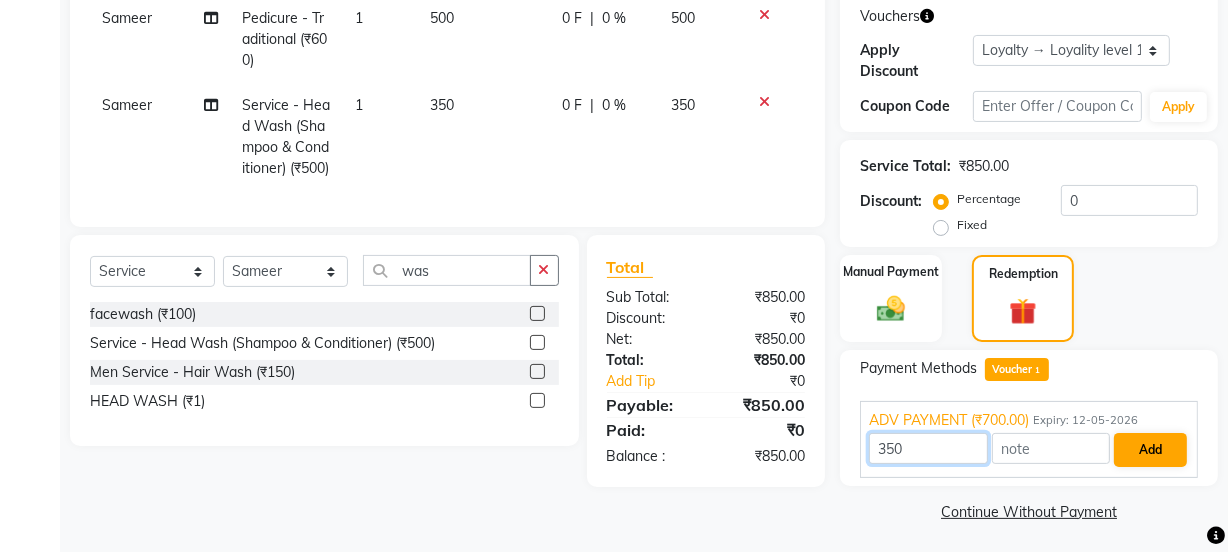 type on "350" 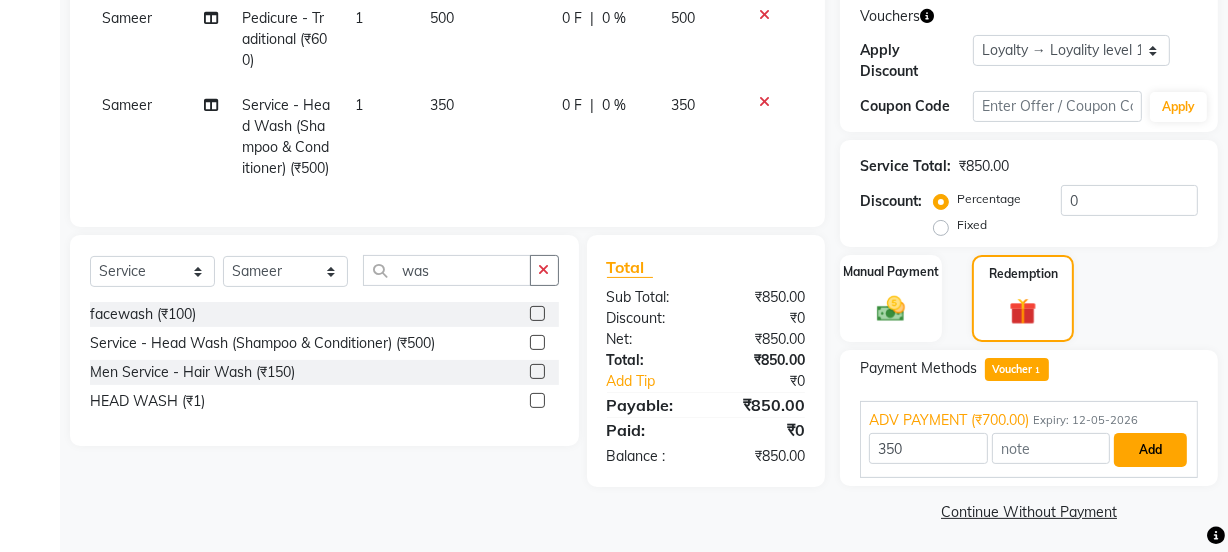 click on "Add" at bounding box center [1150, 450] 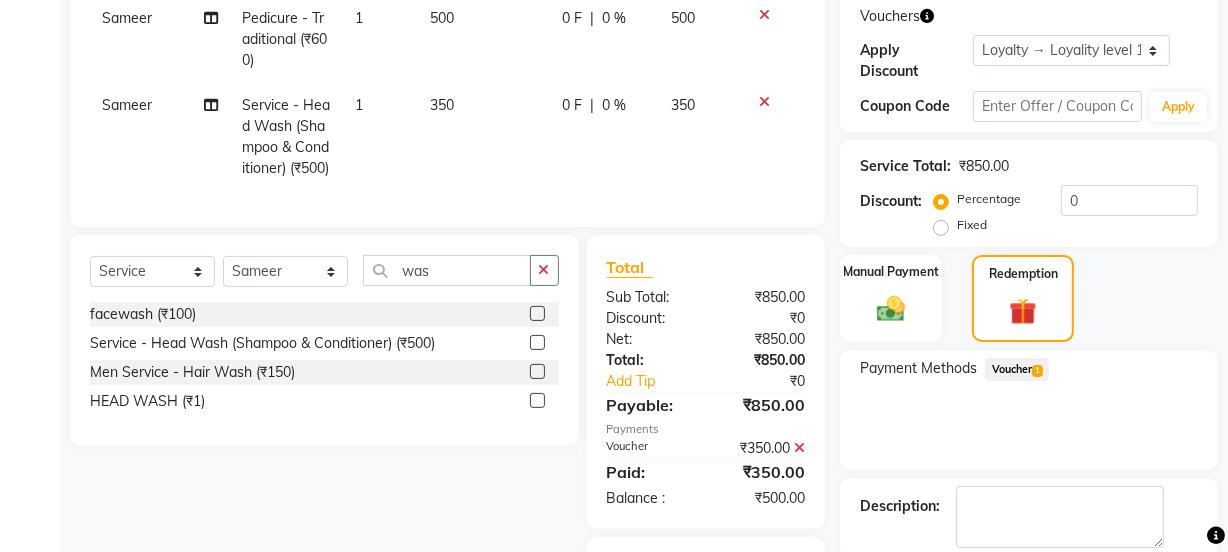 scroll, scrollTop: 516, scrollLeft: 0, axis: vertical 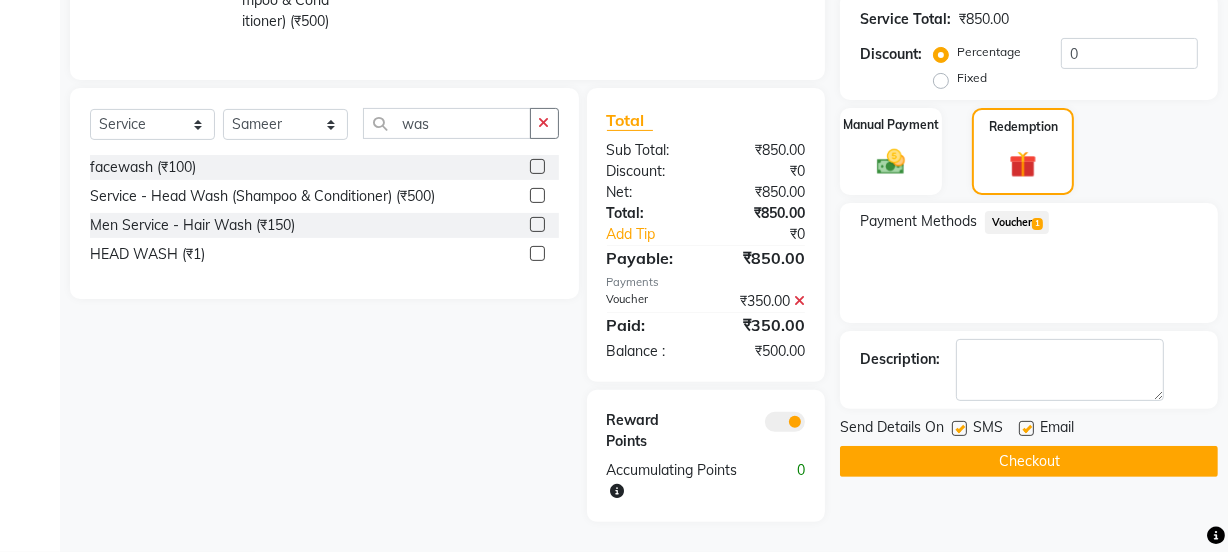 click 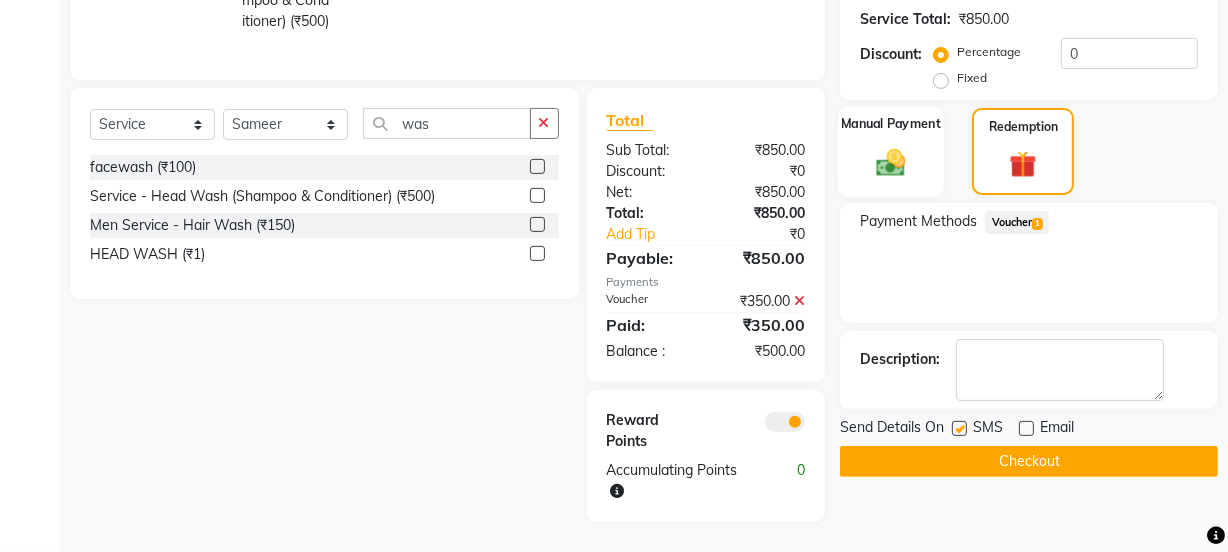 drag, startPoint x: 963, startPoint y: 392, endPoint x: 922, endPoint y: 140, distance: 255.31354 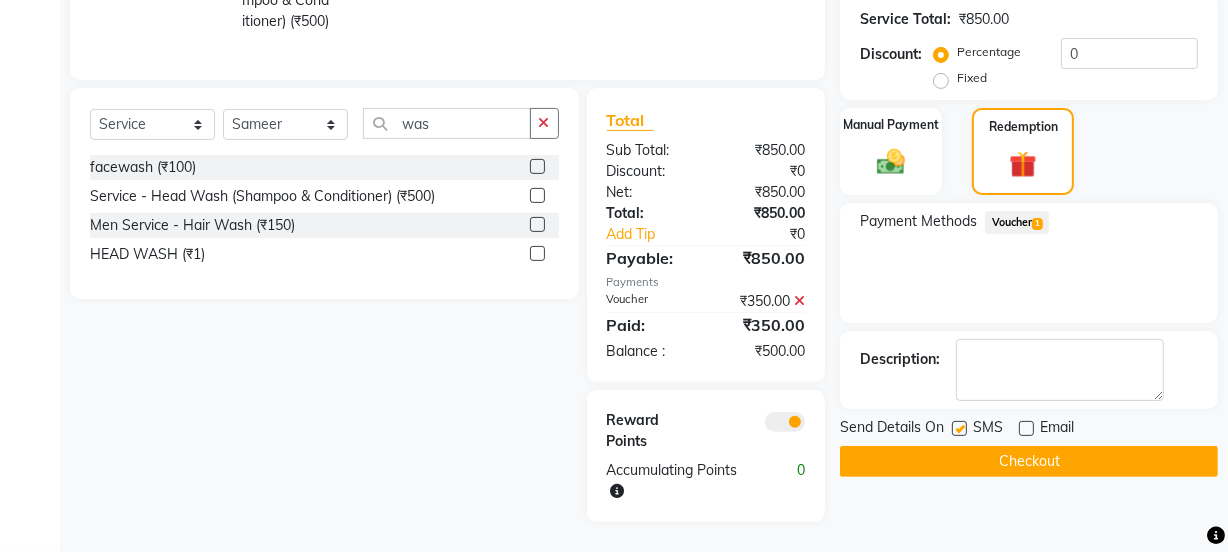 click on "Service Total:  ₹850.00  Discount:  Percentage   Fixed  0" 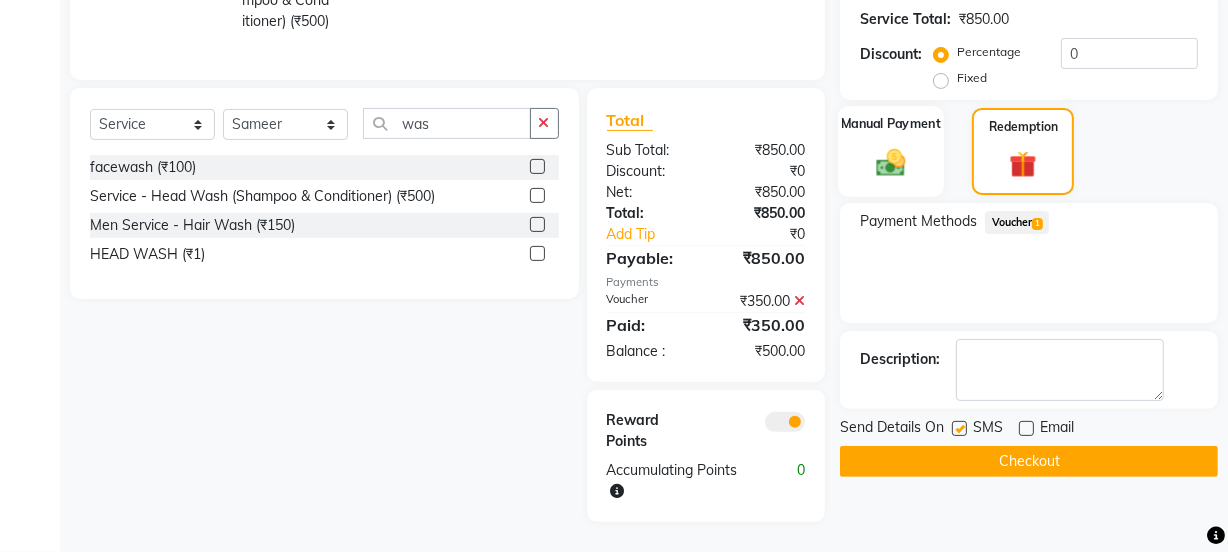 click on "Manual Payment" 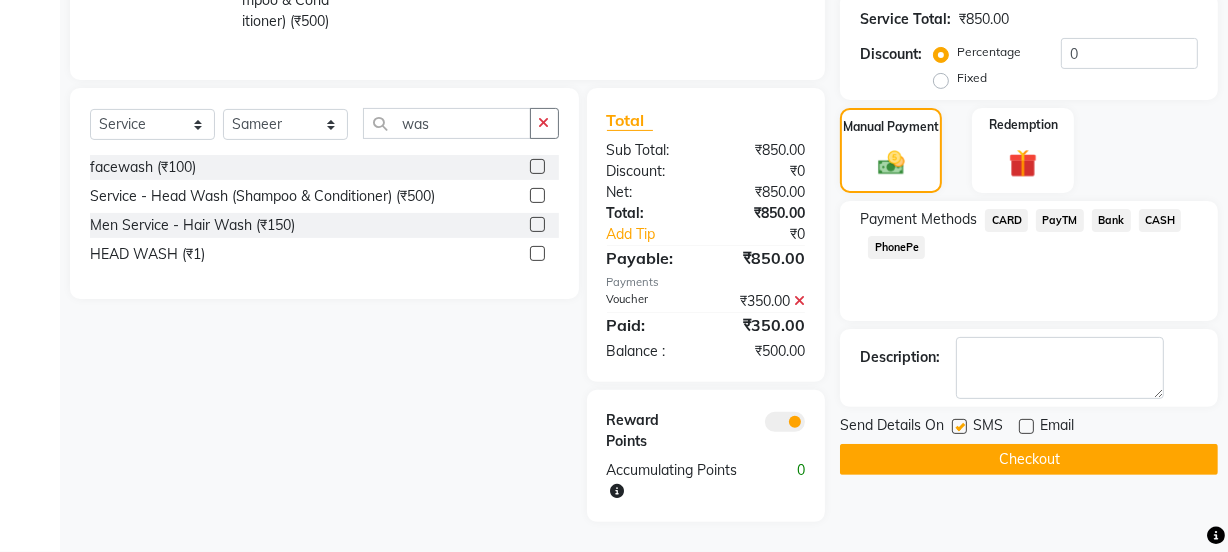 click on "PayTM" 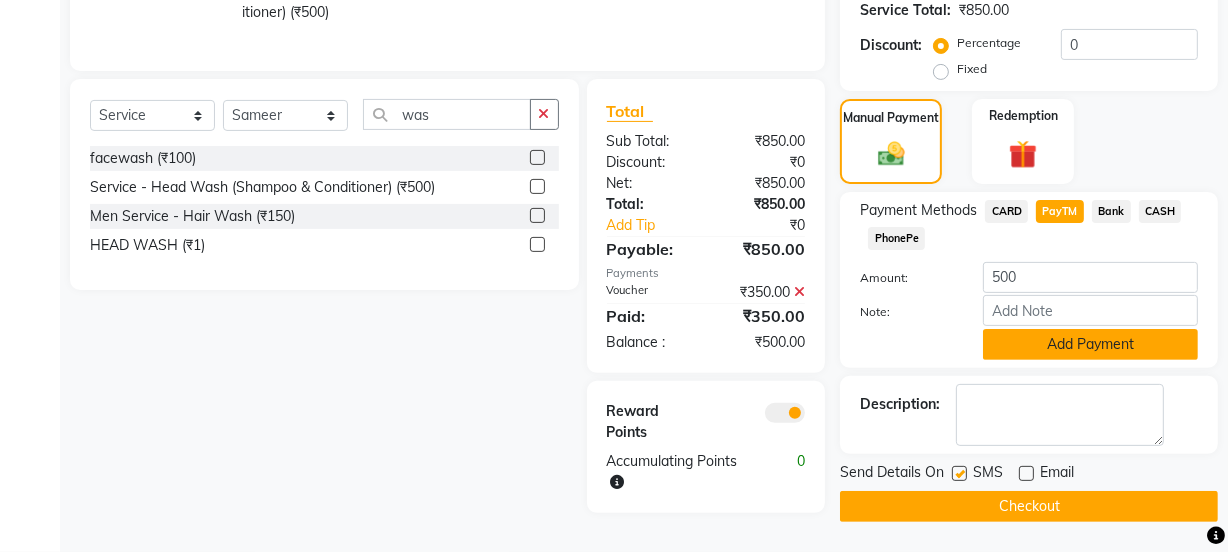 click on "Add Payment" 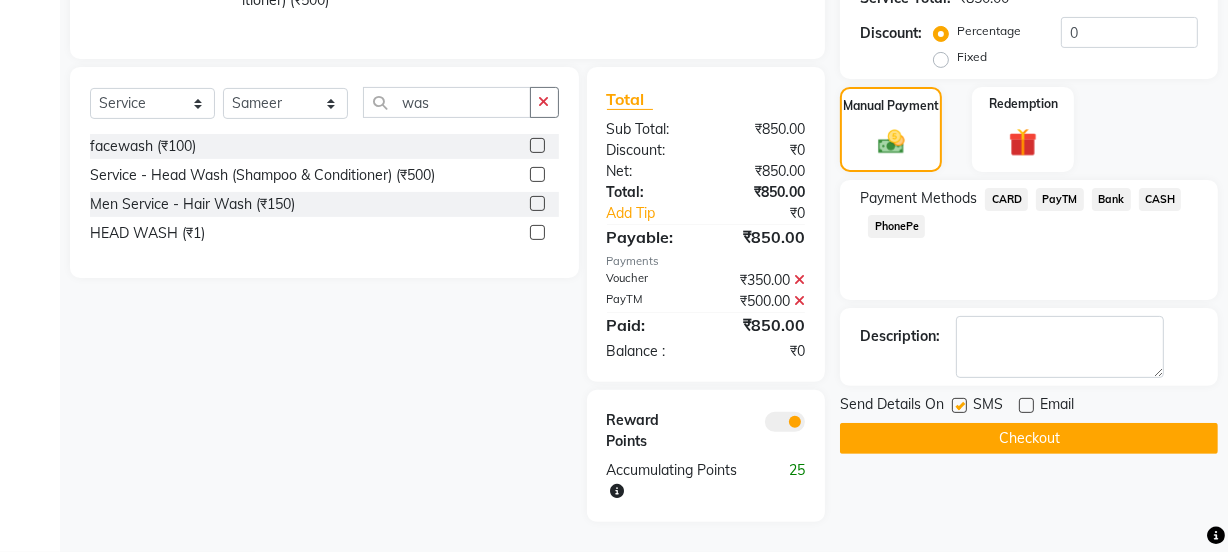 click 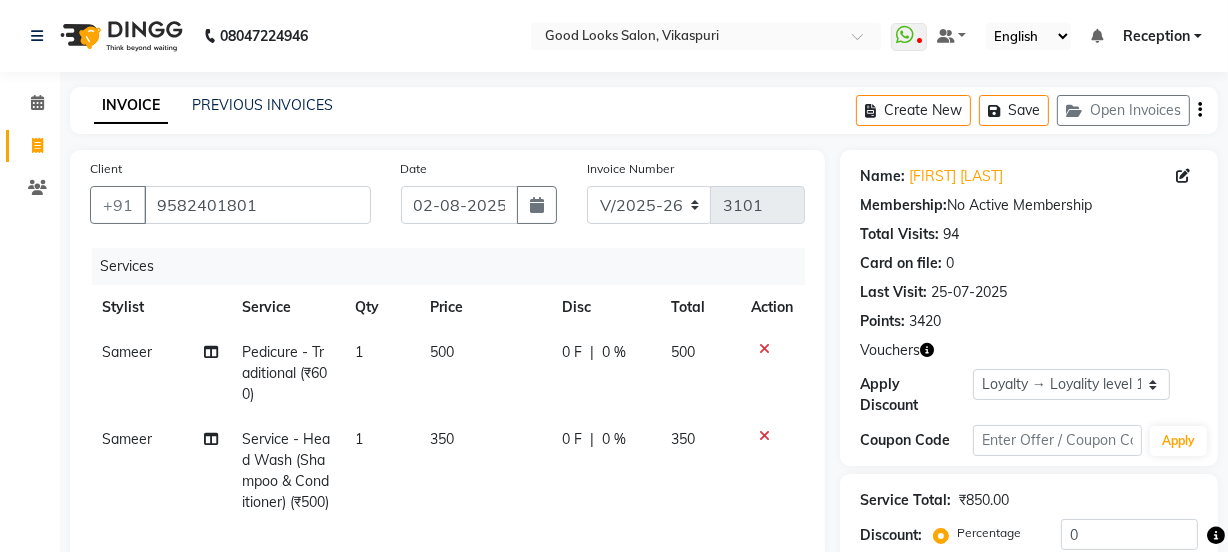 scroll, scrollTop: 537, scrollLeft: 0, axis: vertical 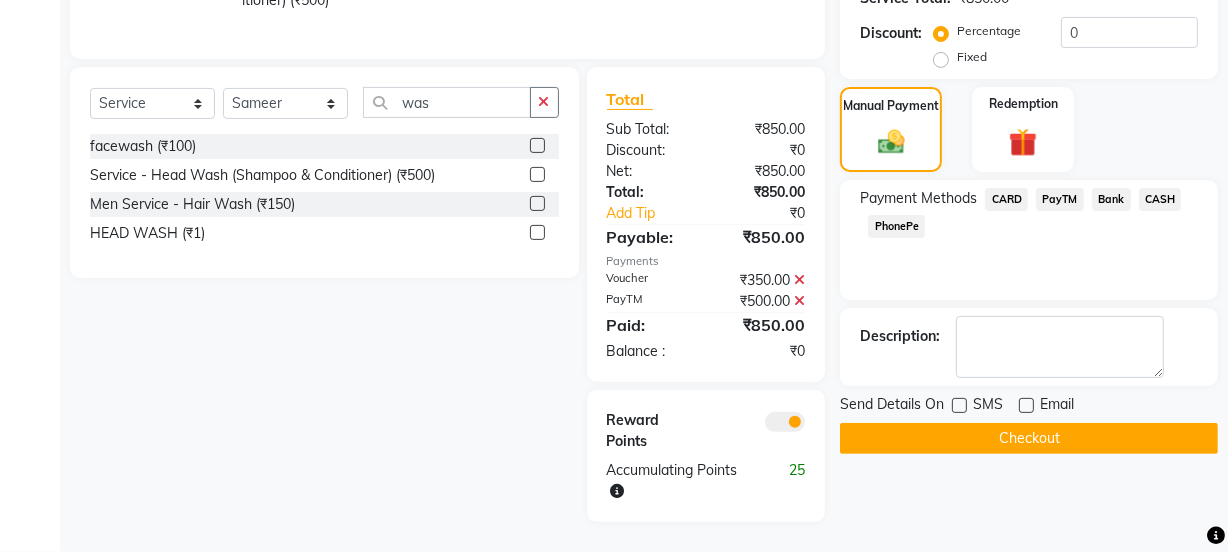 click on "Checkout" 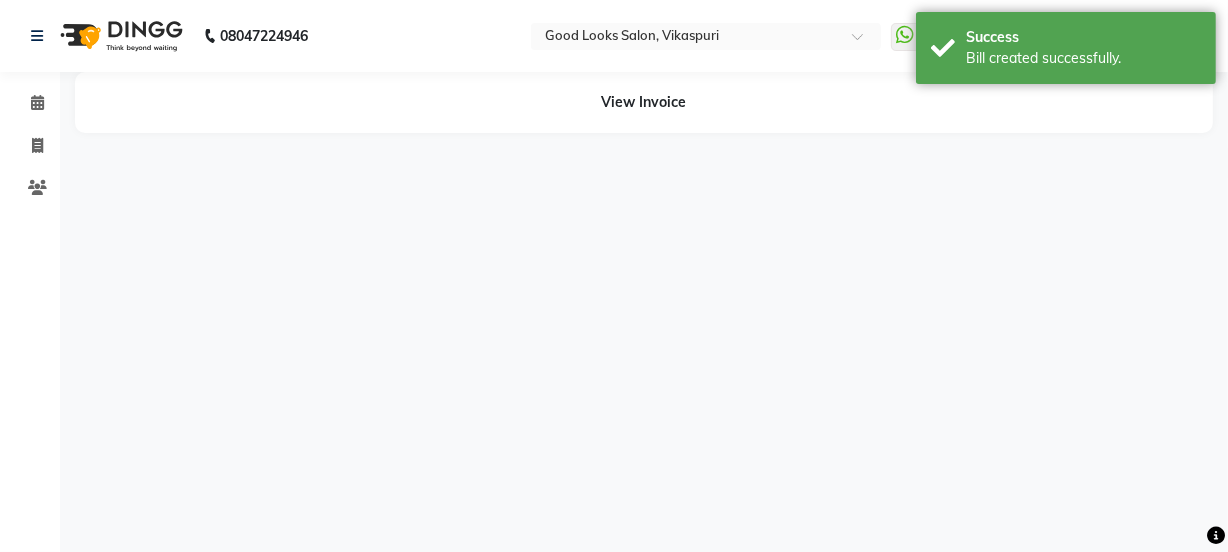 scroll, scrollTop: 0, scrollLeft: 0, axis: both 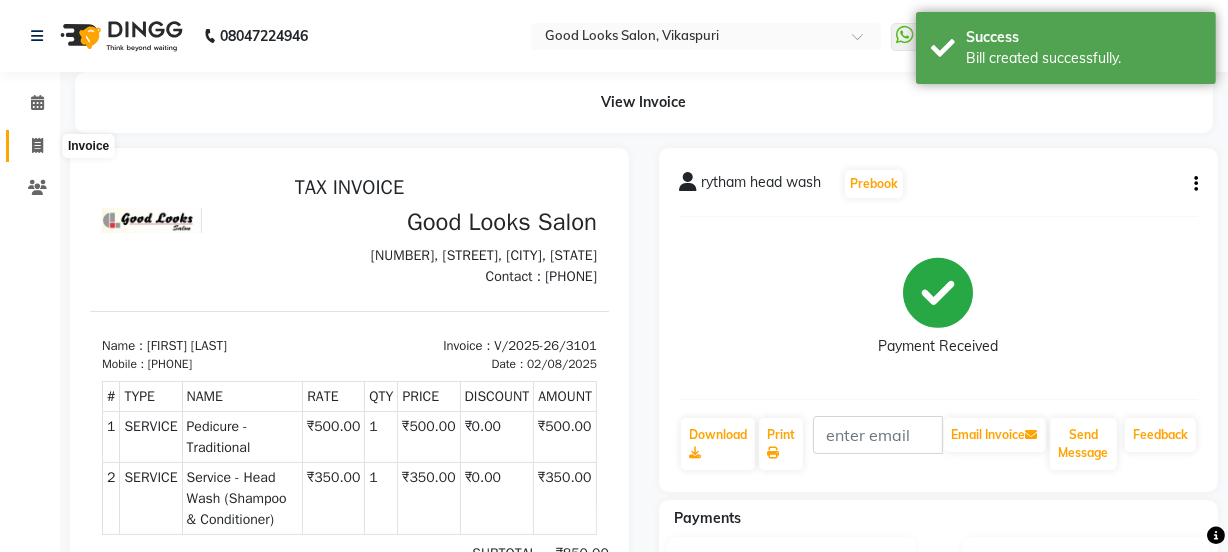 click 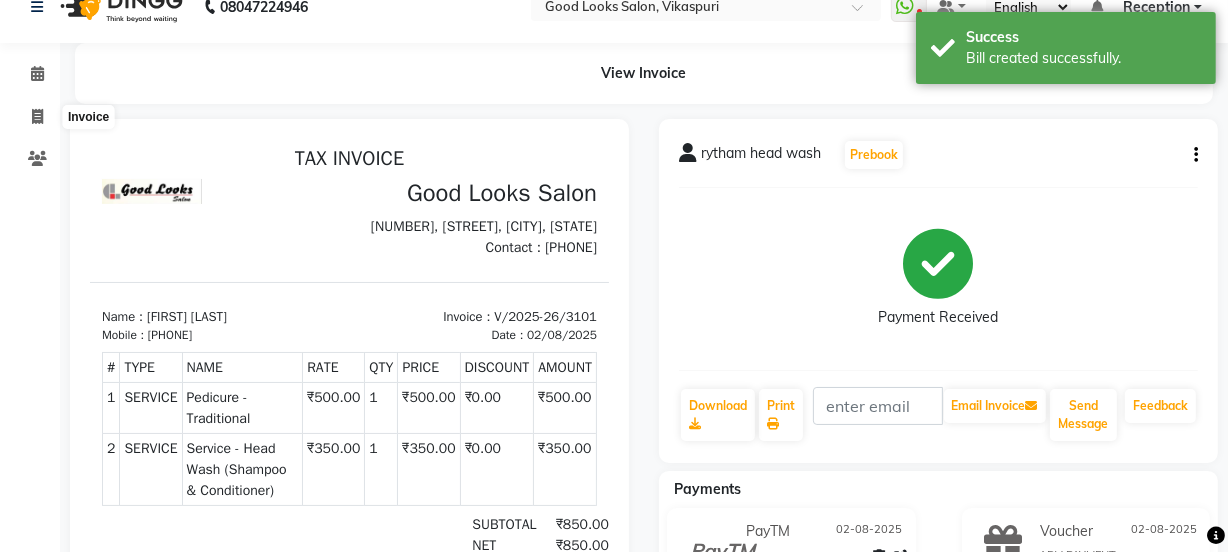 select on "4230" 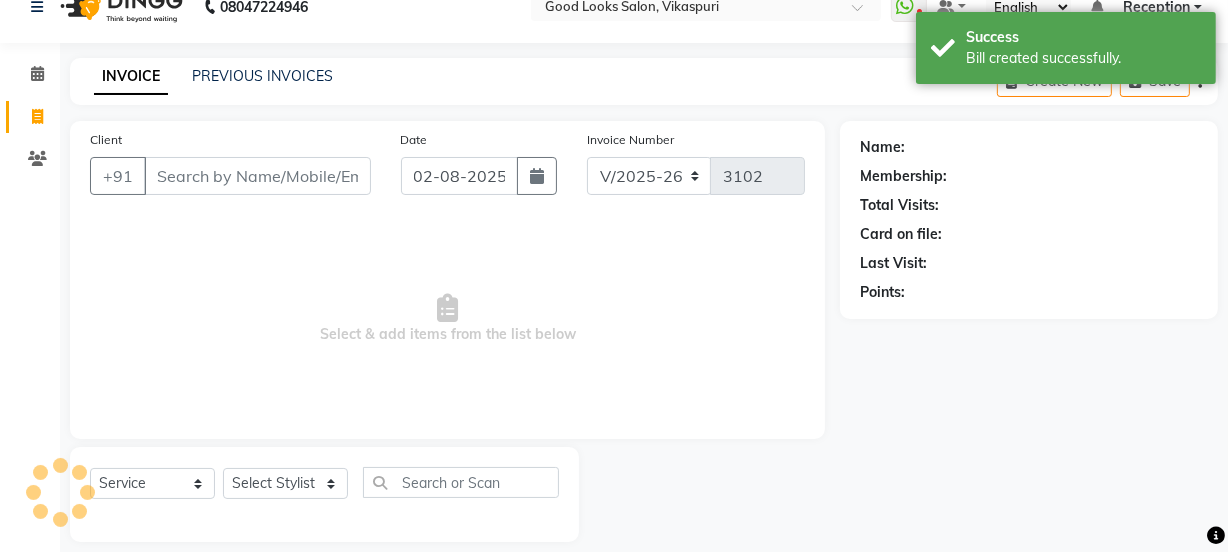 scroll, scrollTop: 50, scrollLeft: 0, axis: vertical 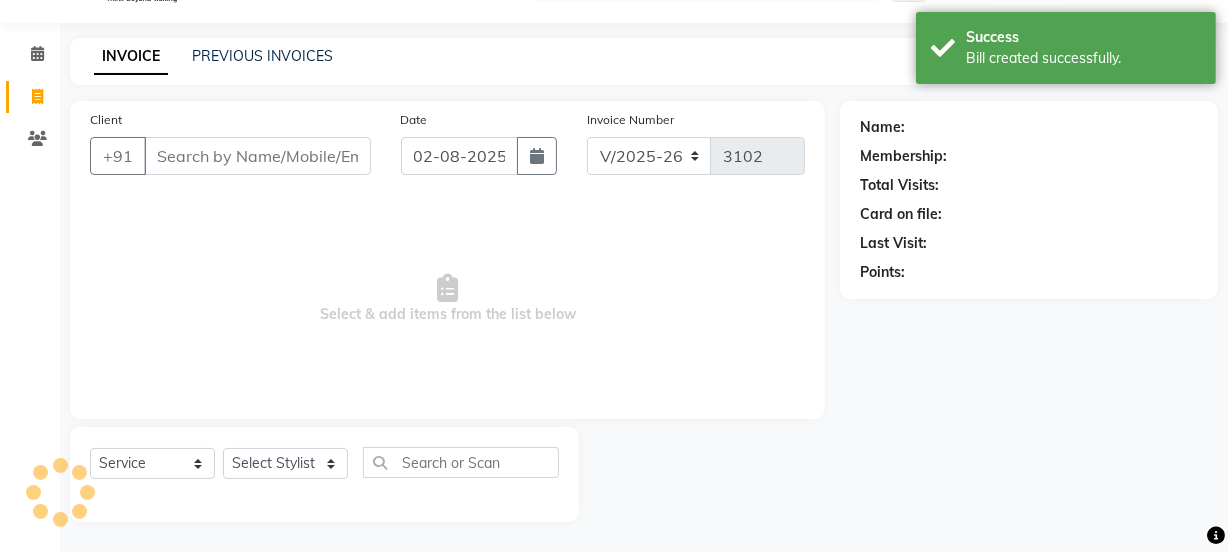 drag, startPoint x: 69, startPoint y: 140, endPoint x: 216, endPoint y: 140, distance: 147 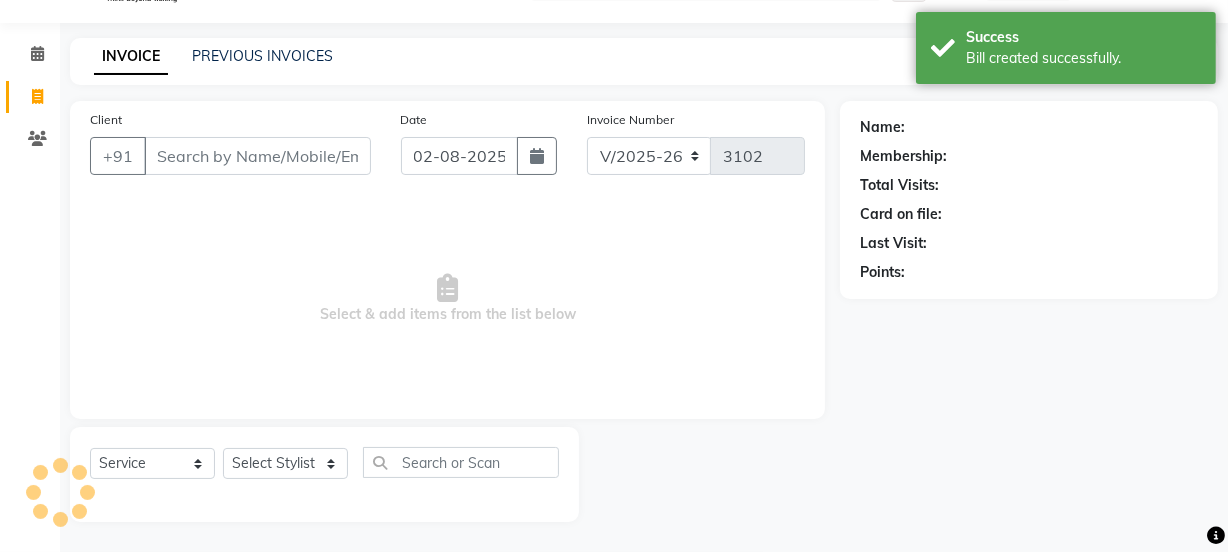 click on "Client +91" 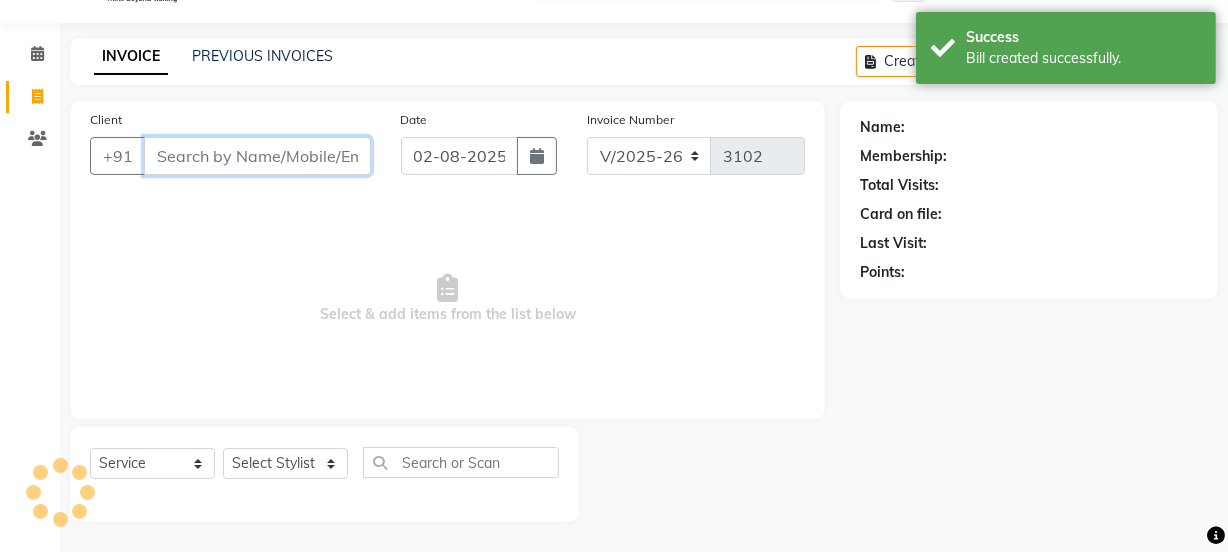 click on "Client" at bounding box center (257, 156) 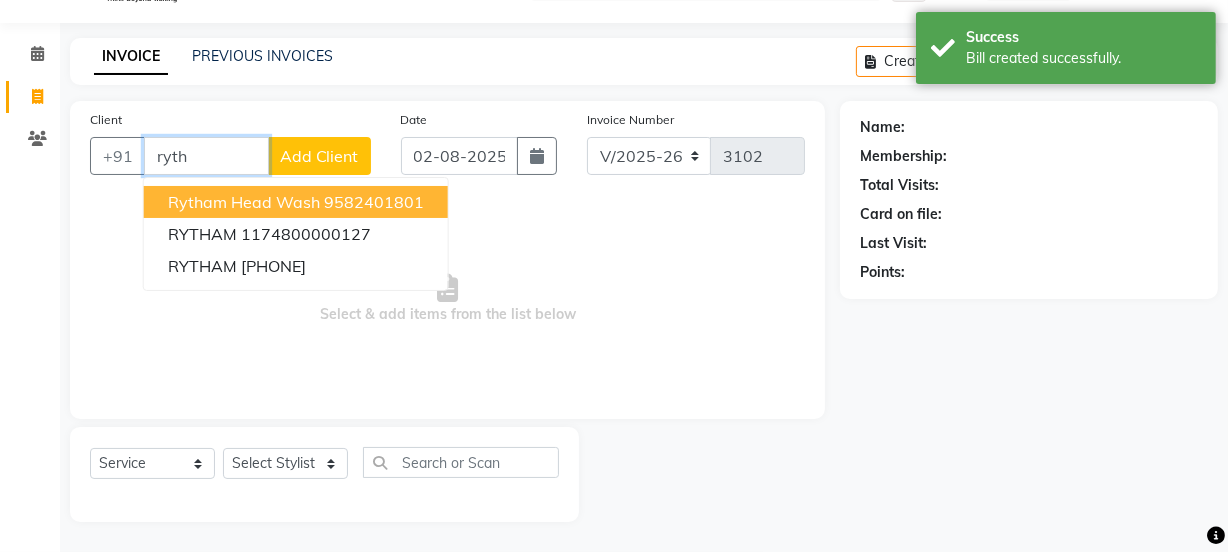 drag, startPoint x: 215, startPoint y: 213, endPoint x: 217, endPoint y: 199, distance: 14.142136 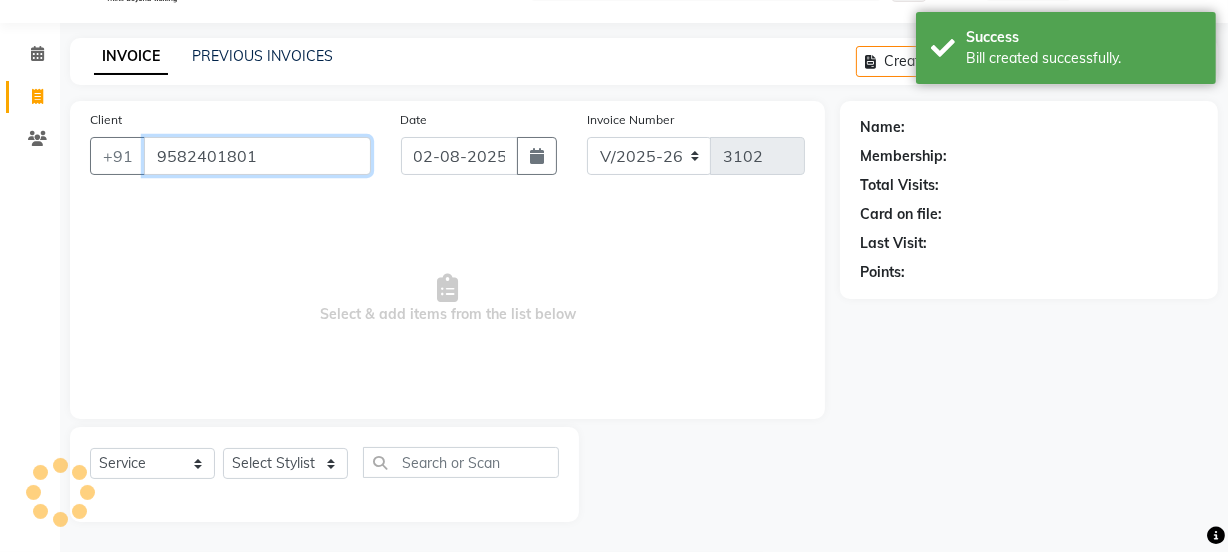 type on "9582401801" 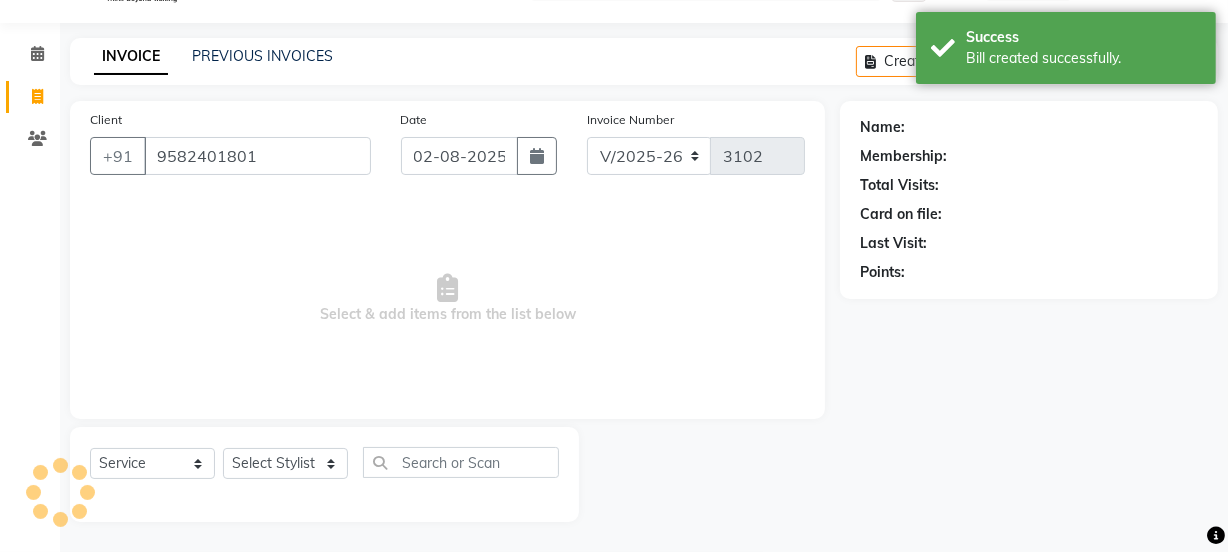click on "Client +91 [PHONE] Date 02-08-2025 Invoice Number V/2025 V/2025-26 3102  Select & add items from the list below" 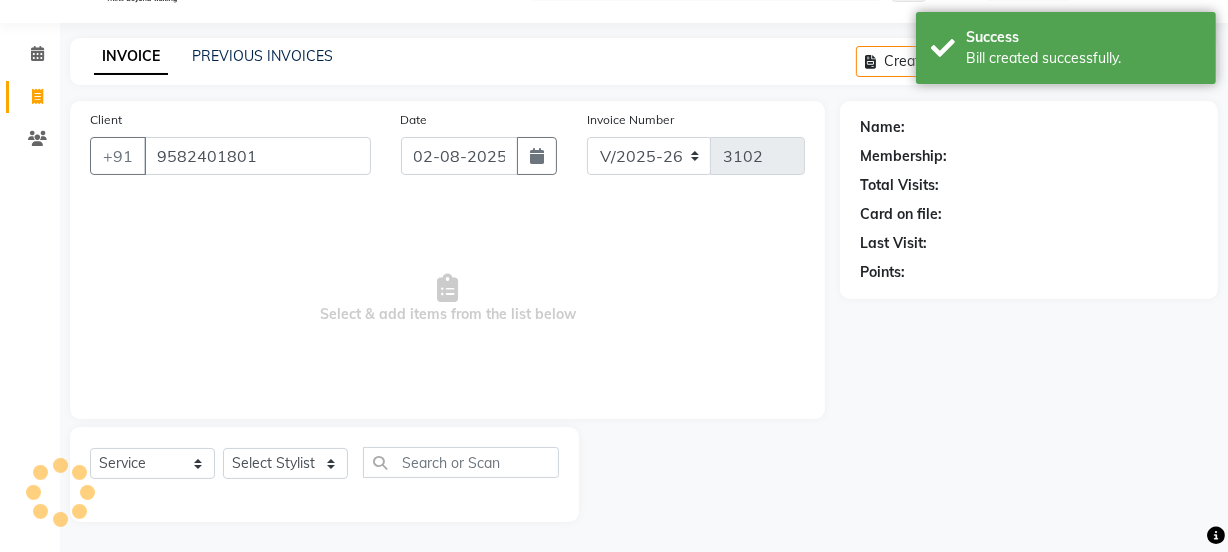 select on "1: Object" 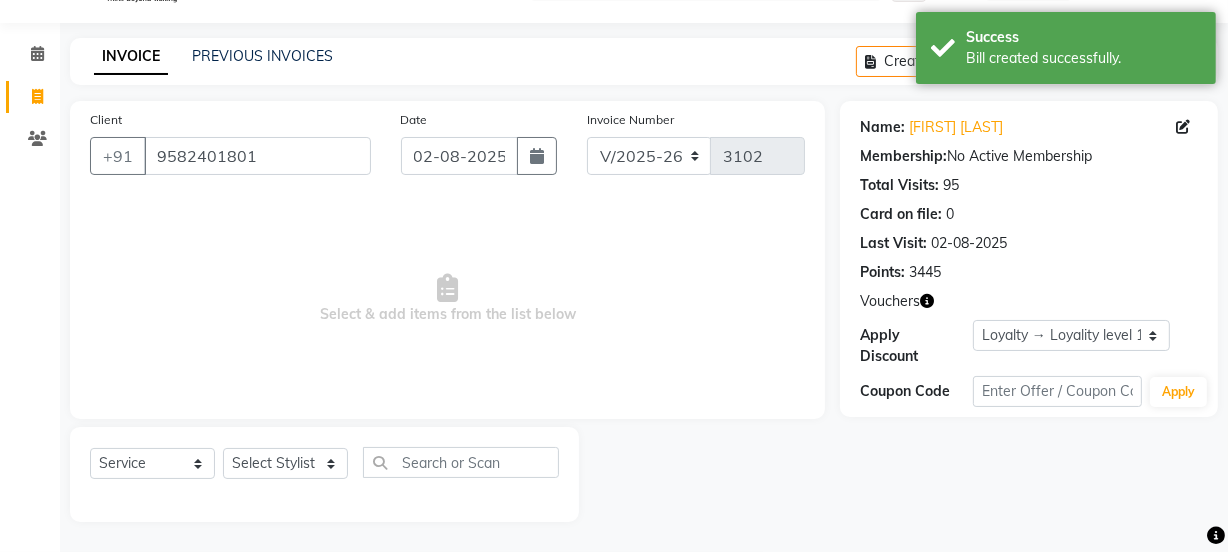 click 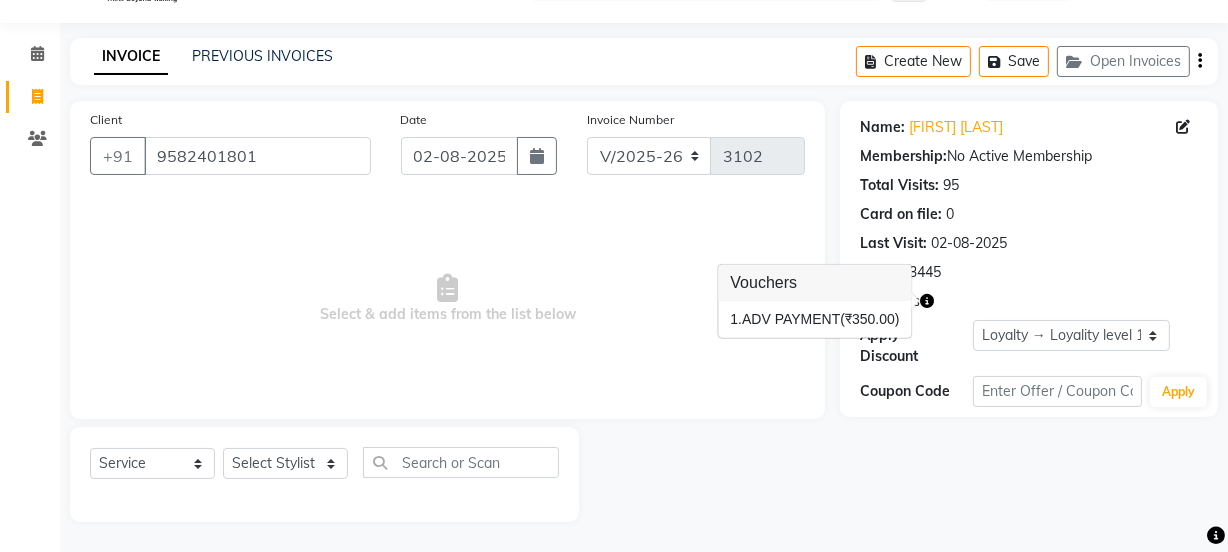 type 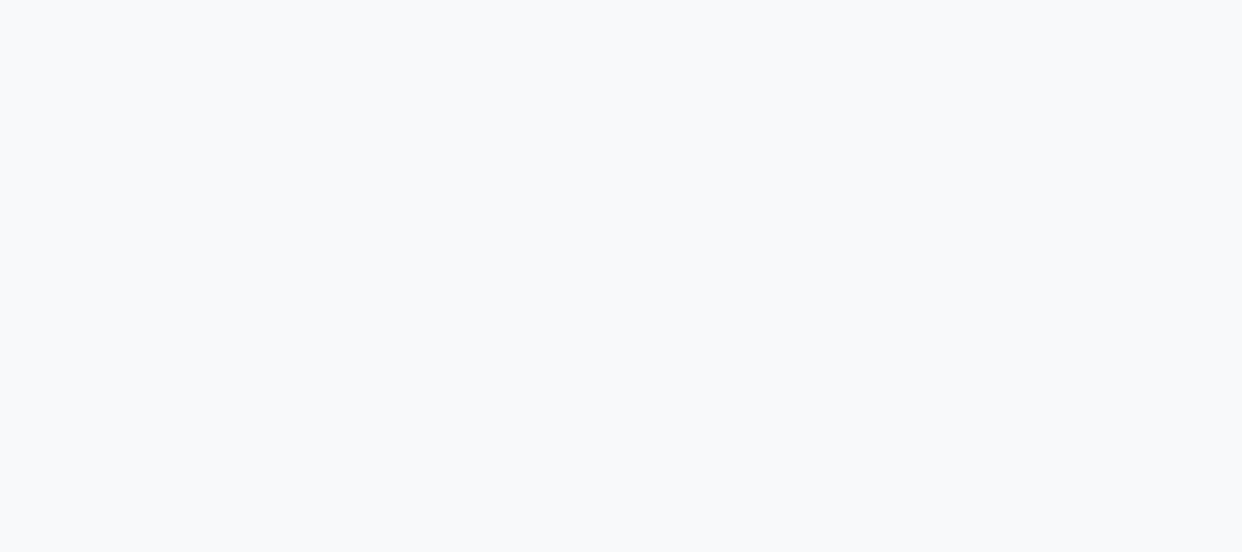 scroll, scrollTop: 0, scrollLeft: 0, axis: both 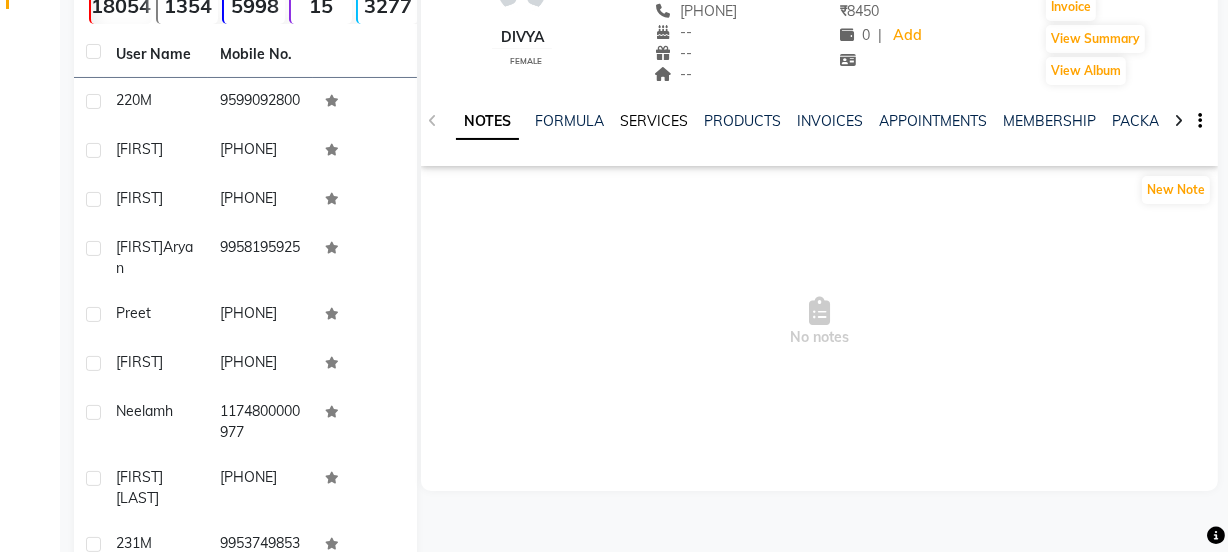 click on "SERVICES" 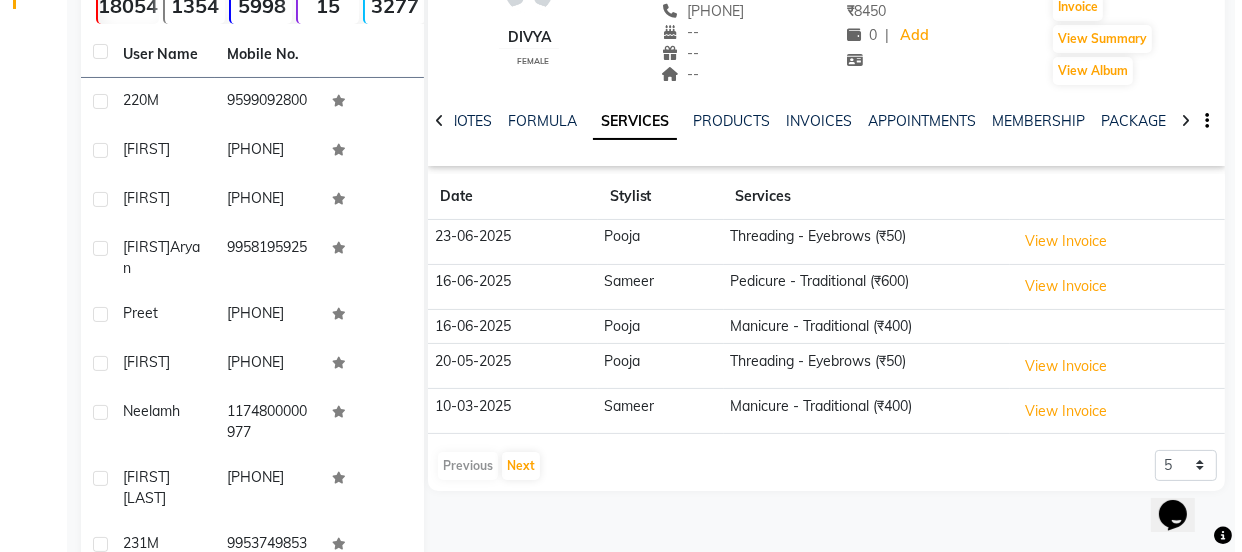 scroll, scrollTop: 0, scrollLeft: 0, axis: both 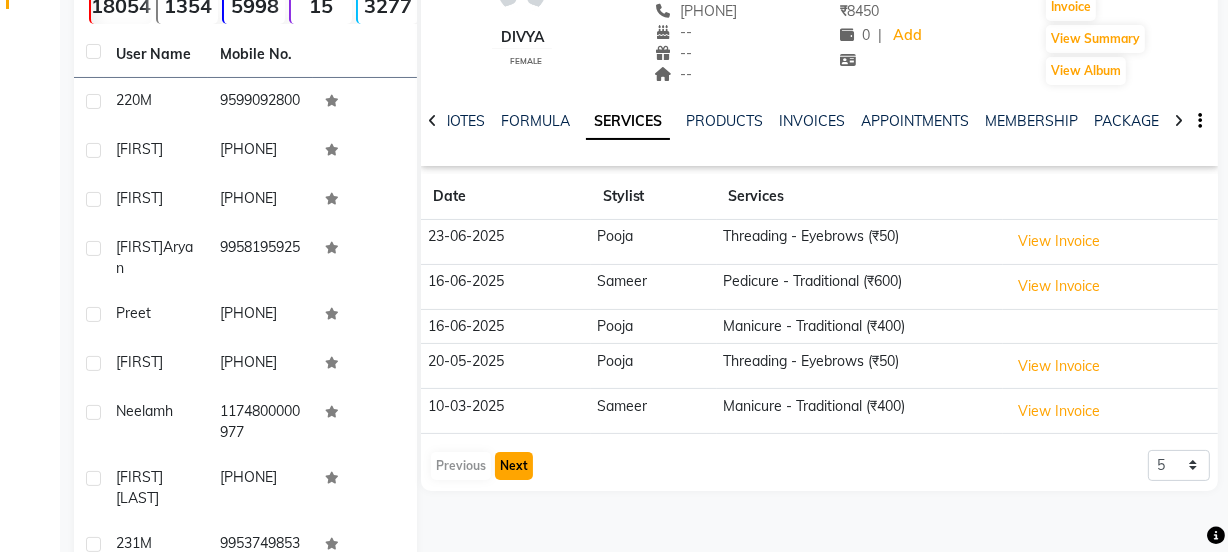 click on "Next" 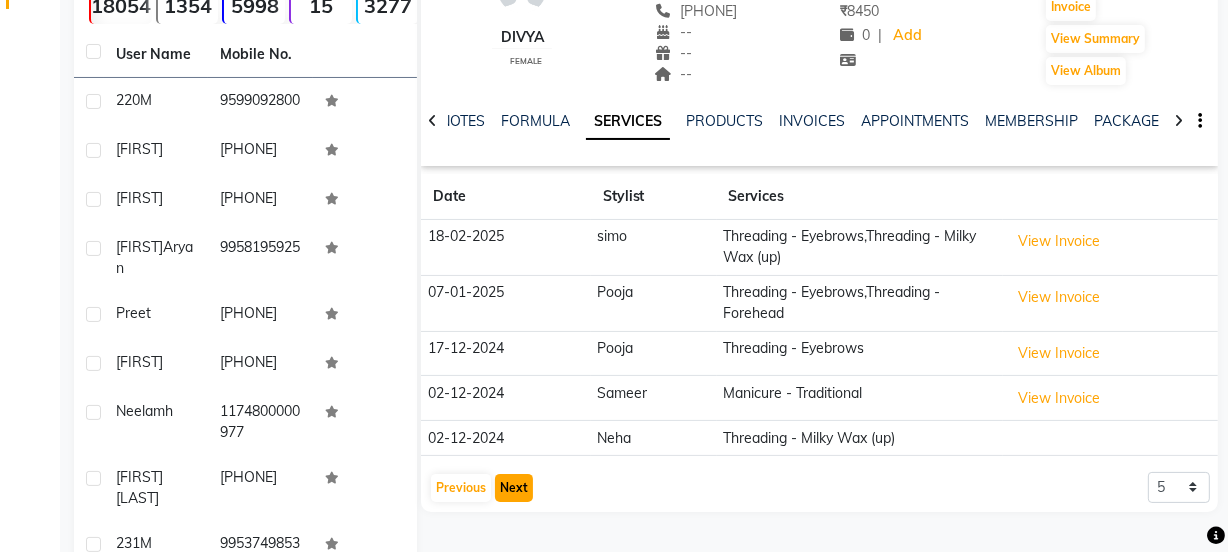 click on "Next" 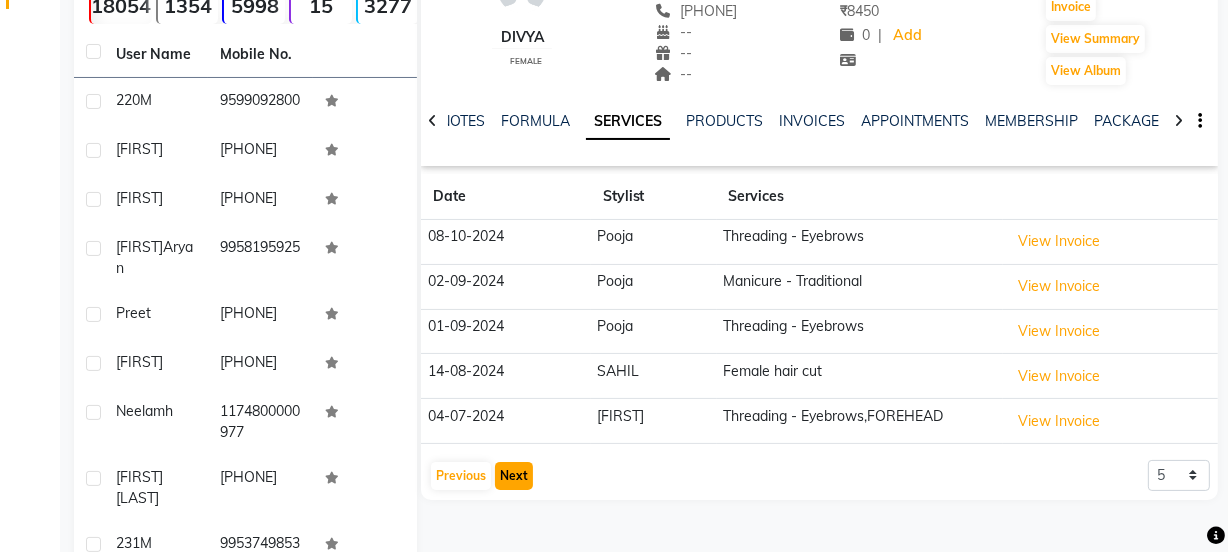 click on "Next" 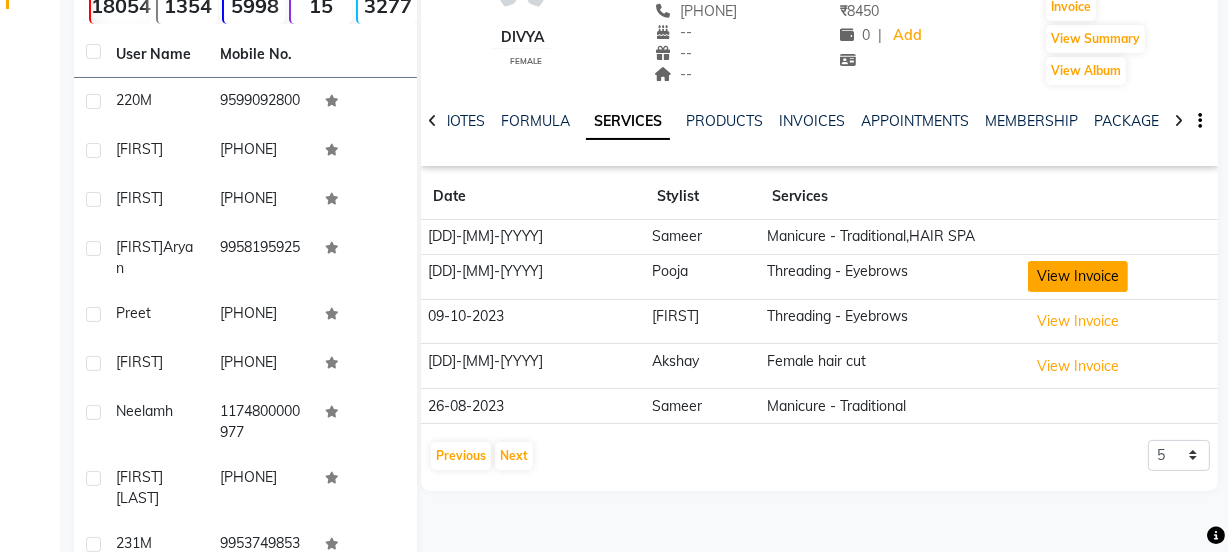 click on "View Invoice" 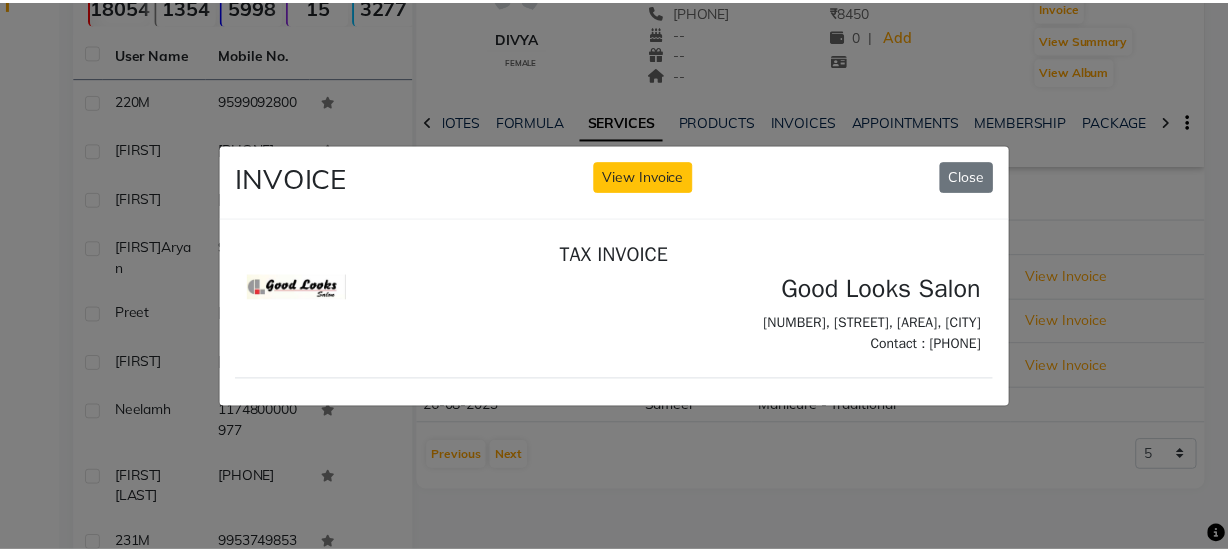 scroll, scrollTop: 0, scrollLeft: 0, axis: both 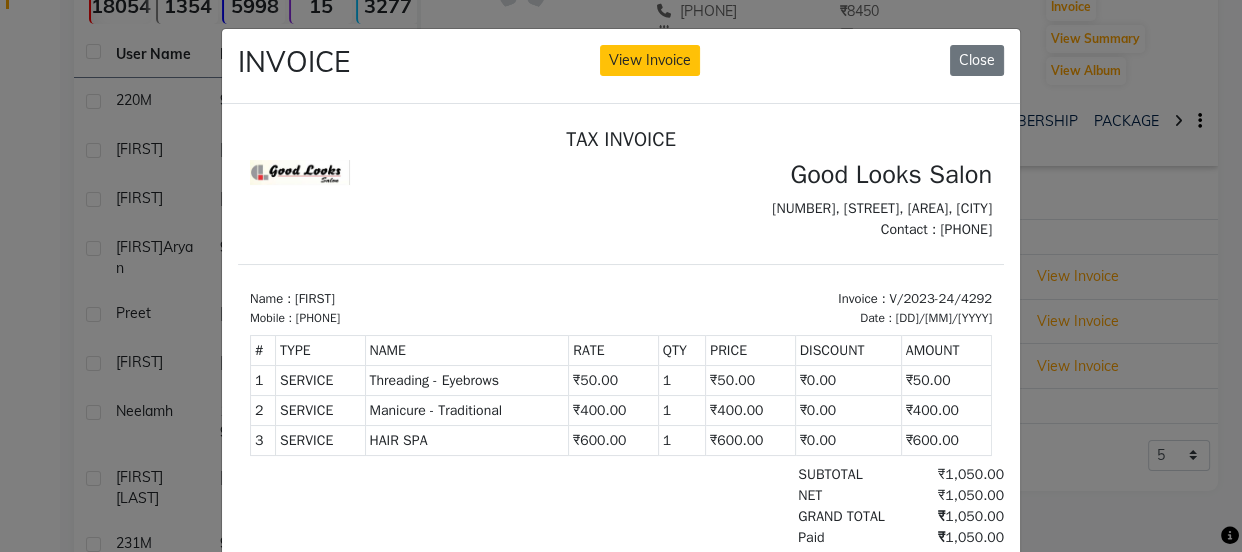 click on "INVOICE View Invoice Close" 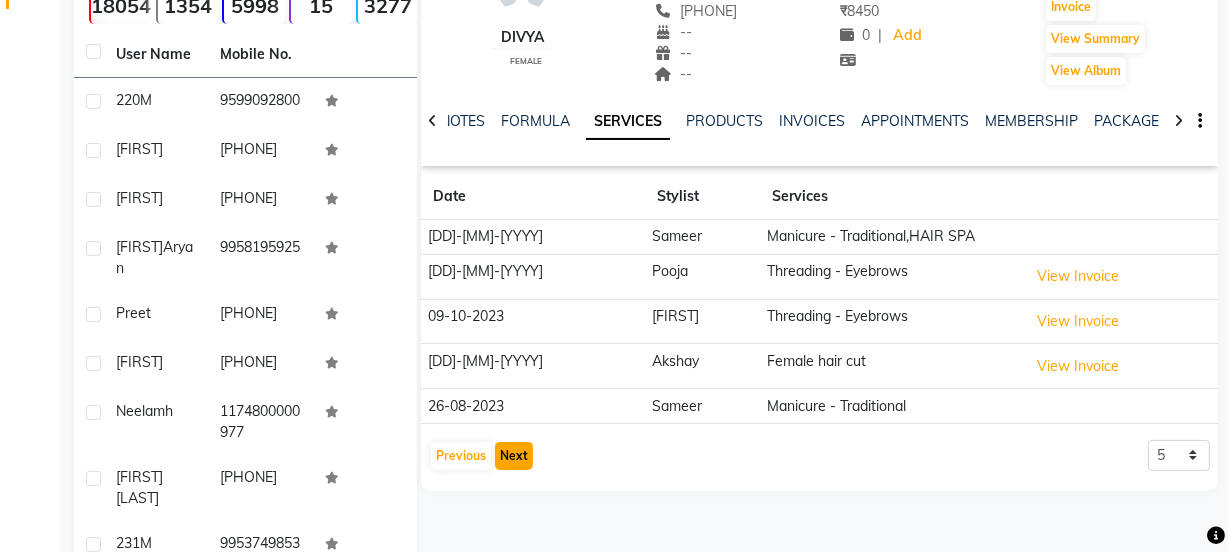 click on "Next" 